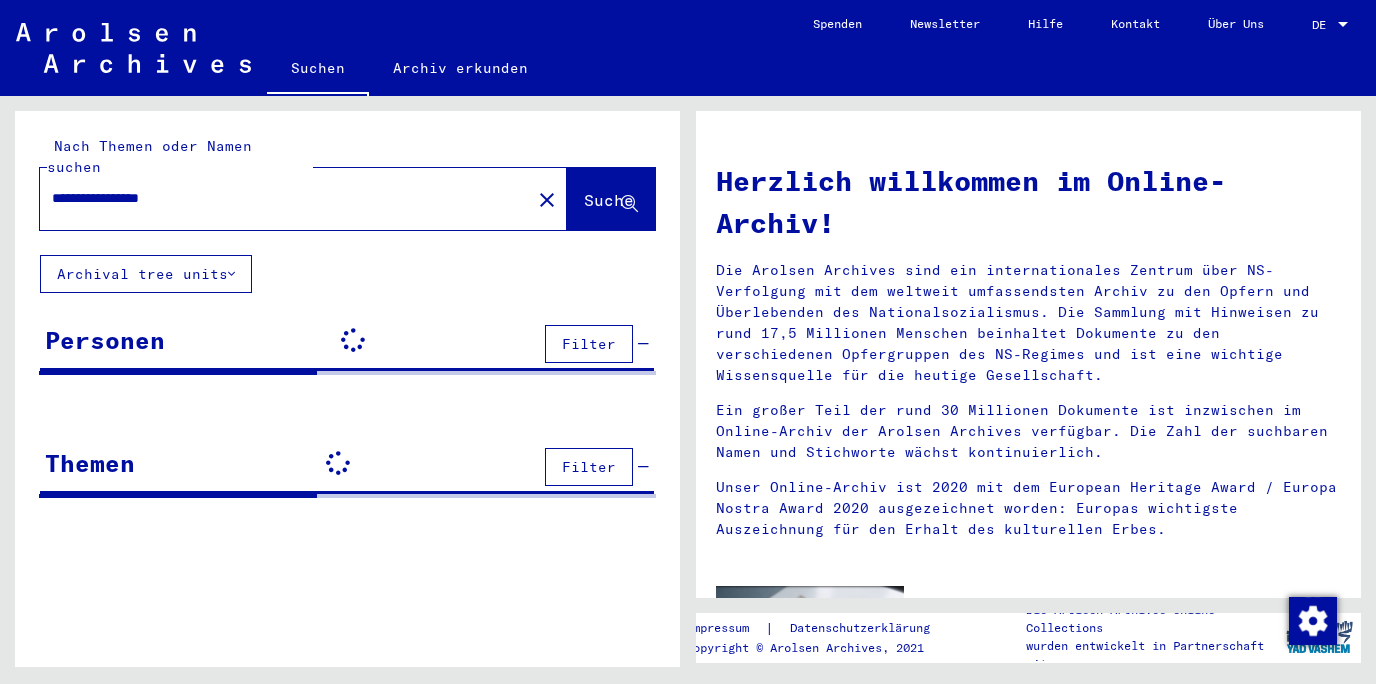 scroll, scrollTop: 0, scrollLeft: 0, axis: both 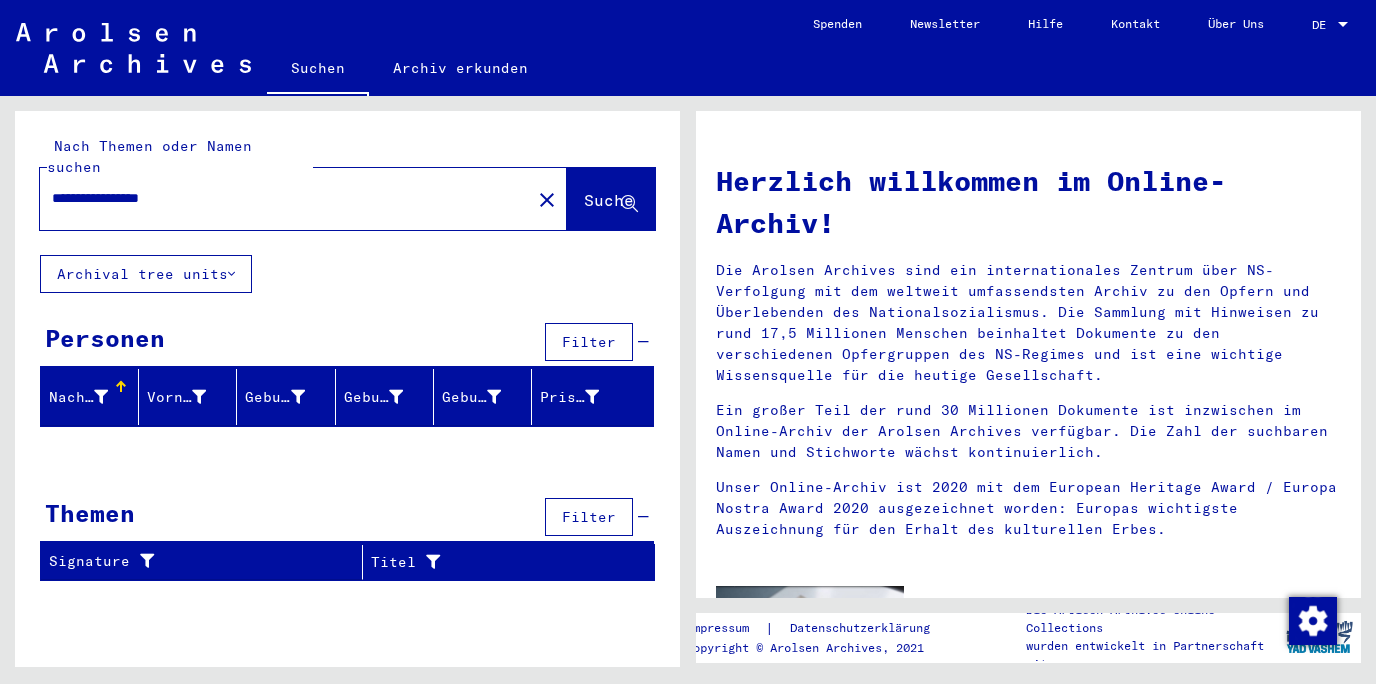 click on "**********" at bounding box center (279, 198) 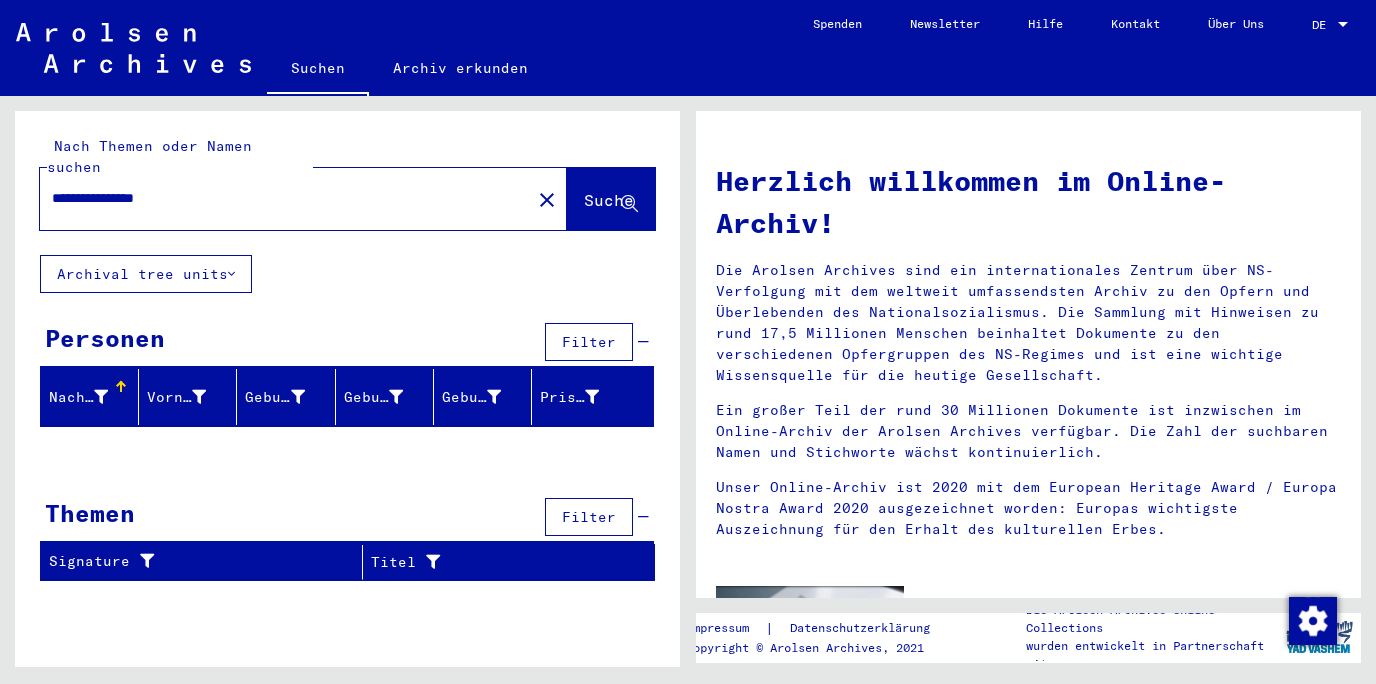 drag, startPoint x: 253, startPoint y: 186, endPoint x: 119, endPoint y: 176, distance: 134.37262 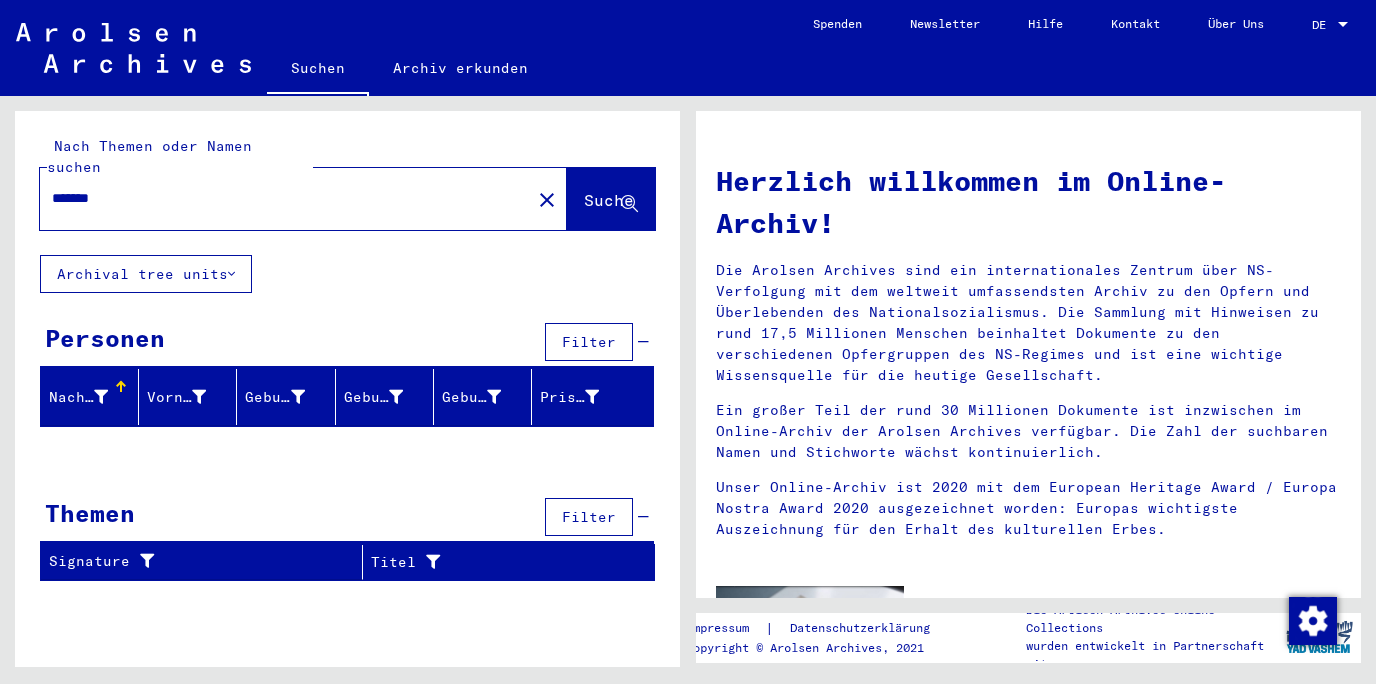 type on "*******" 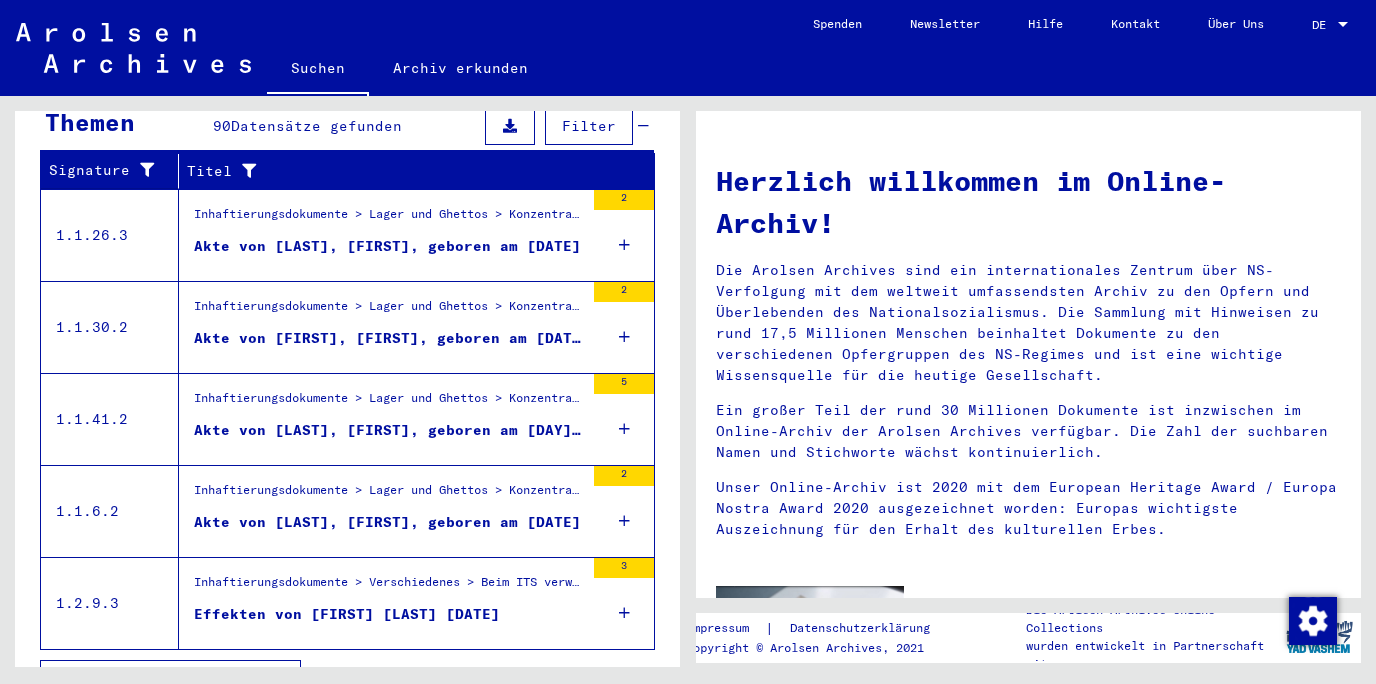 scroll, scrollTop: 707, scrollLeft: 0, axis: vertical 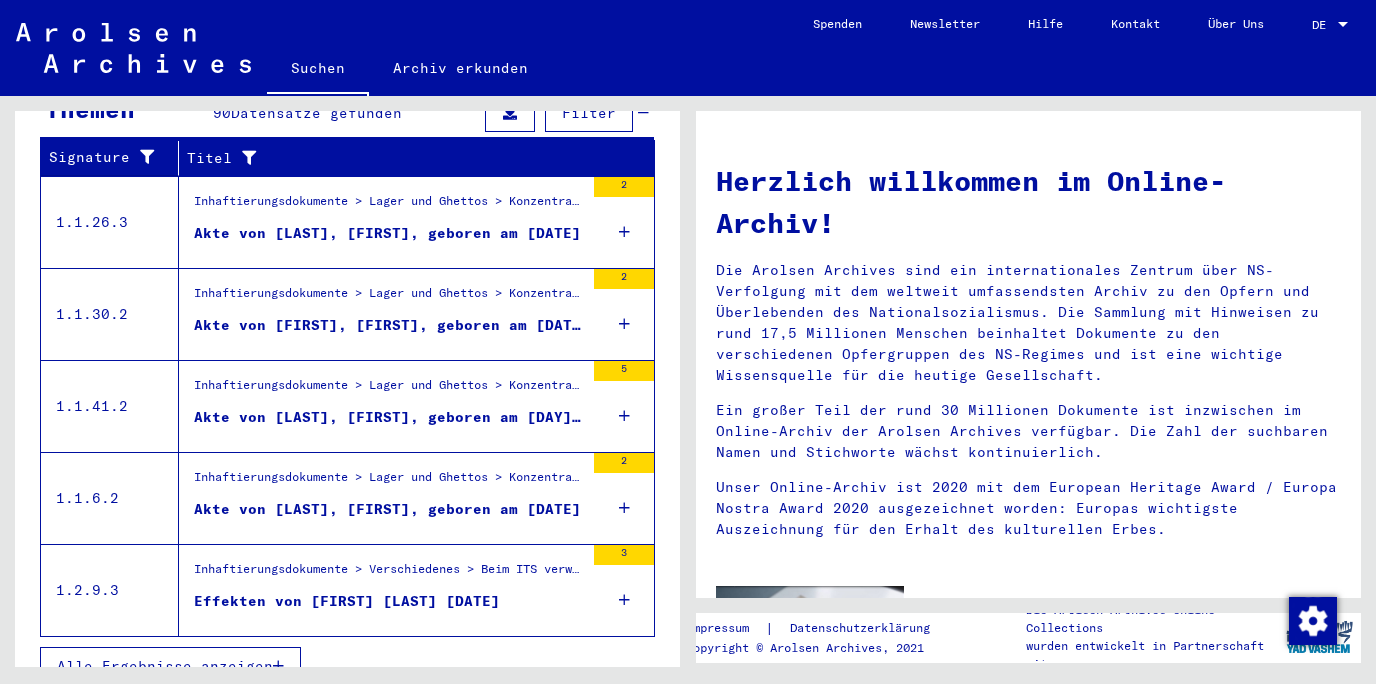 click on "Alle Ergebnisse anzeigen" at bounding box center (165, 666) 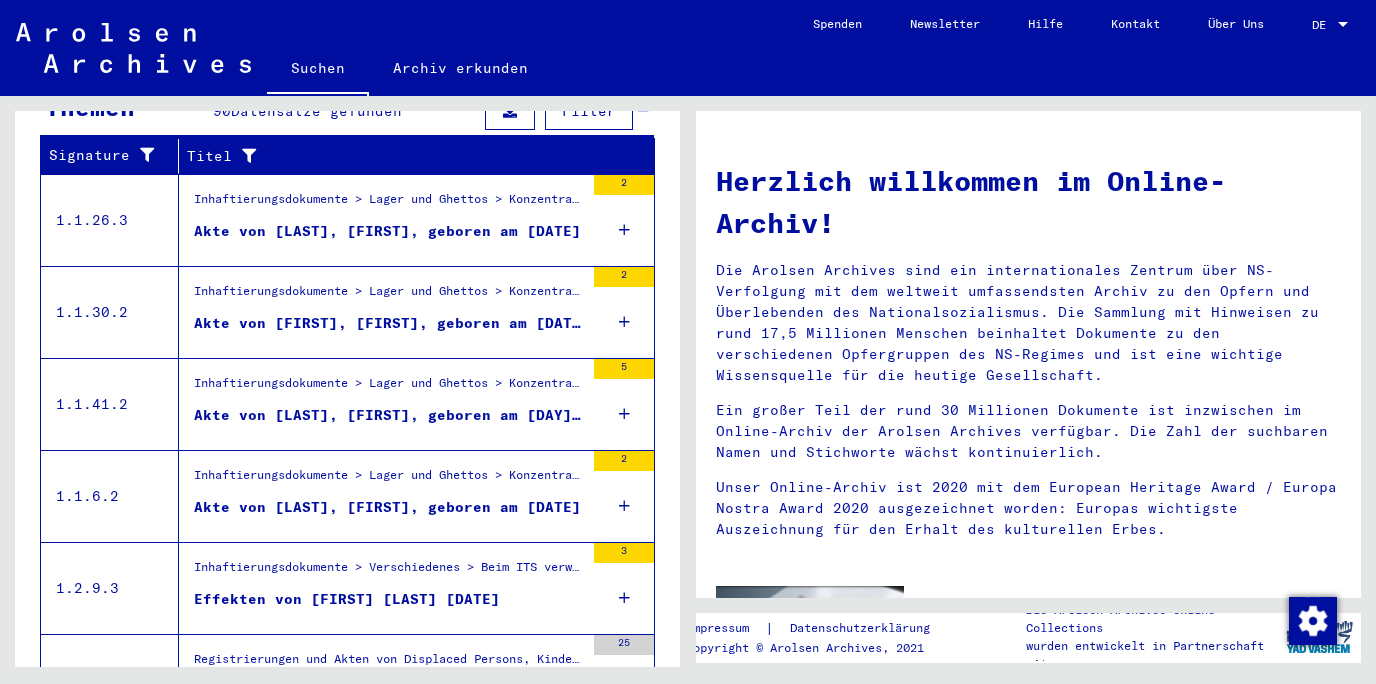scroll, scrollTop: 0, scrollLeft: 0, axis: both 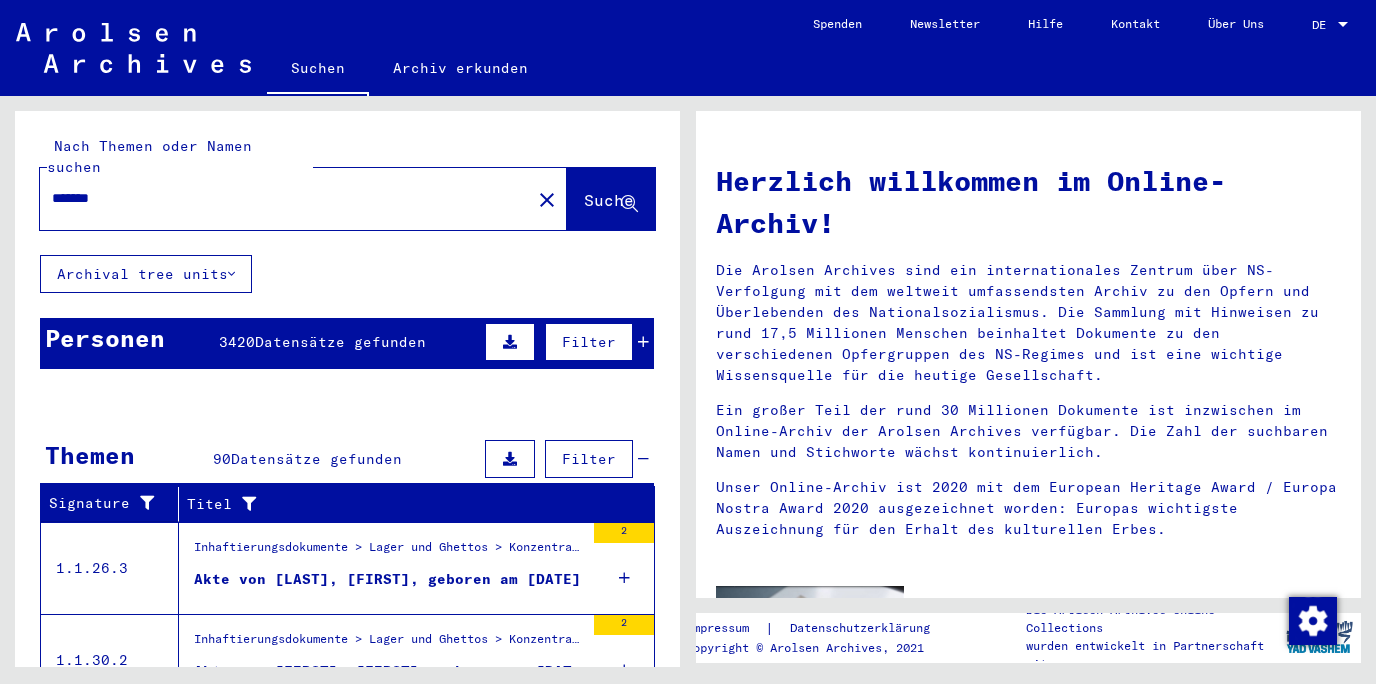 click on "Personen 3420  Datensätze gefunden  Filter" at bounding box center (347, 343) 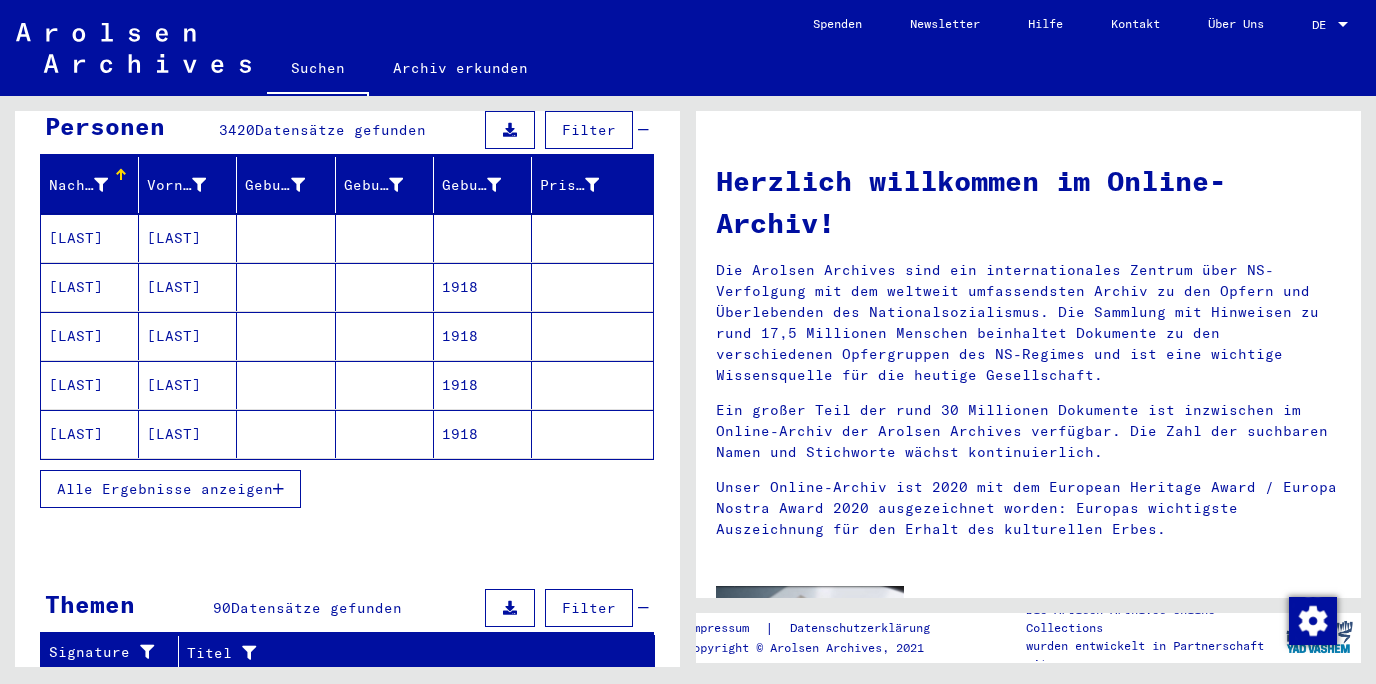 scroll, scrollTop: 215, scrollLeft: 0, axis: vertical 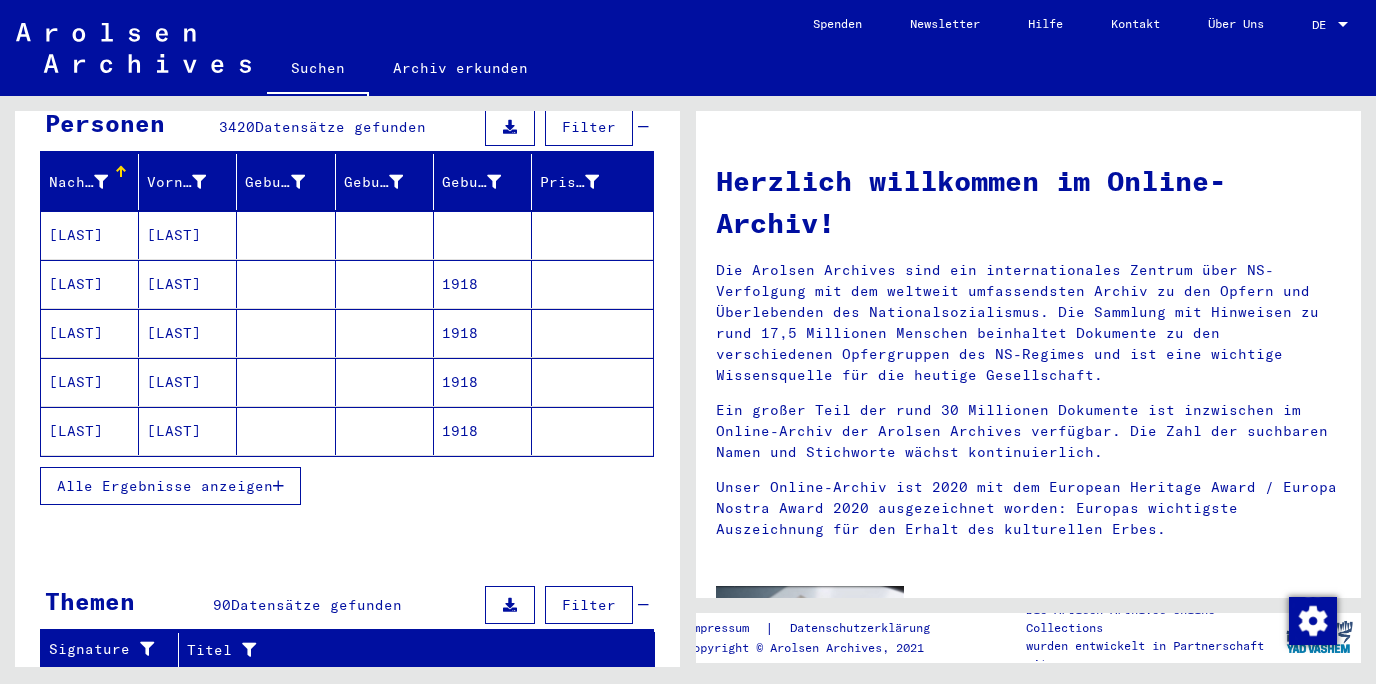 click on "Alle Ergebnisse anzeigen" at bounding box center [347, 486] 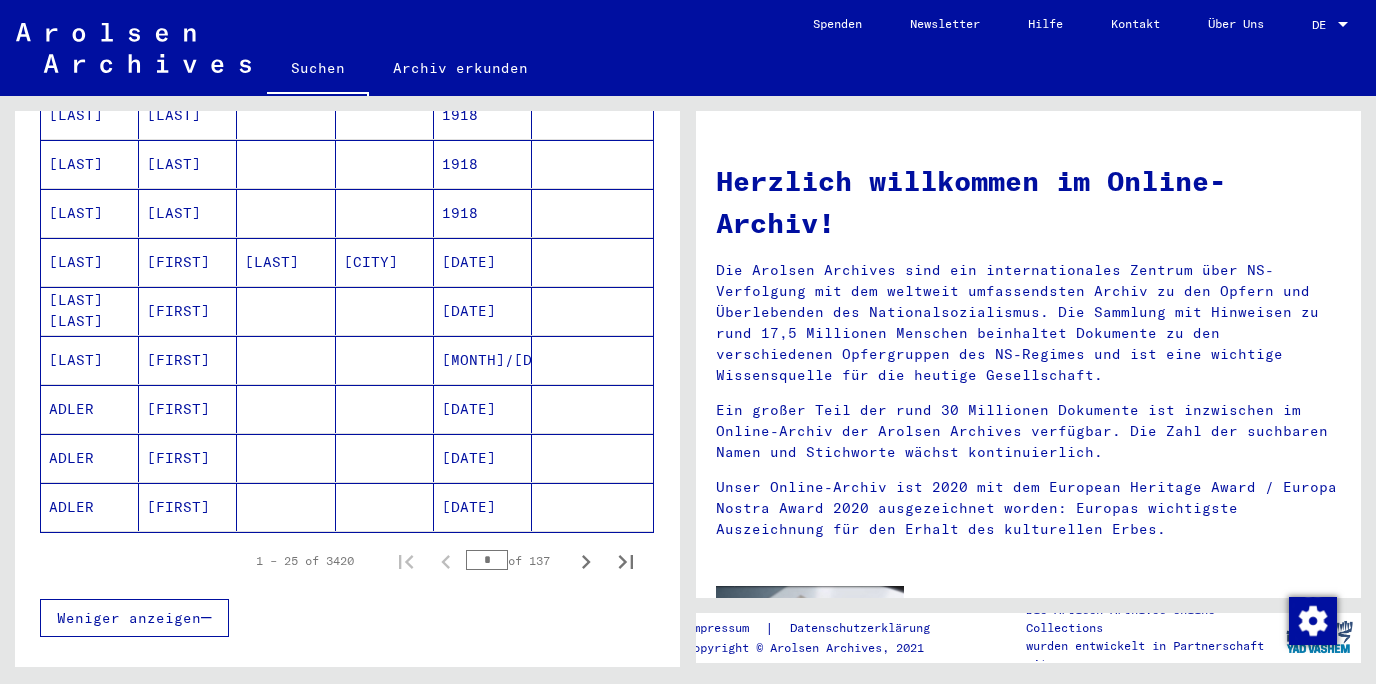 scroll, scrollTop: 1075, scrollLeft: 0, axis: vertical 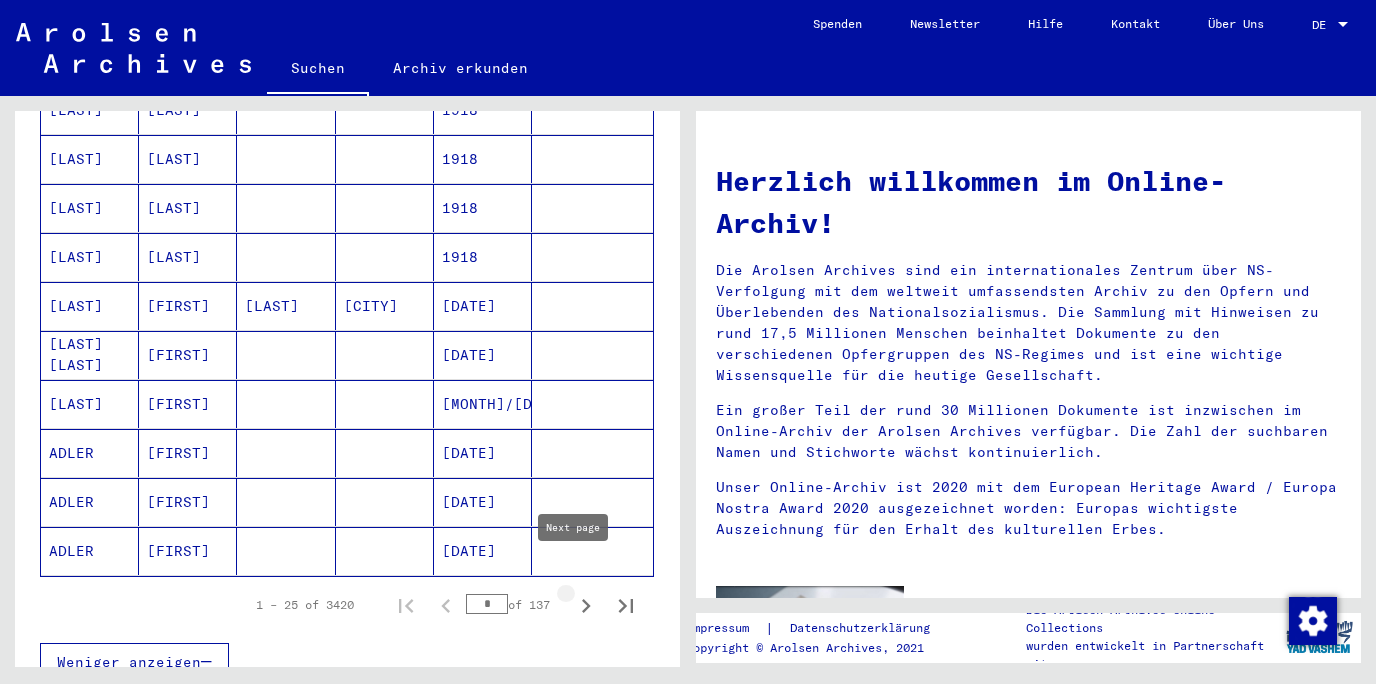 click 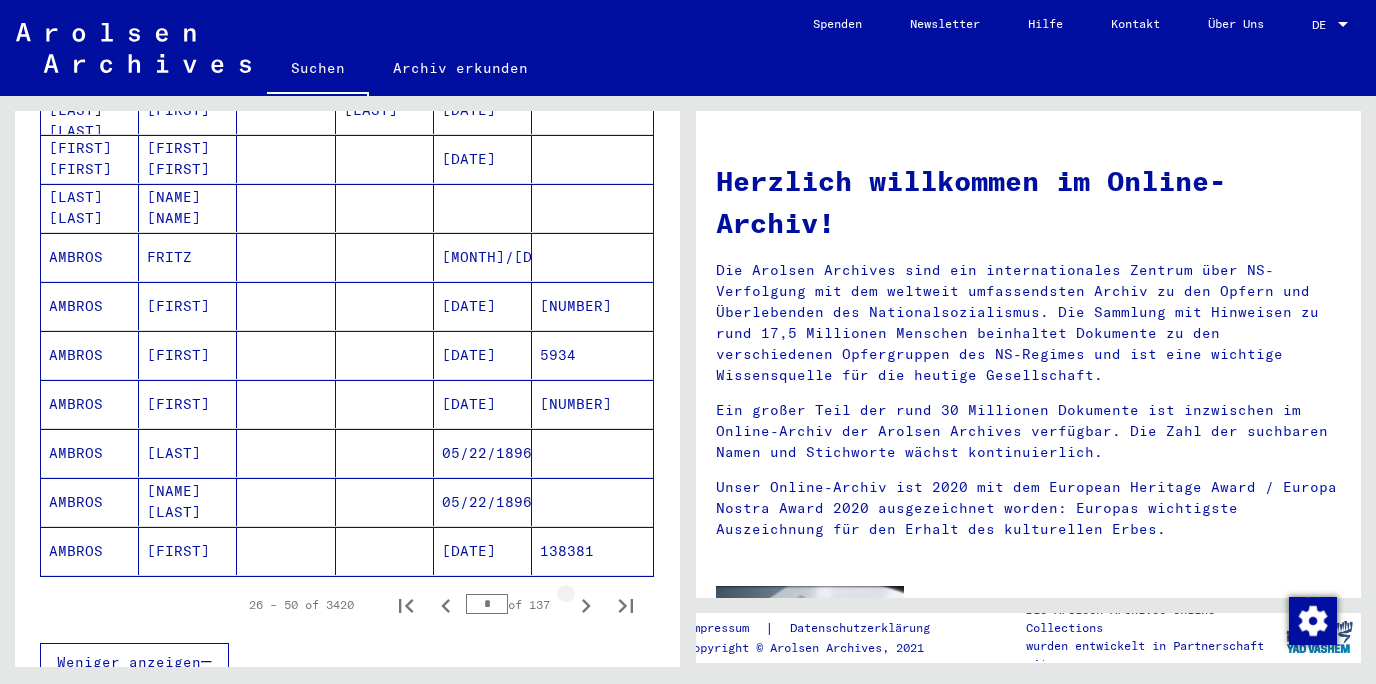 click 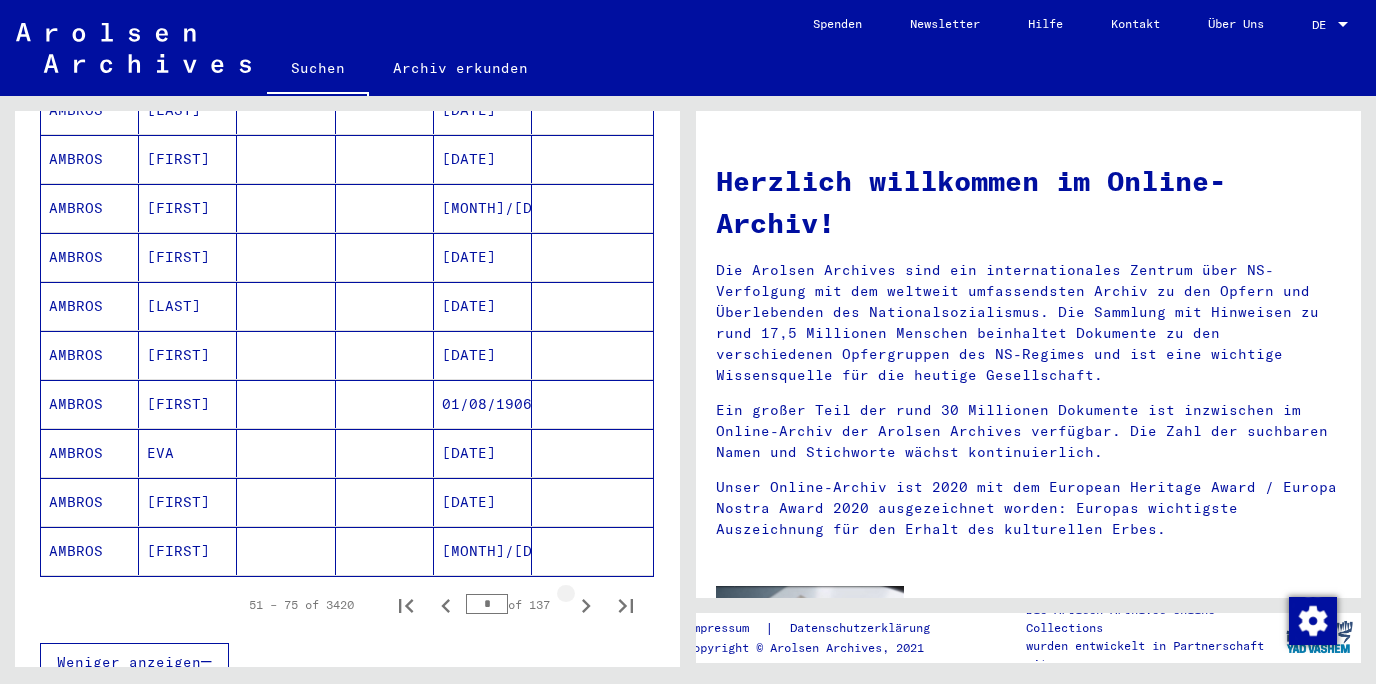 click 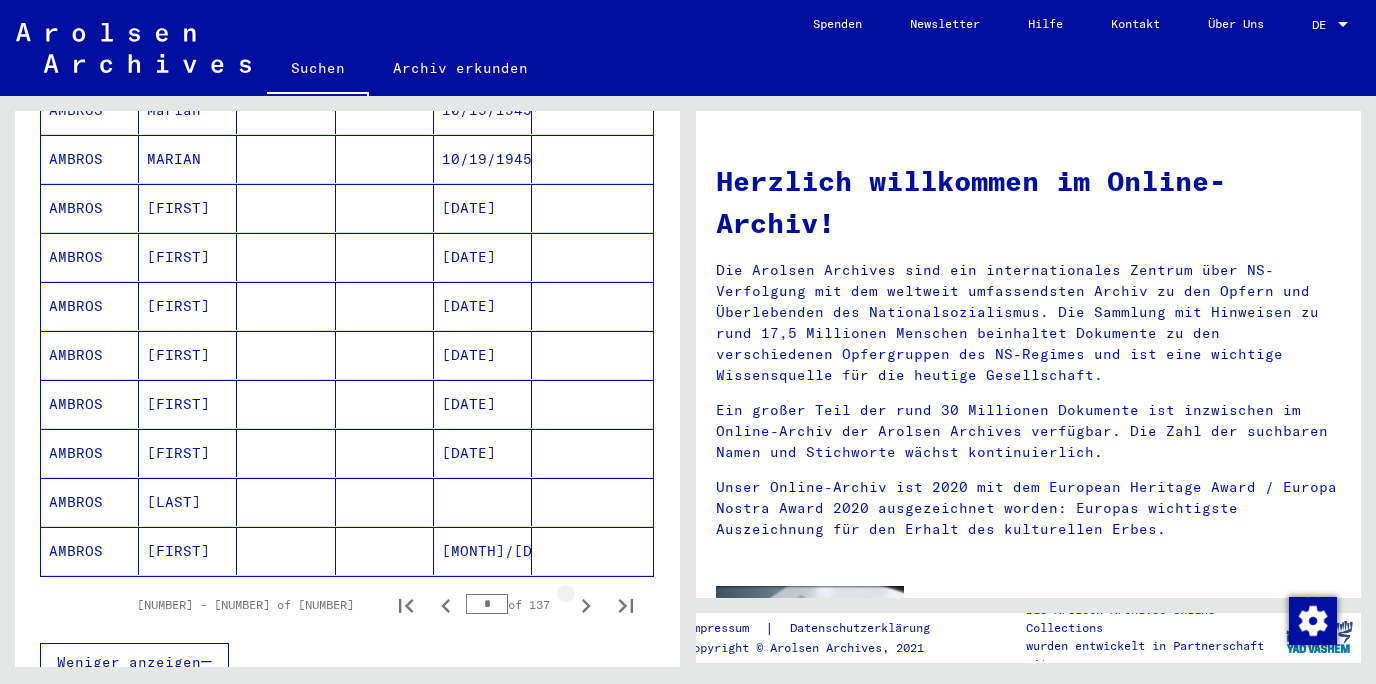click 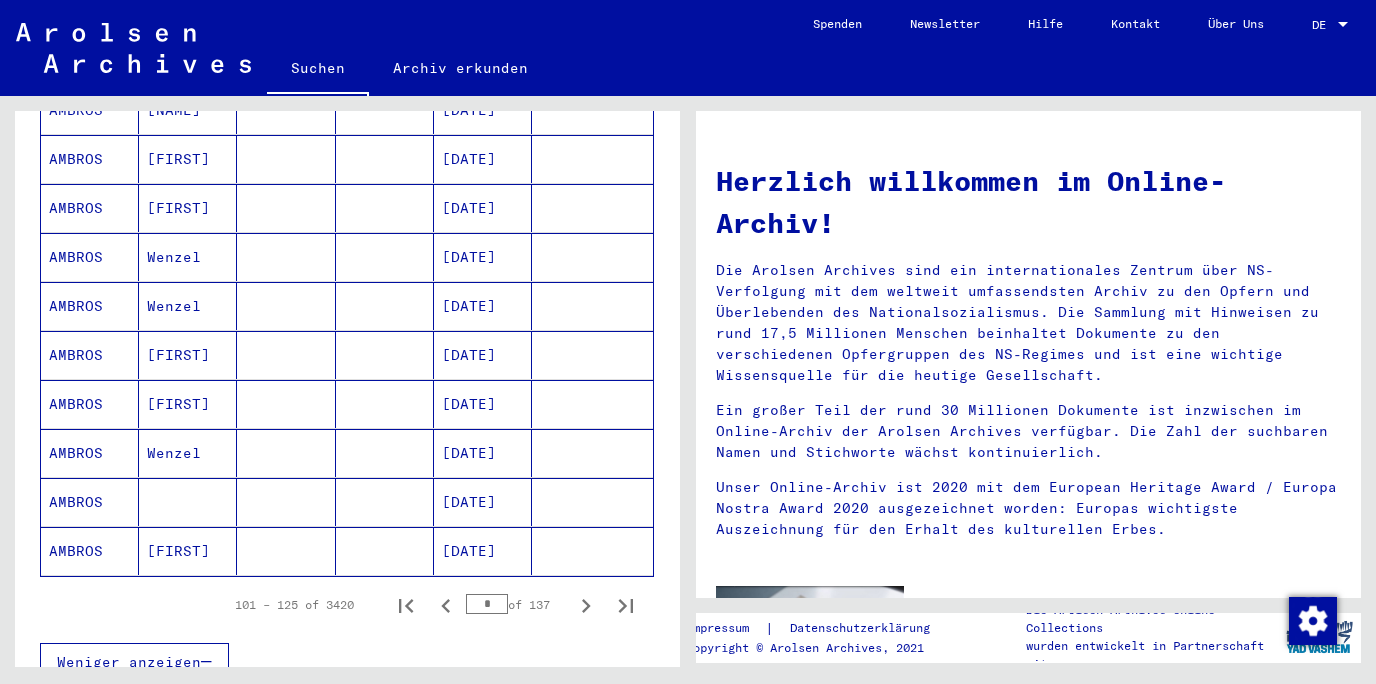 click 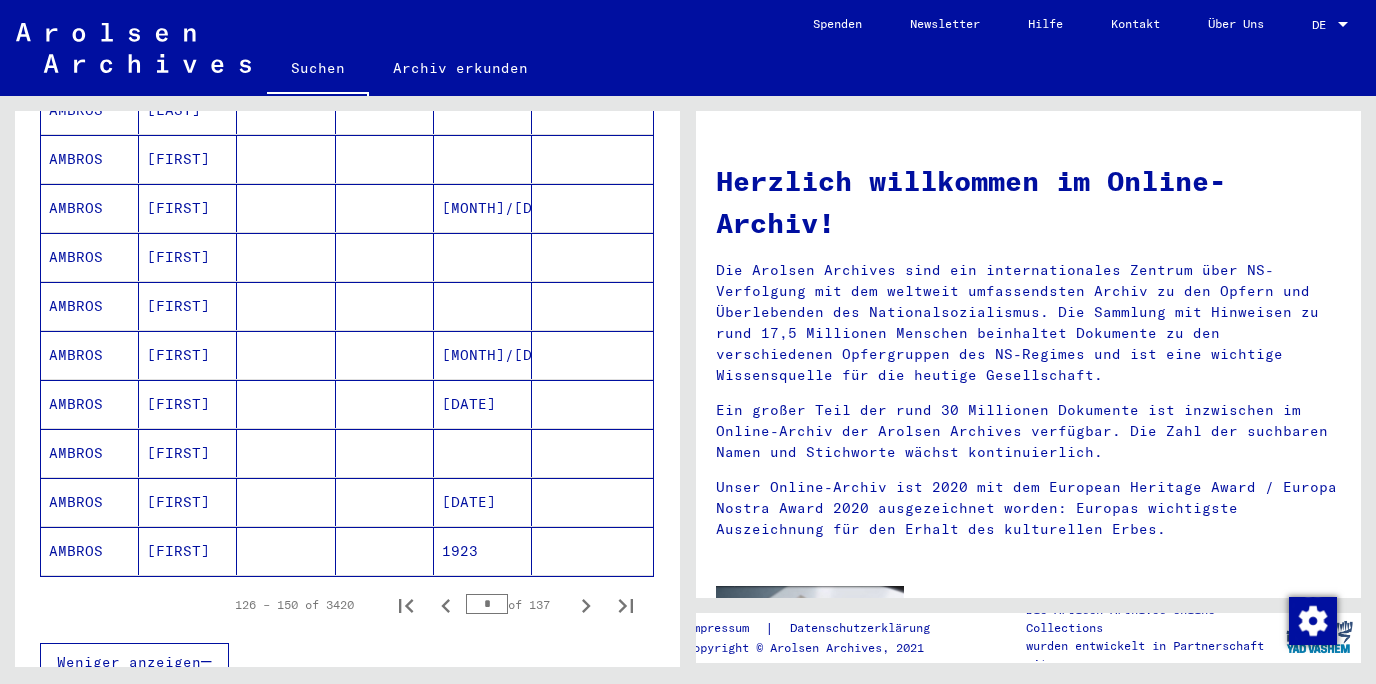 click 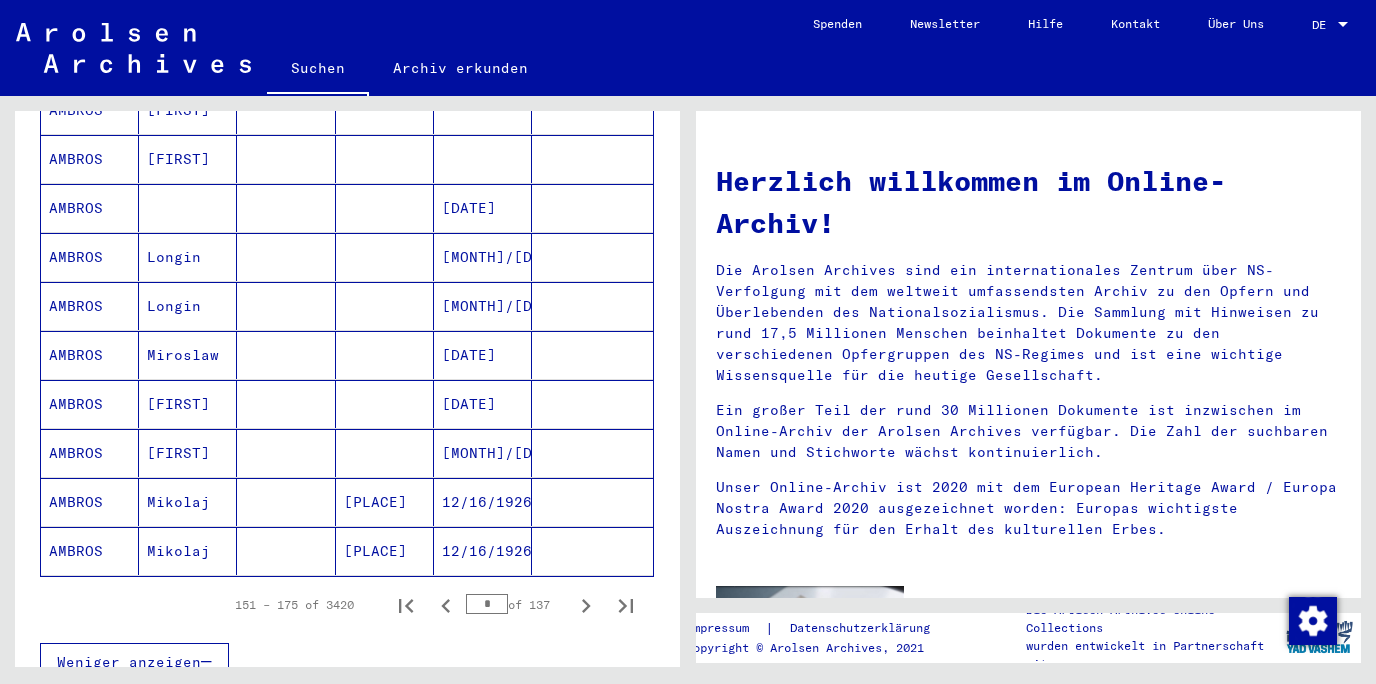 click 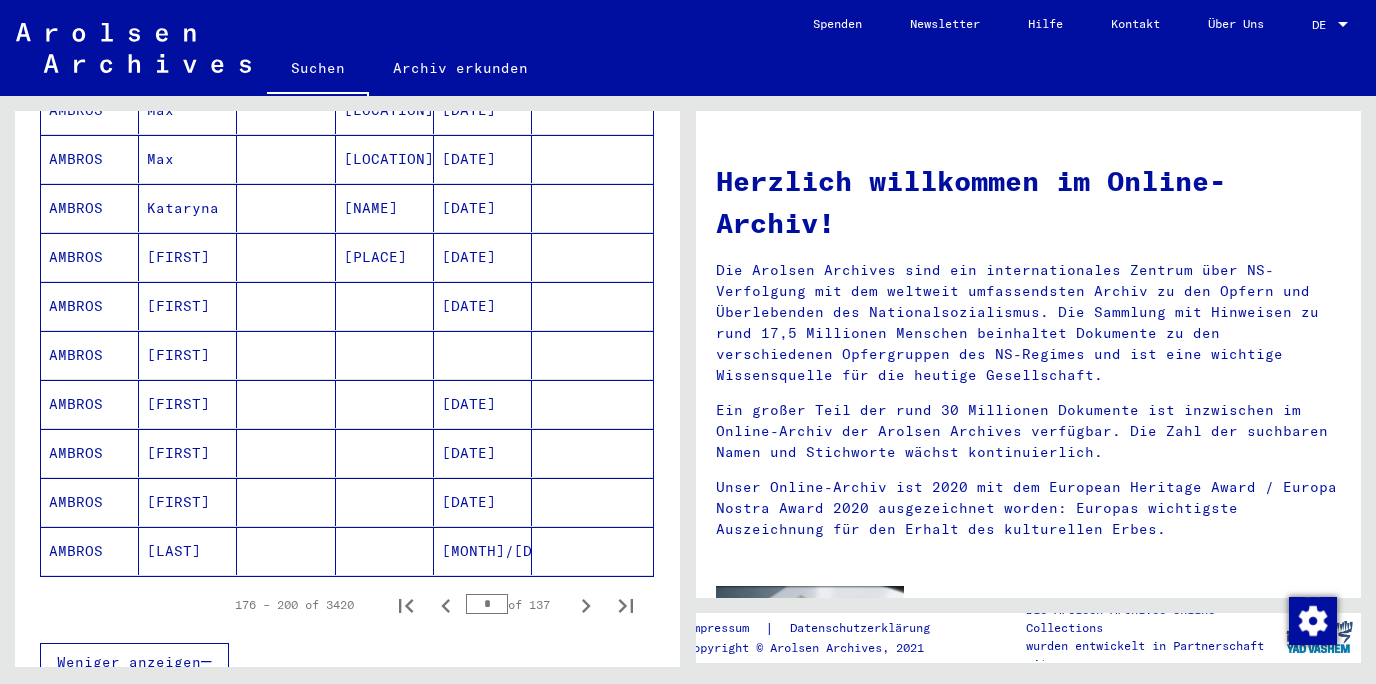 click 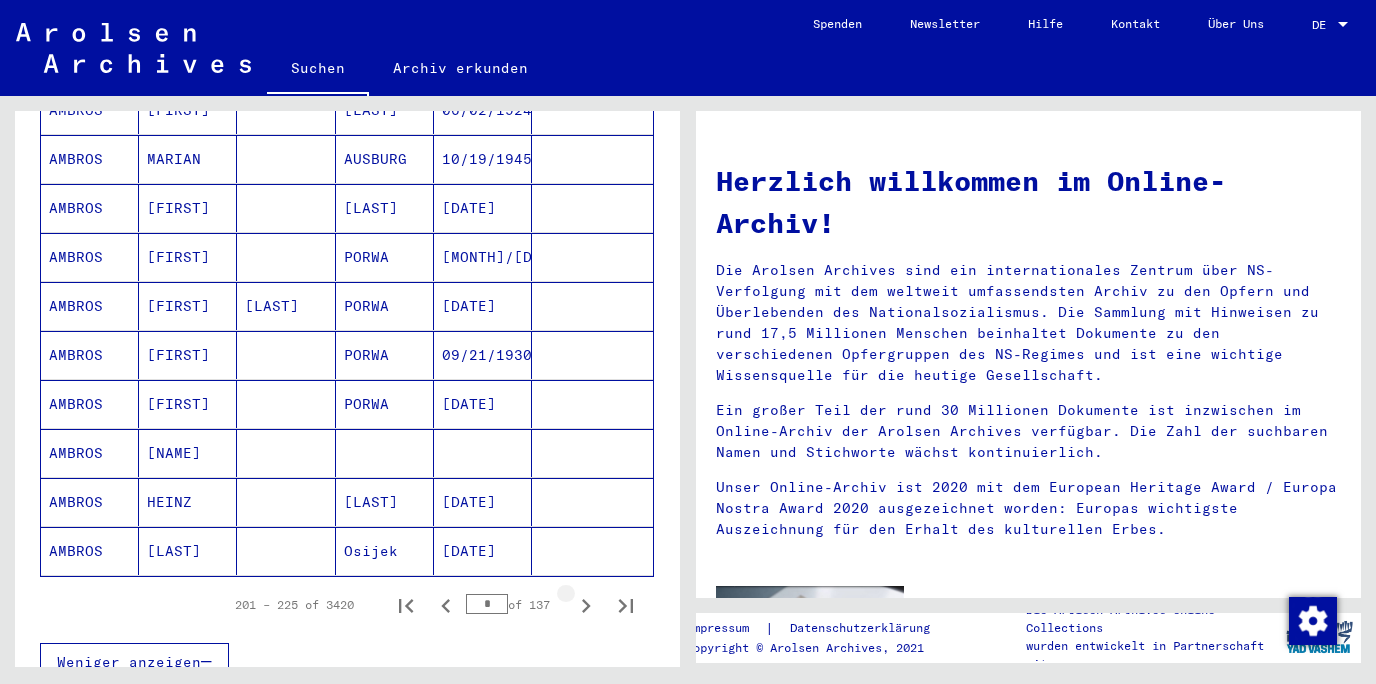 click 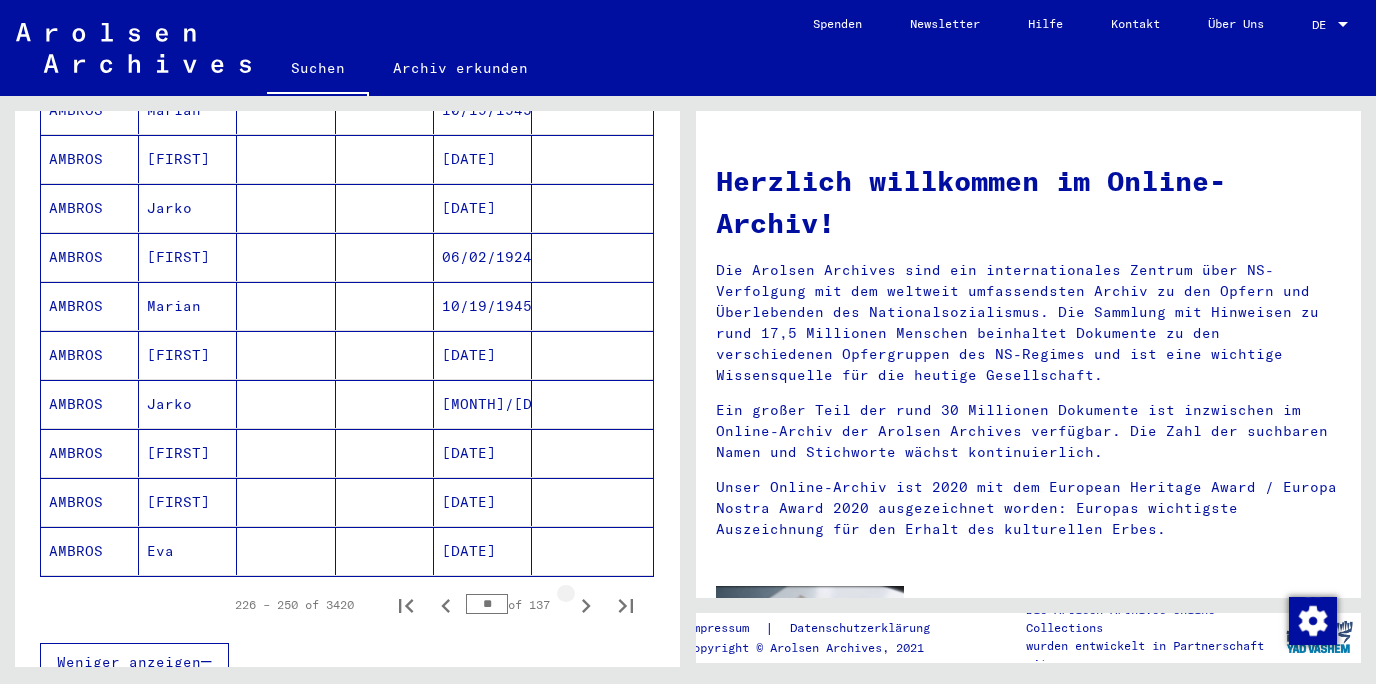 click 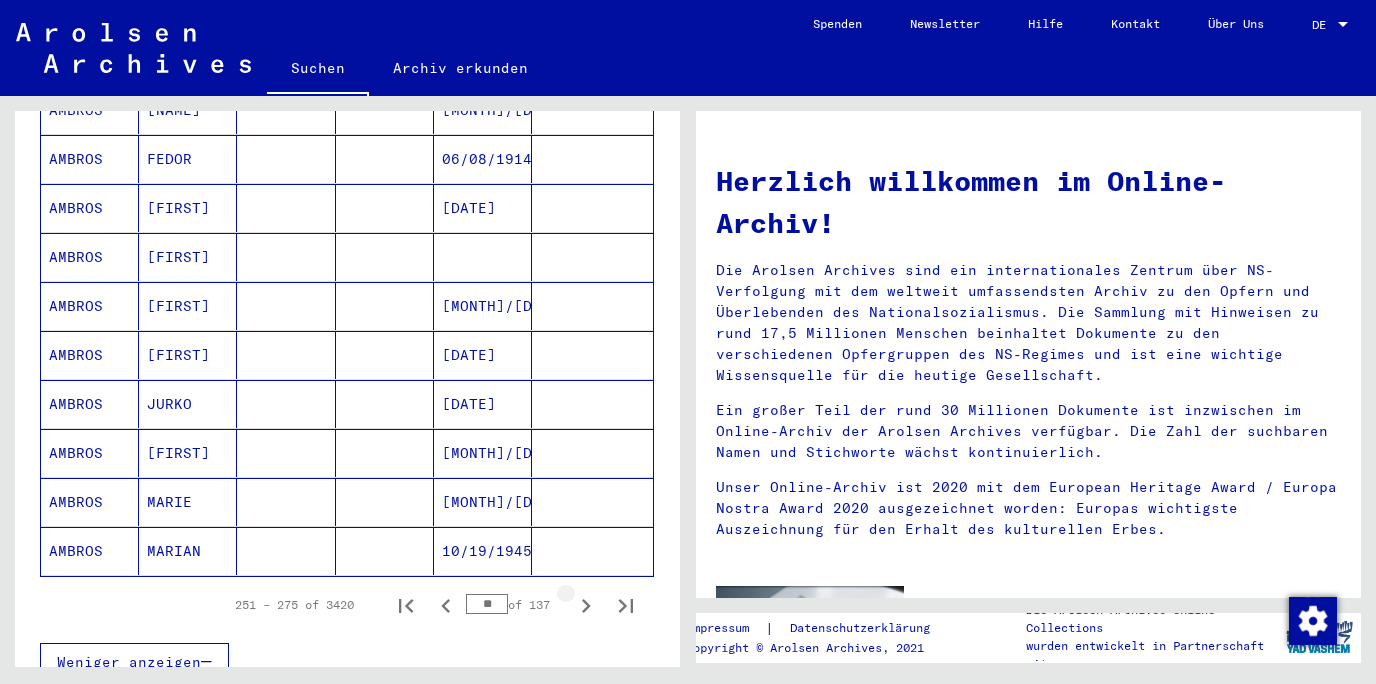 click 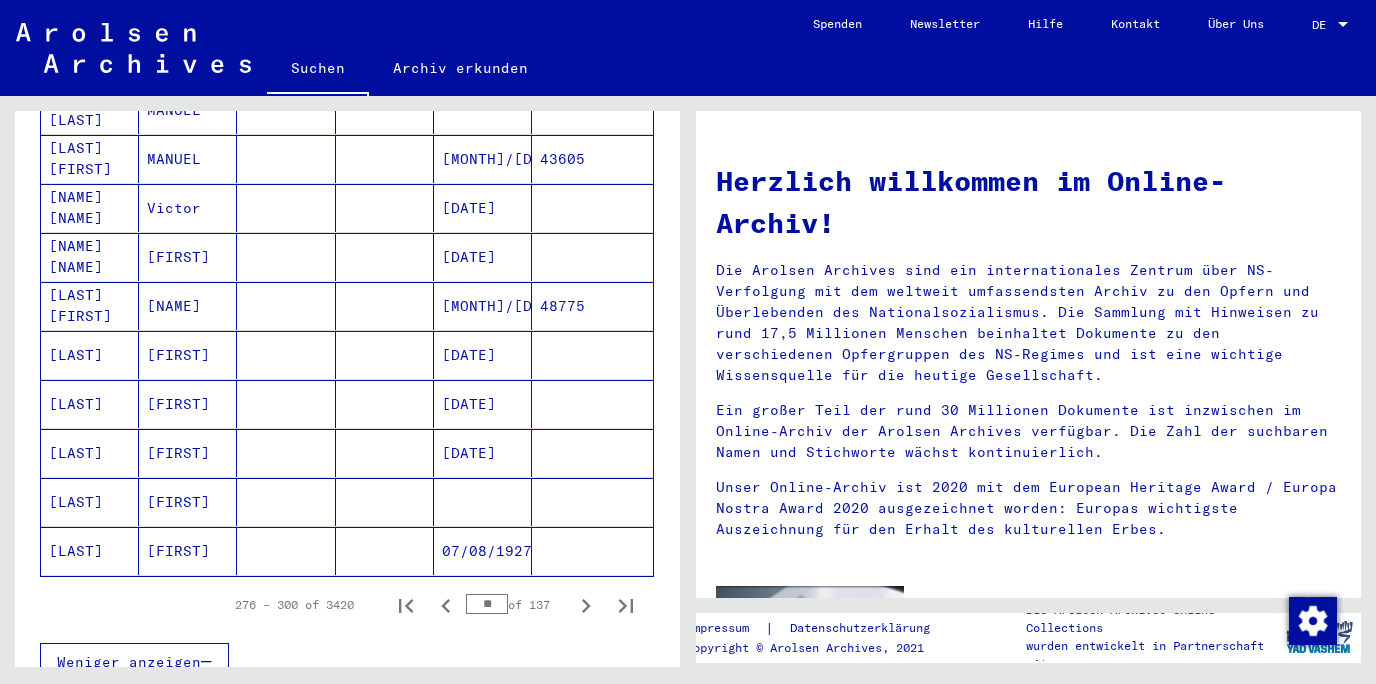 click 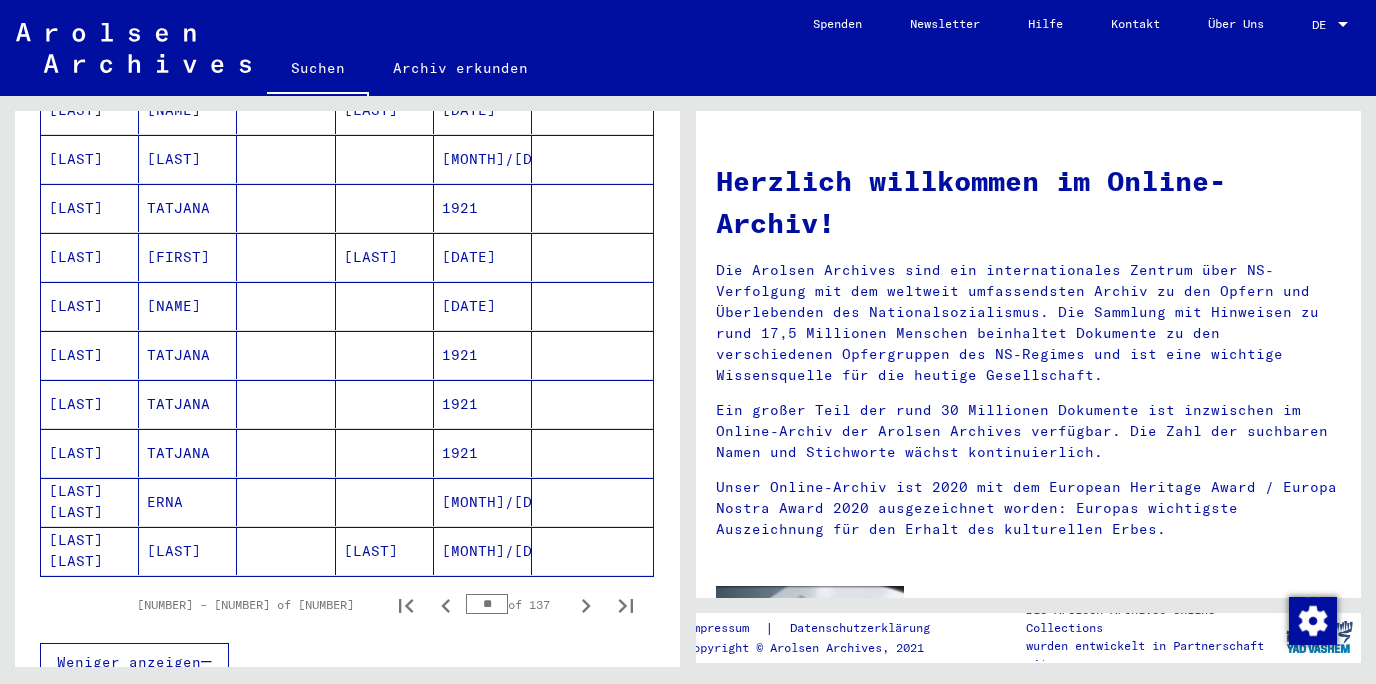 click 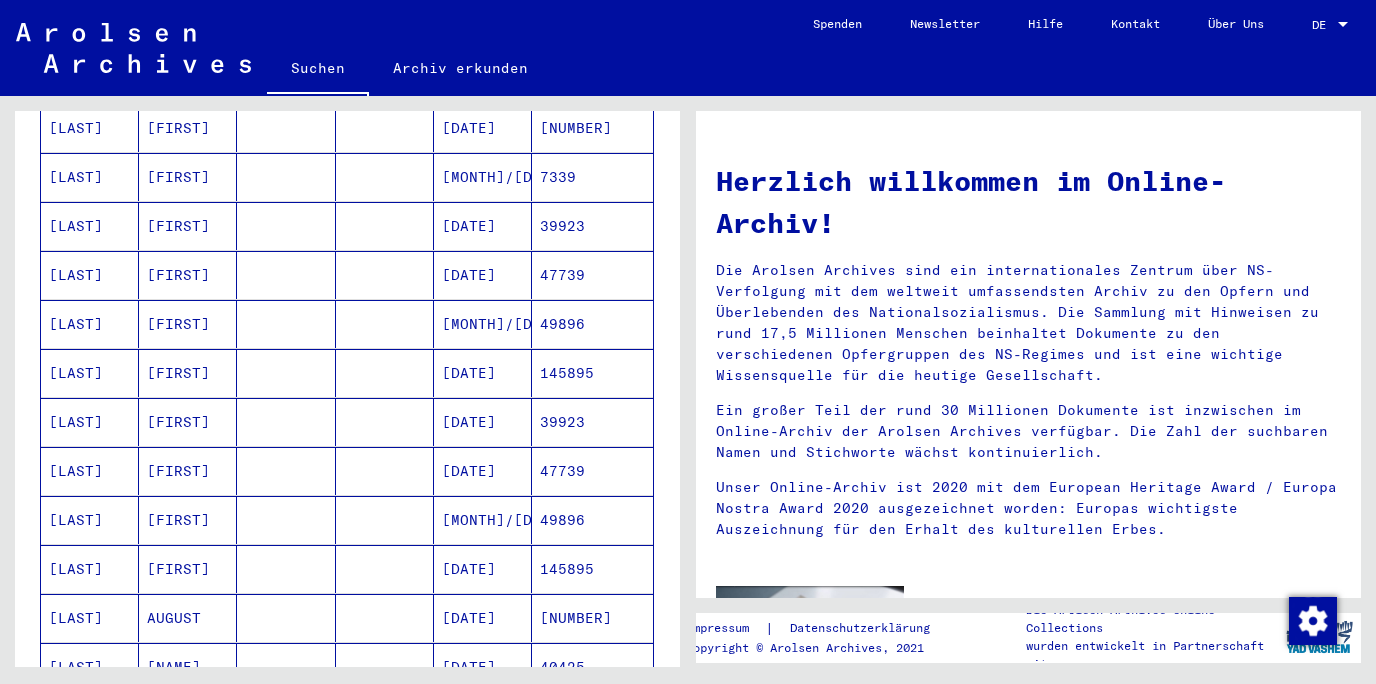 scroll, scrollTop: 967, scrollLeft: 0, axis: vertical 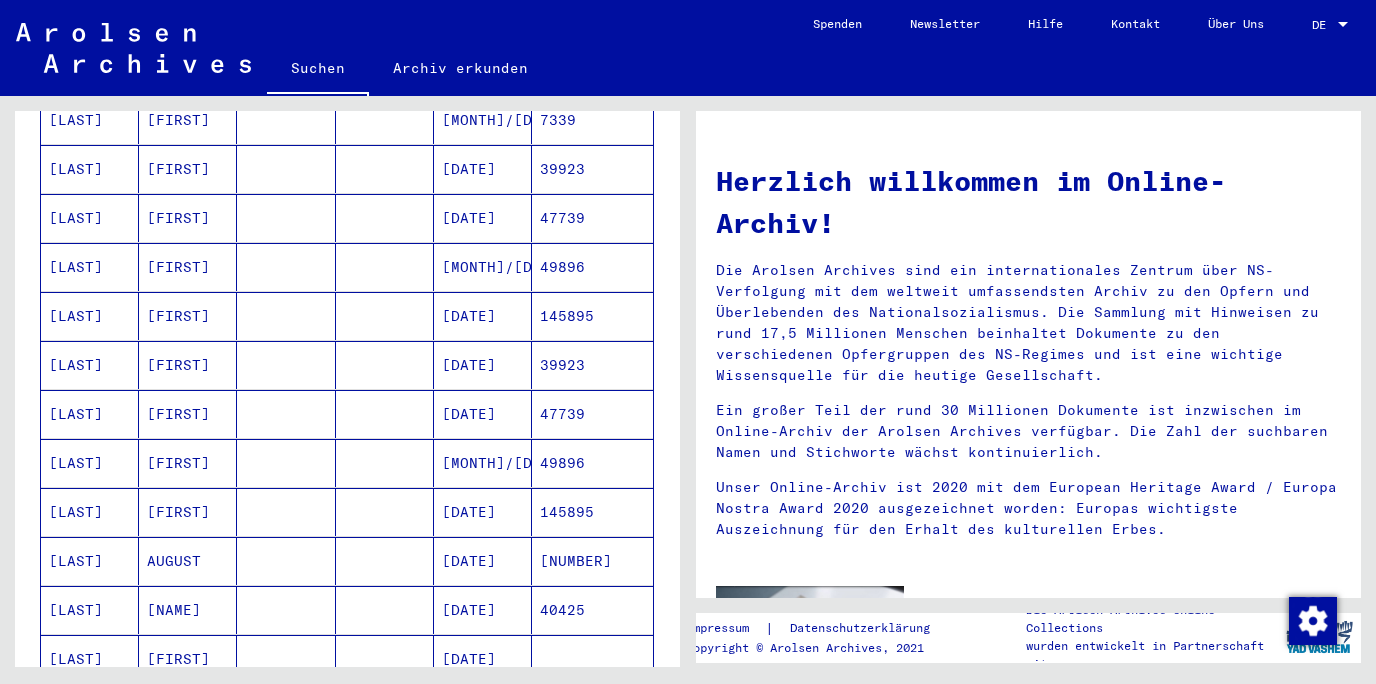 click on "[MONTH]/[DAY]/[YEAR]" at bounding box center (483, 512) 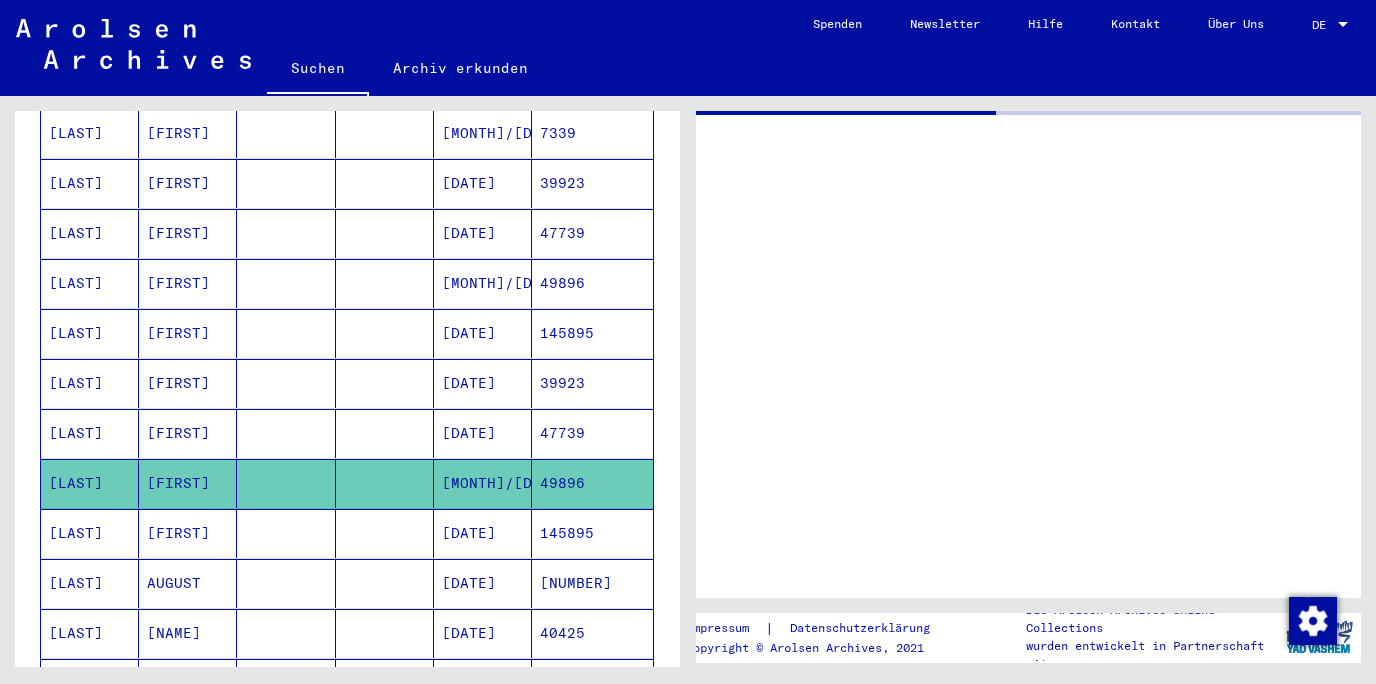 scroll, scrollTop: 976, scrollLeft: 0, axis: vertical 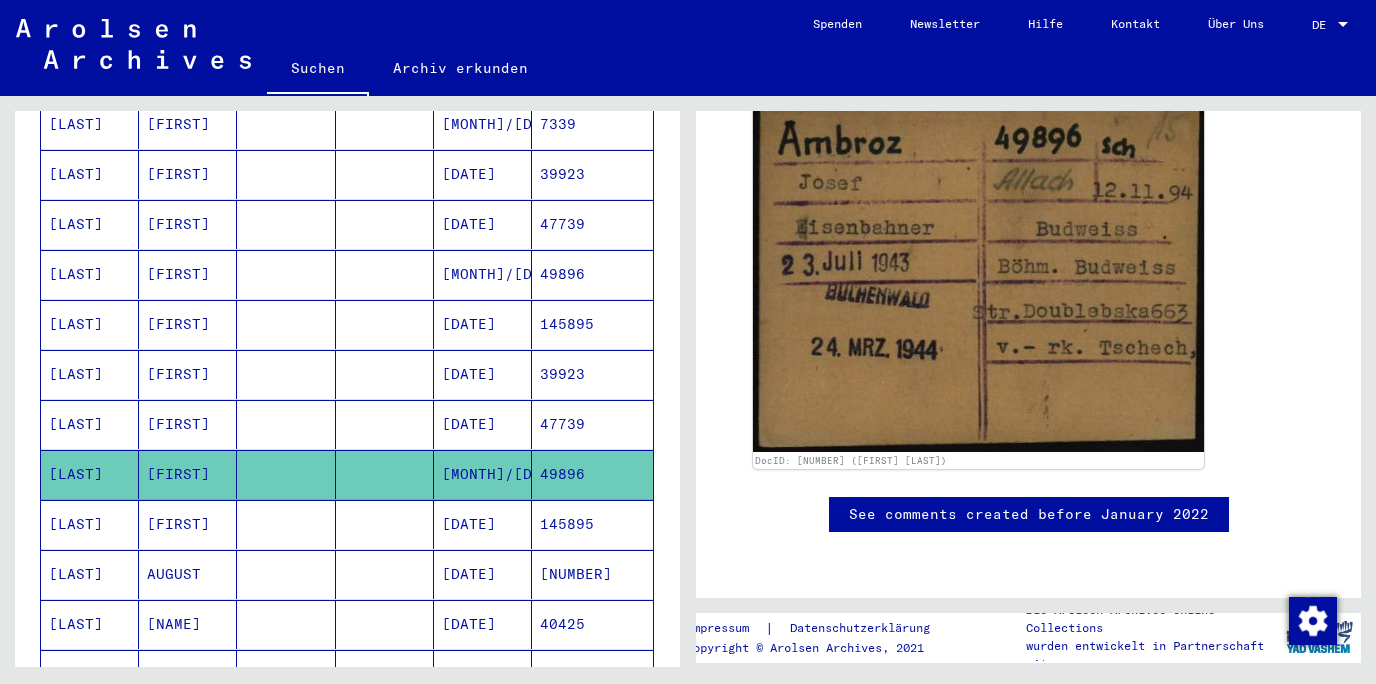 click on "[FIRST]" at bounding box center (188, 324) 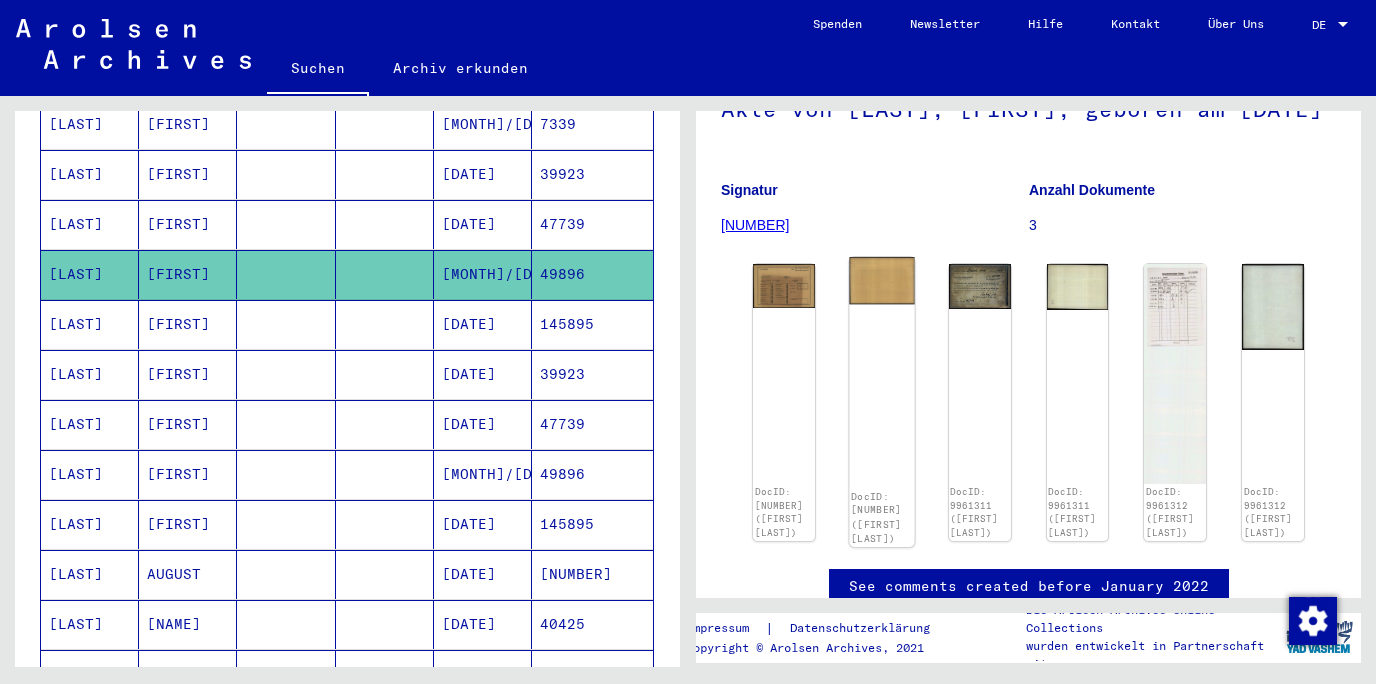 scroll, scrollTop: 107, scrollLeft: 0, axis: vertical 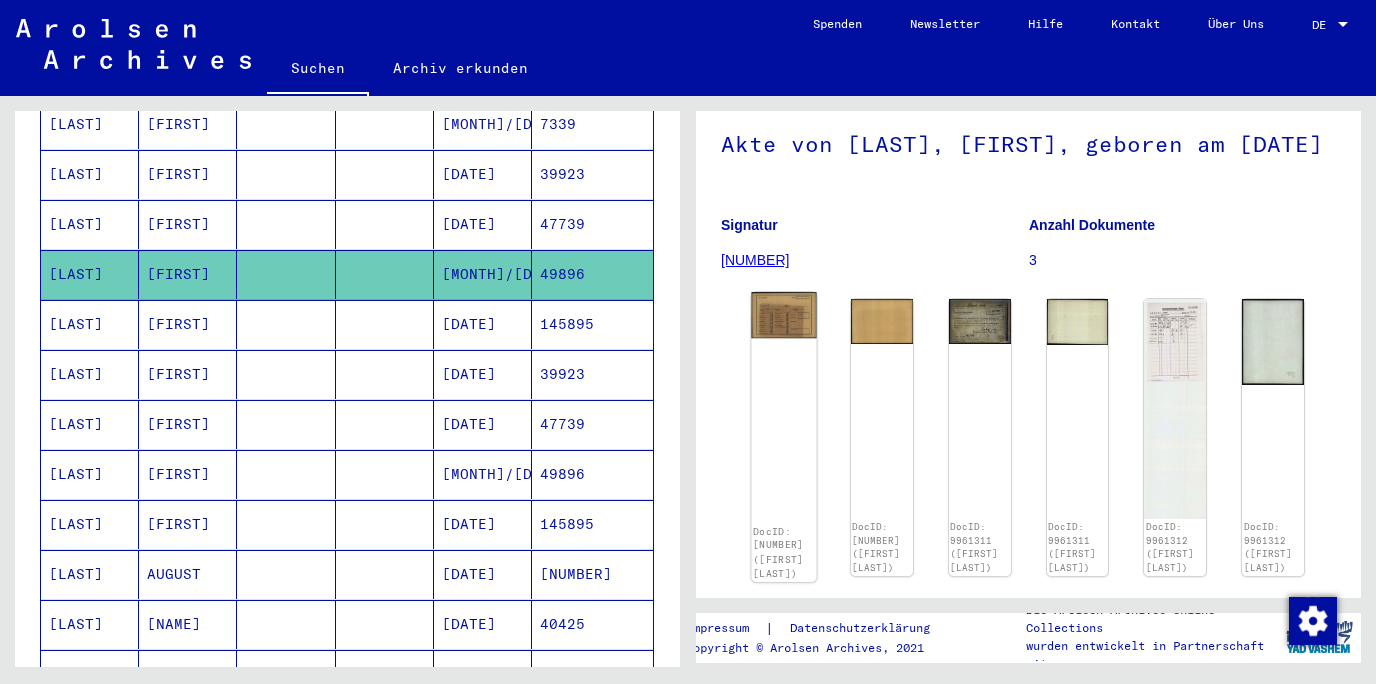 click 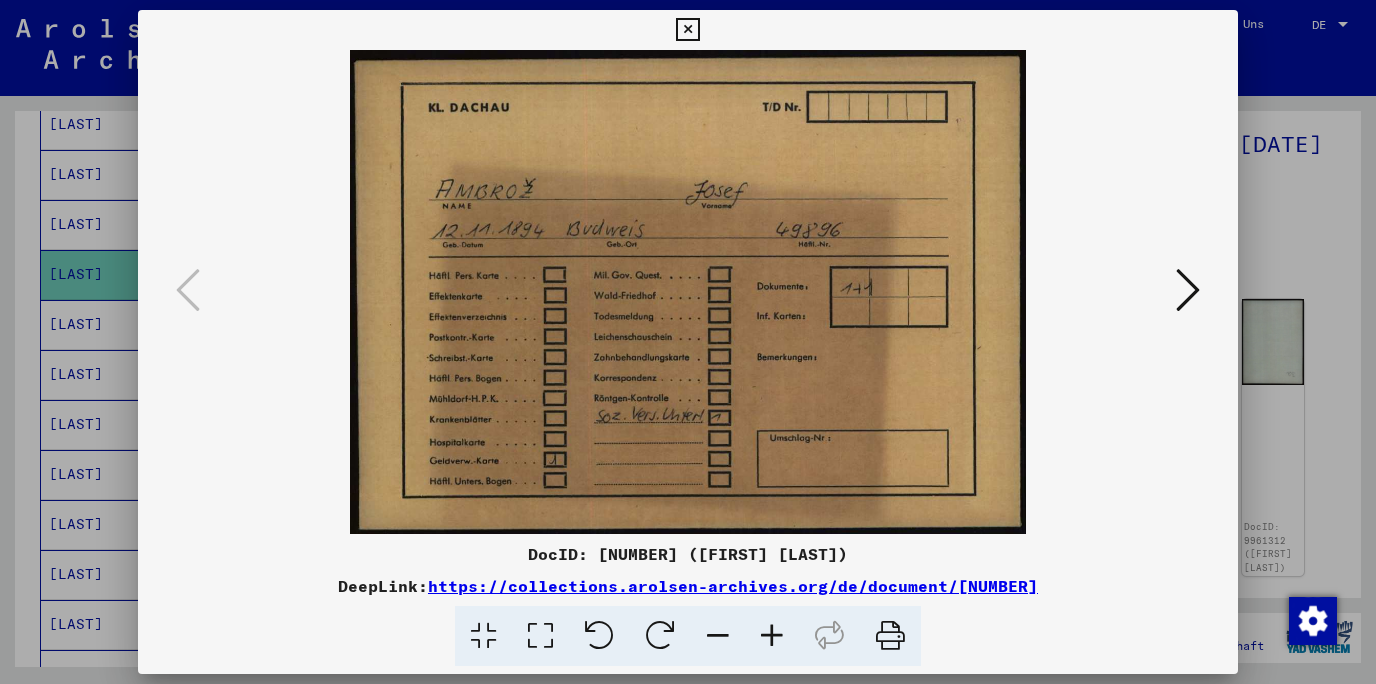 click at bounding box center [687, 30] 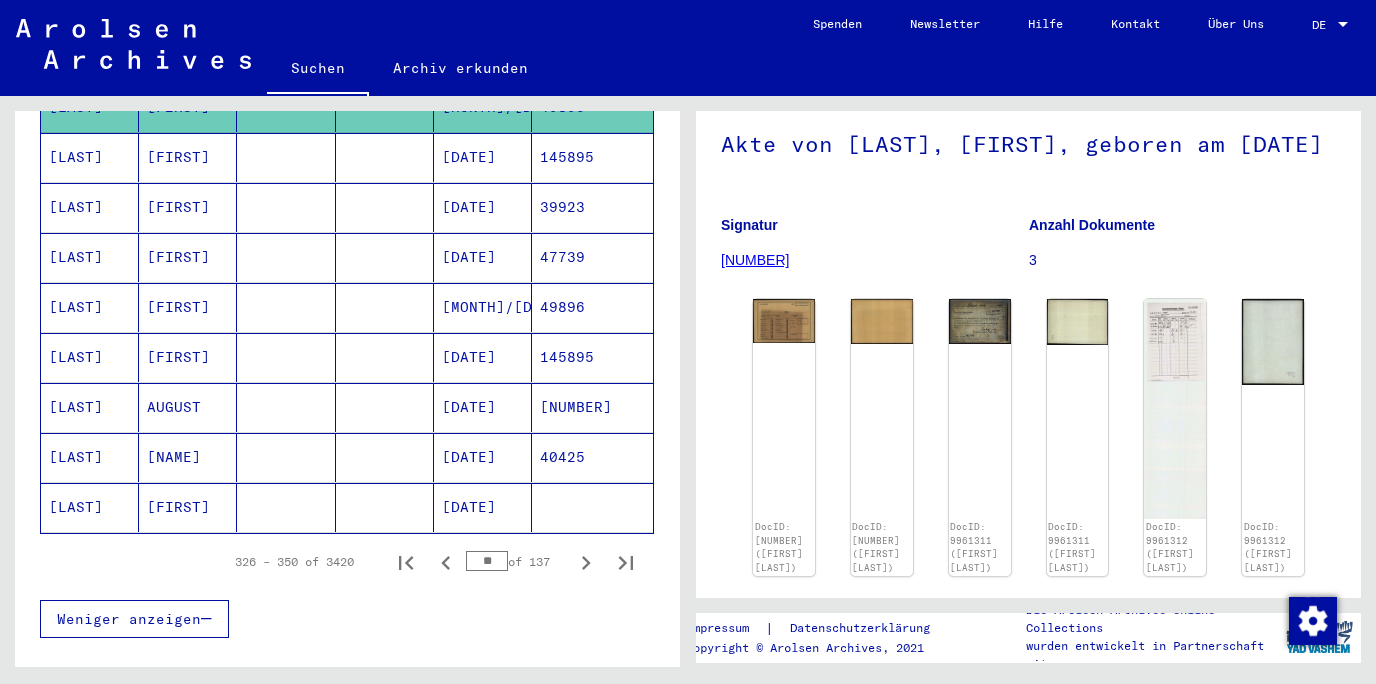 scroll, scrollTop: 1299, scrollLeft: 0, axis: vertical 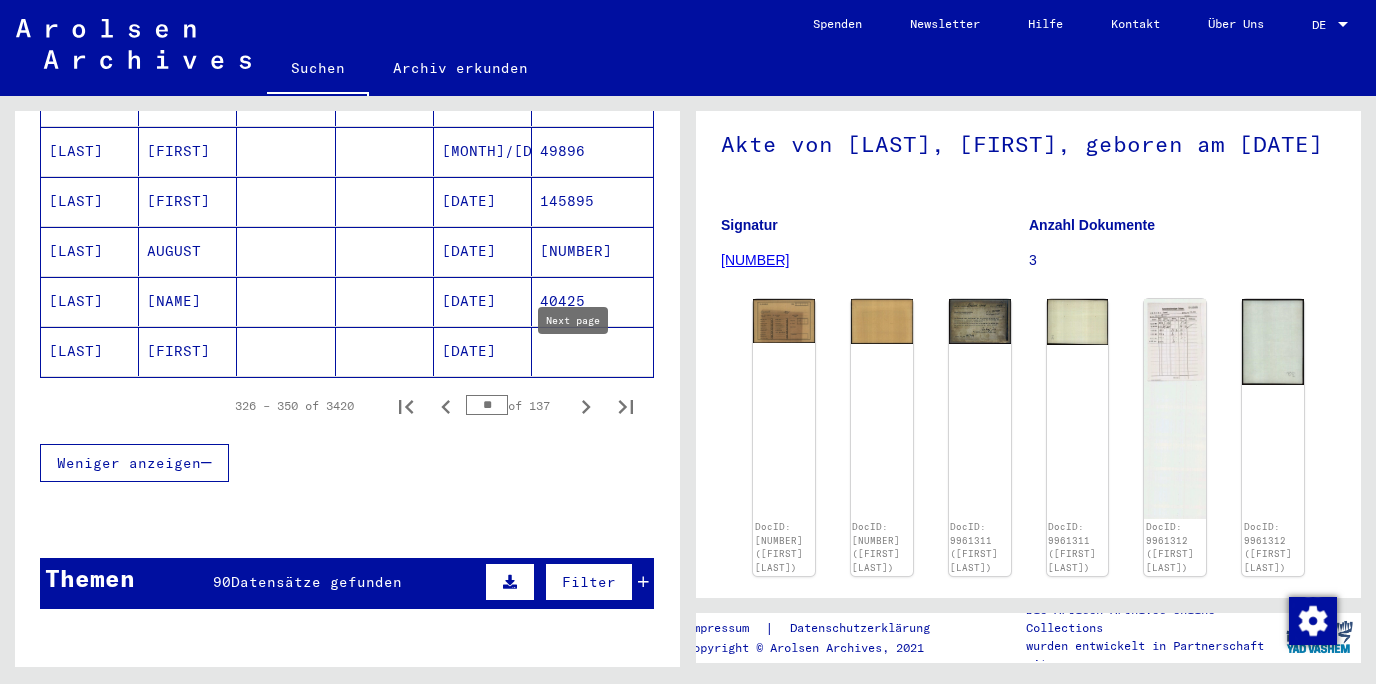 click 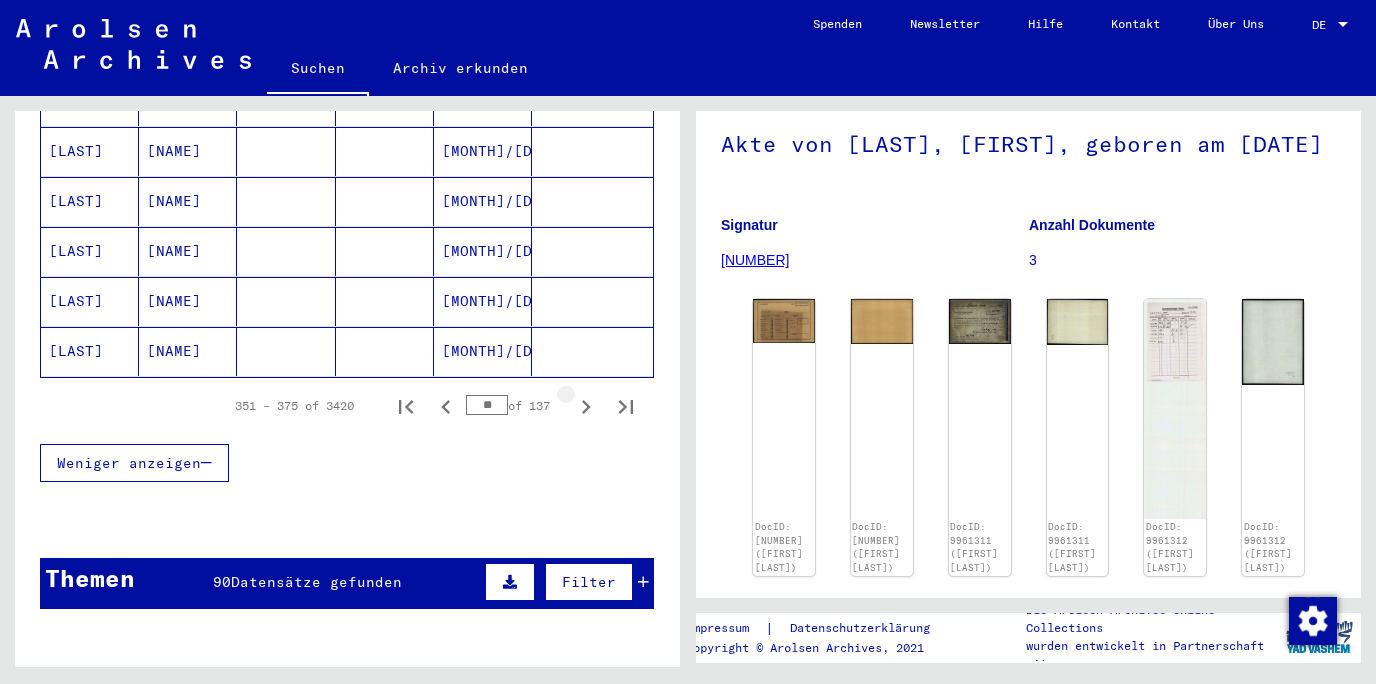 click 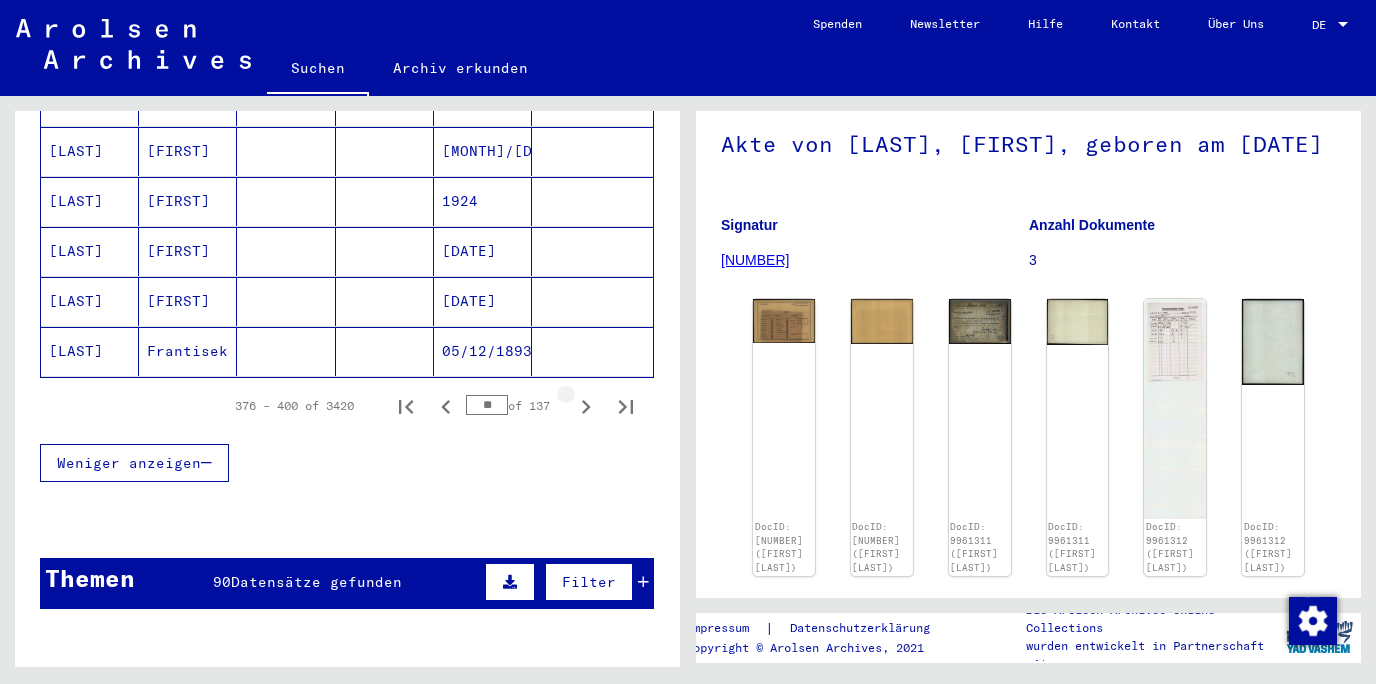 click 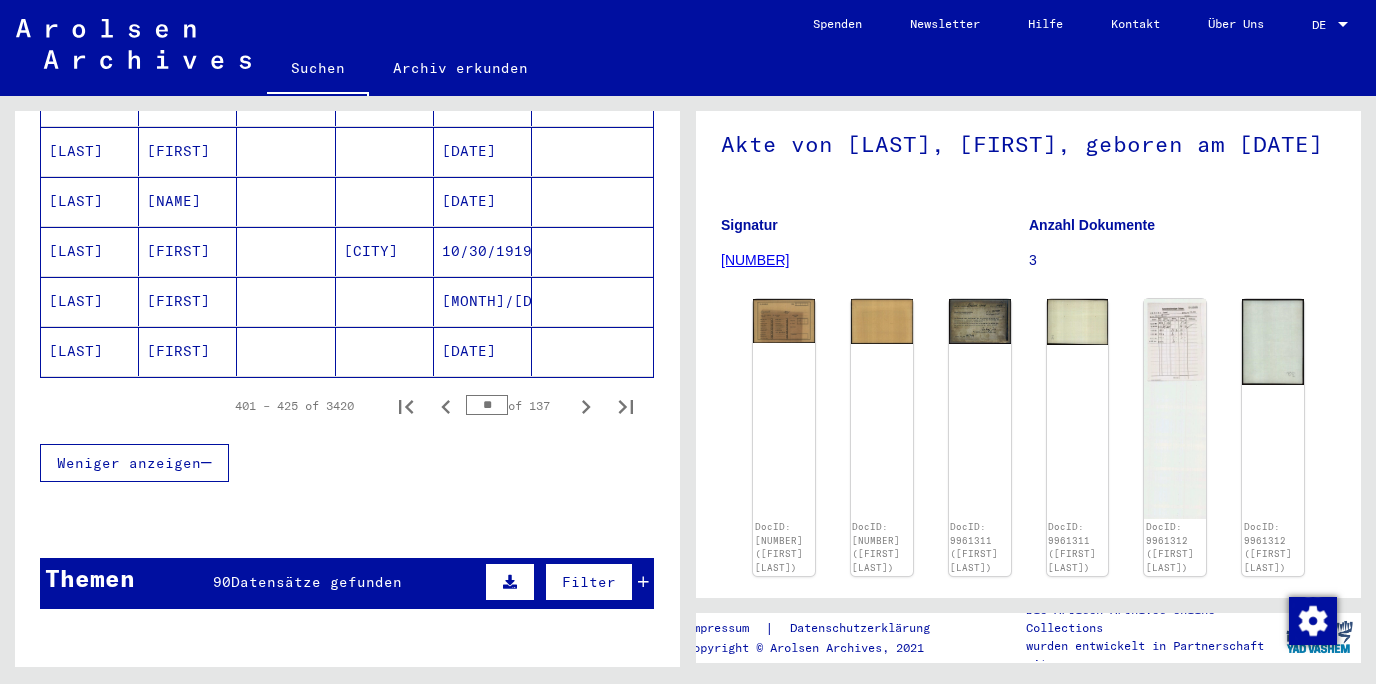 click 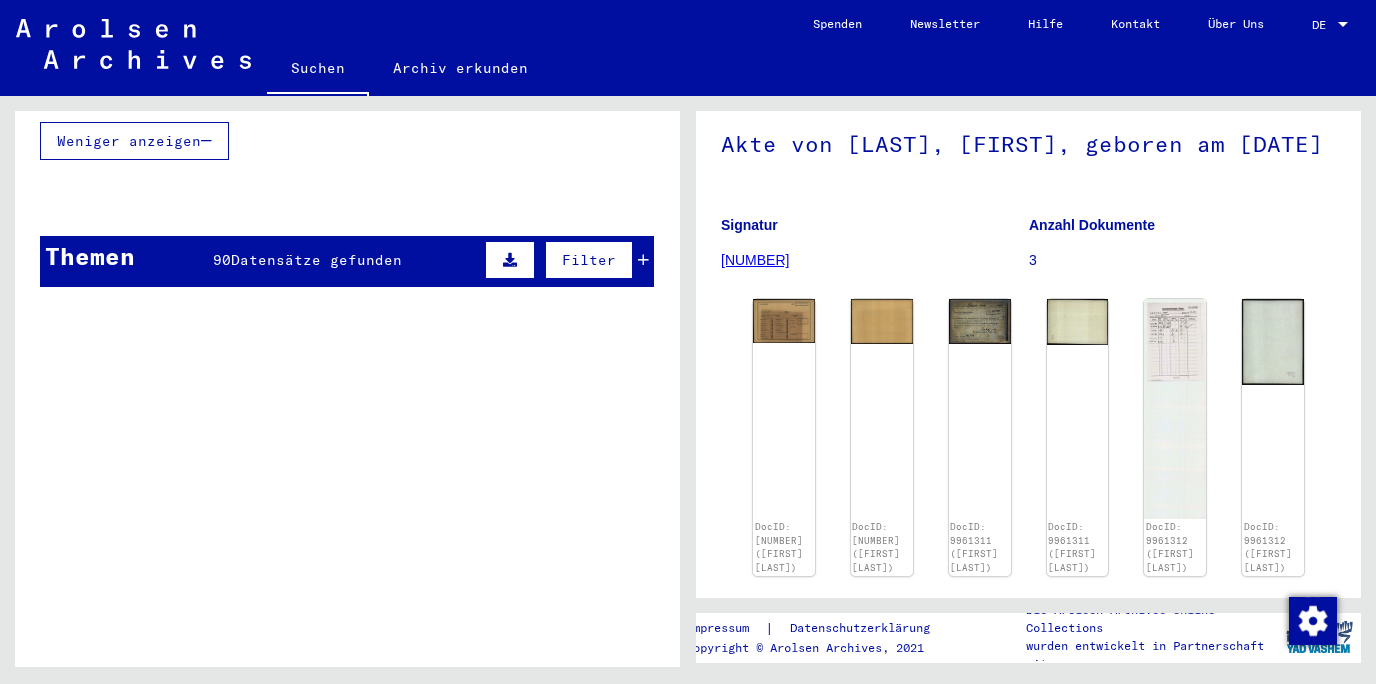scroll, scrollTop: 1299, scrollLeft: 0, axis: vertical 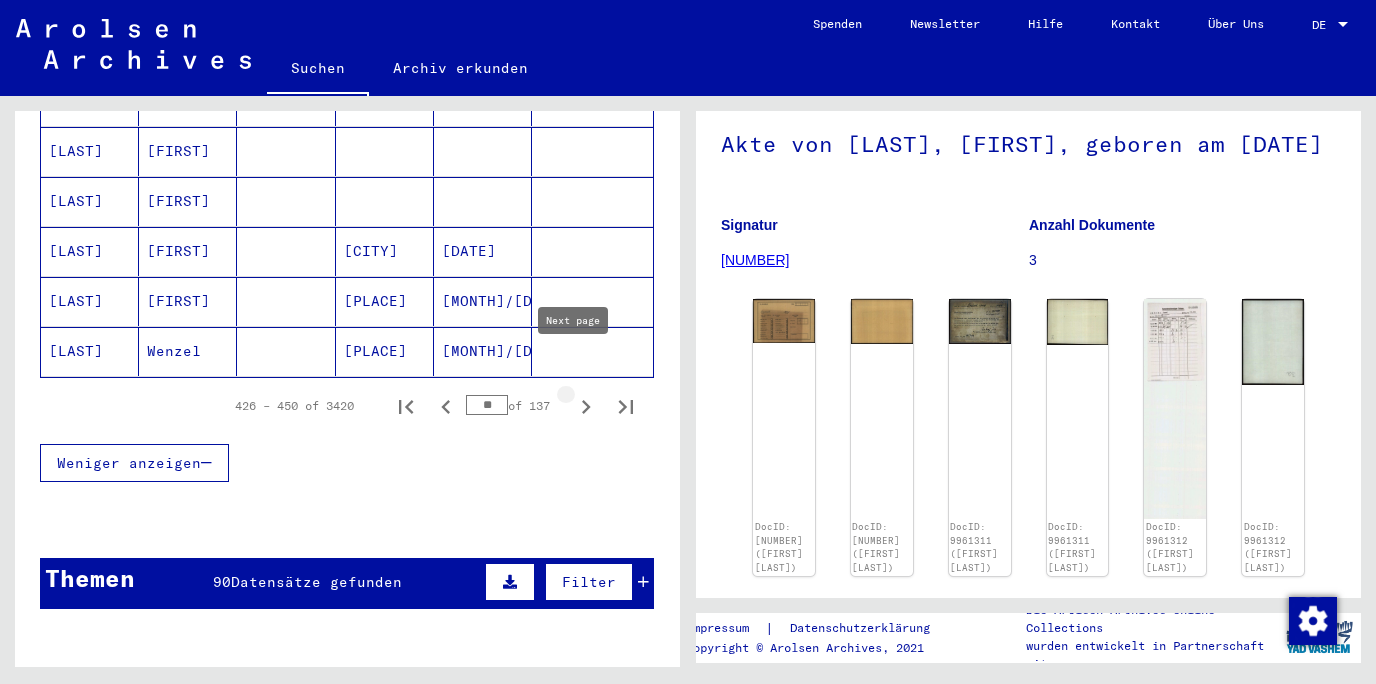 click 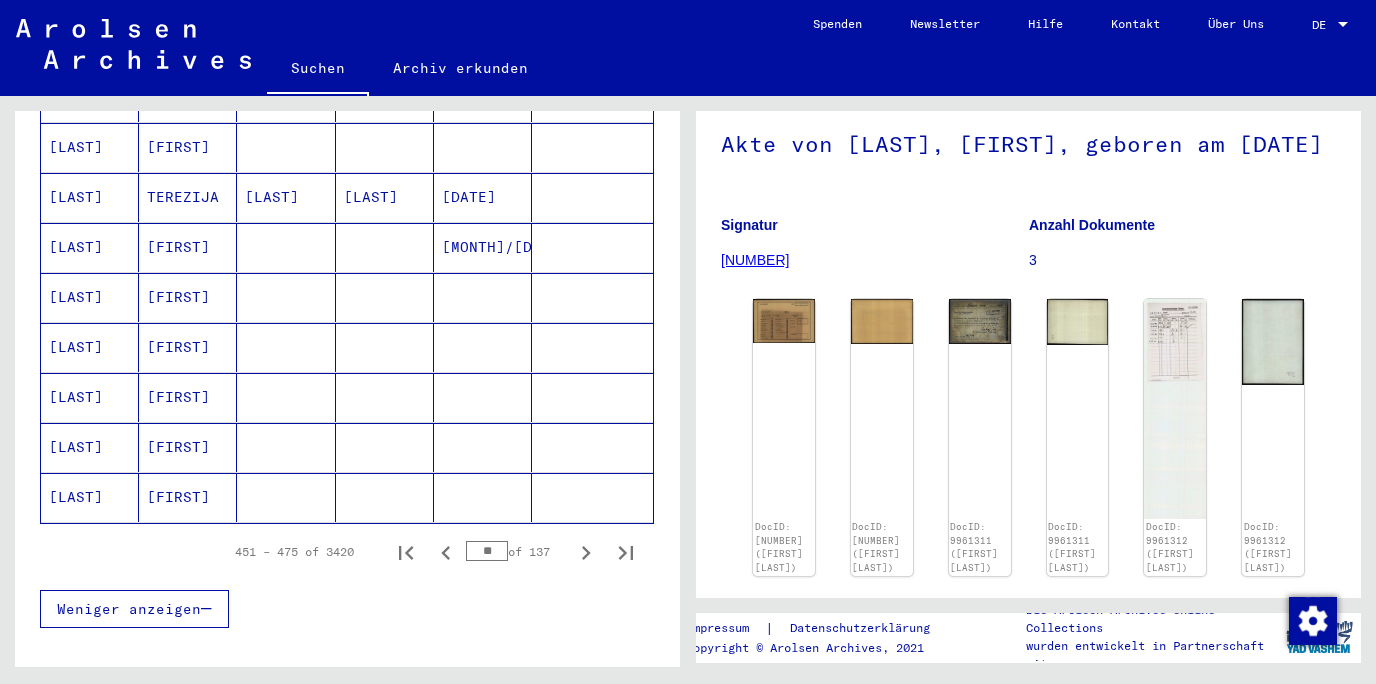 scroll, scrollTop: 1191, scrollLeft: 0, axis: vertical 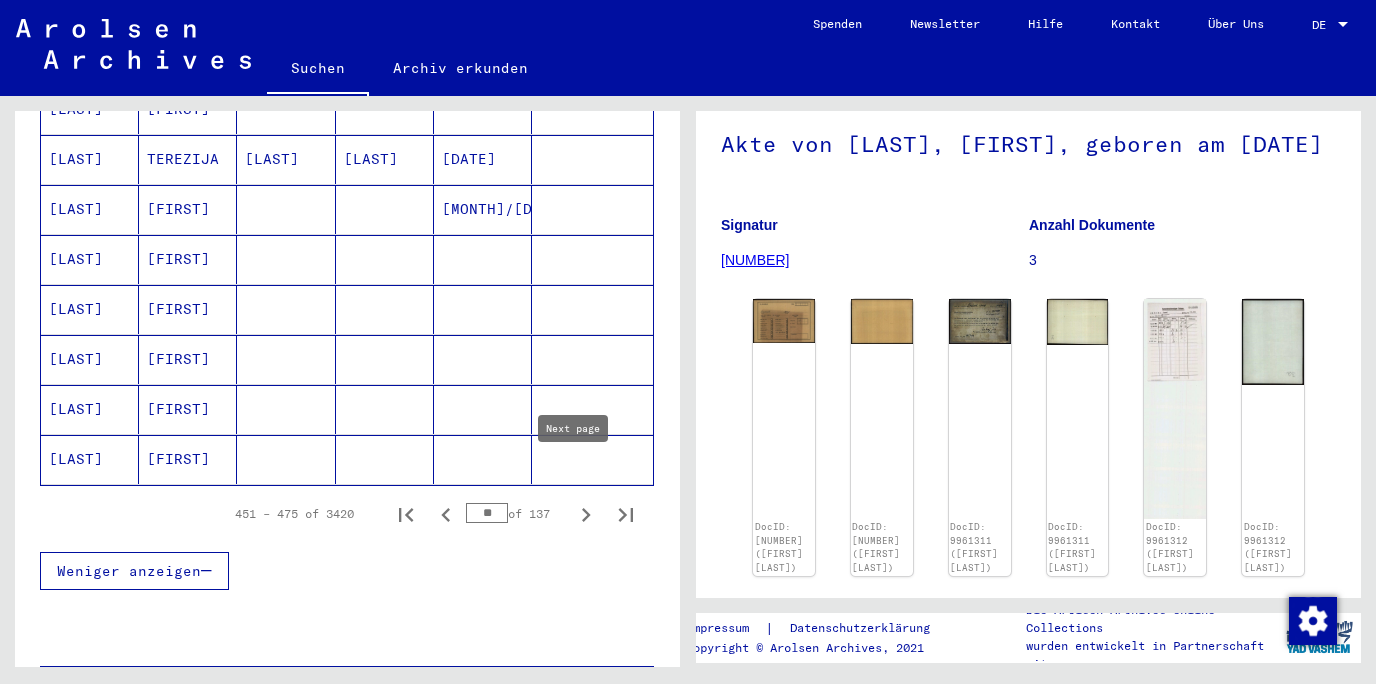 click 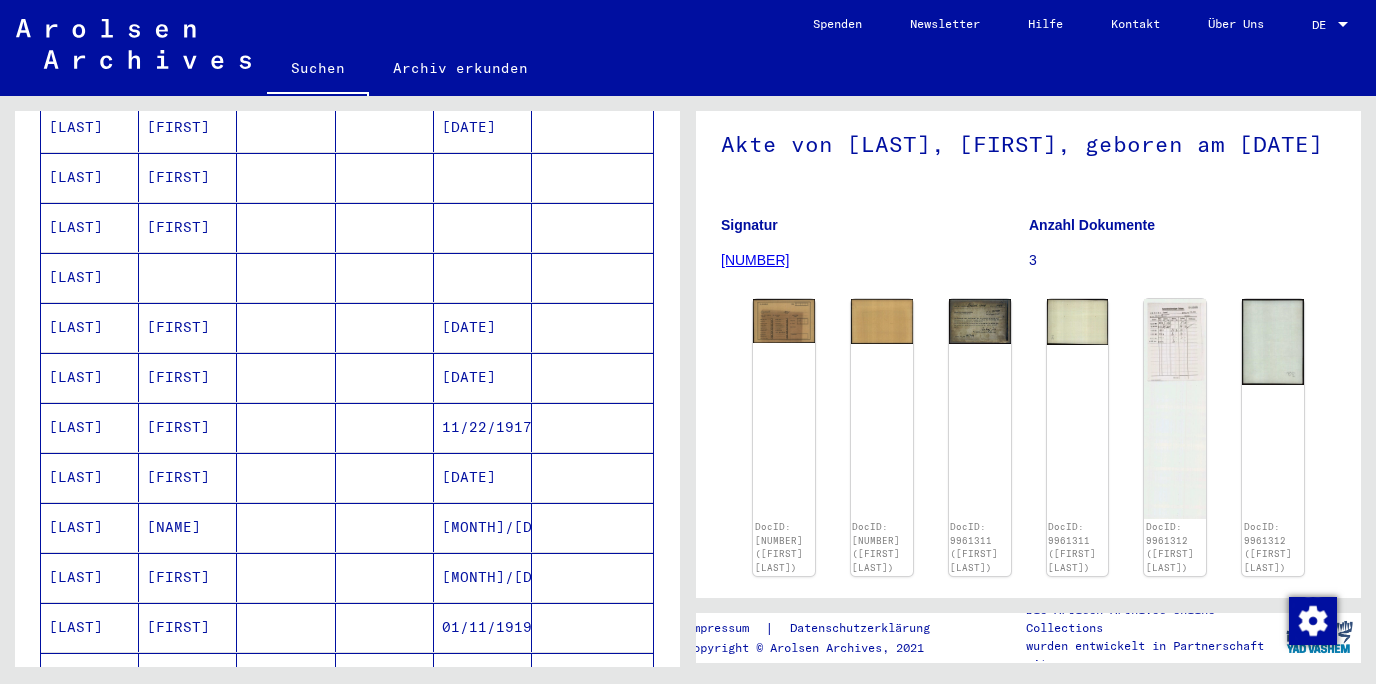 scroll, scrollTop: 869, scrollLeft: 0, axis: vertical 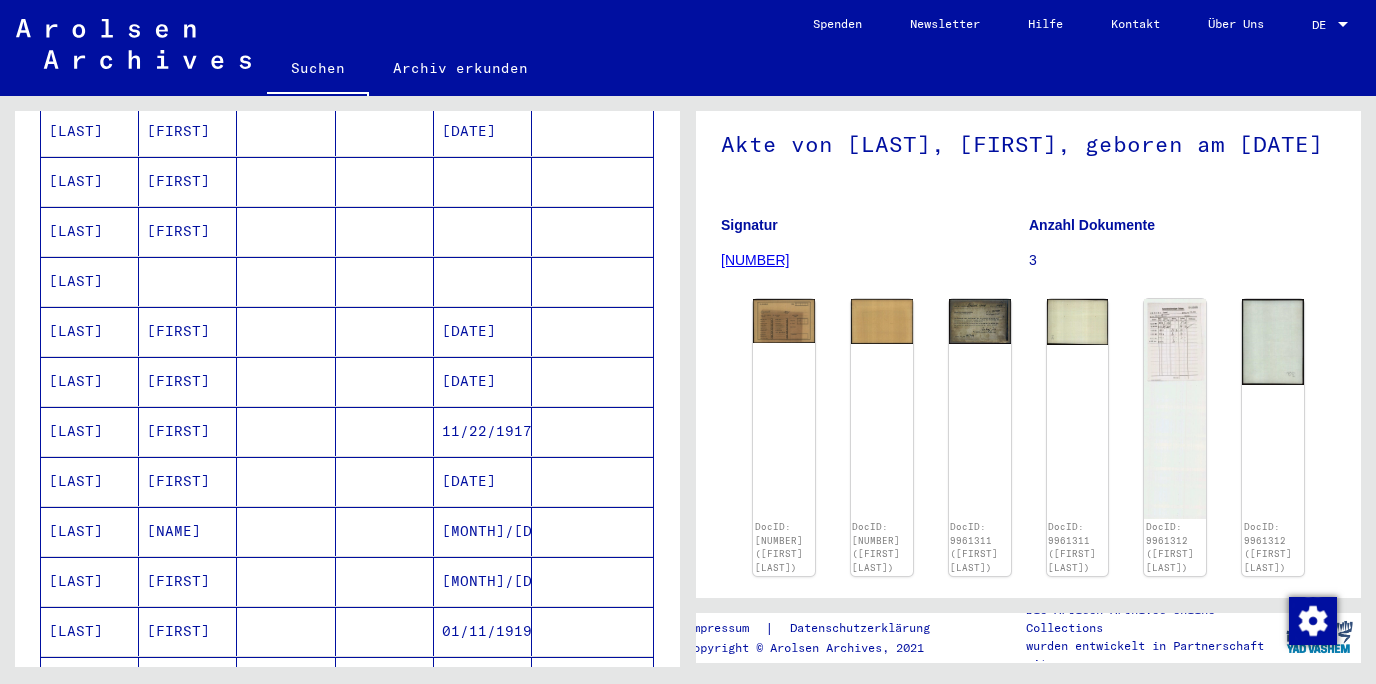 click on "[FIRST]" at bounding box center (188, 381) 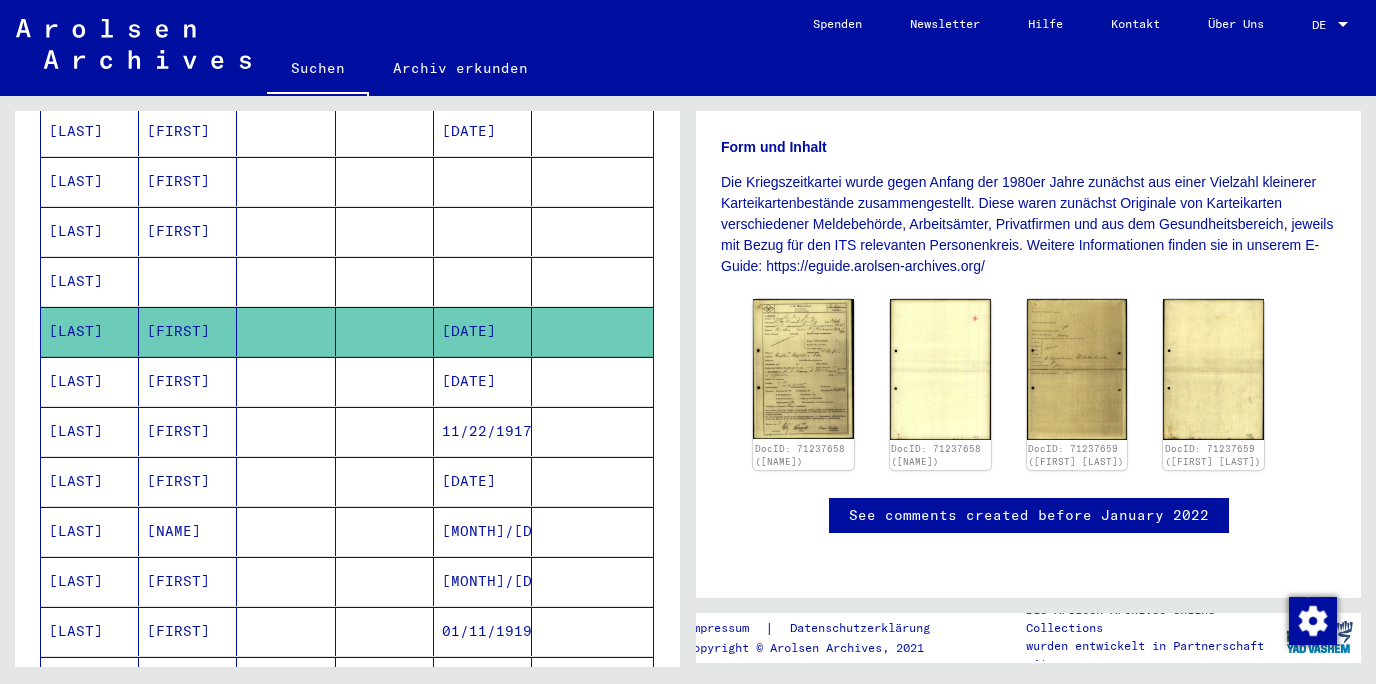 scroll, scrollTop: 290, scrollLeft: 0, axis: vertical 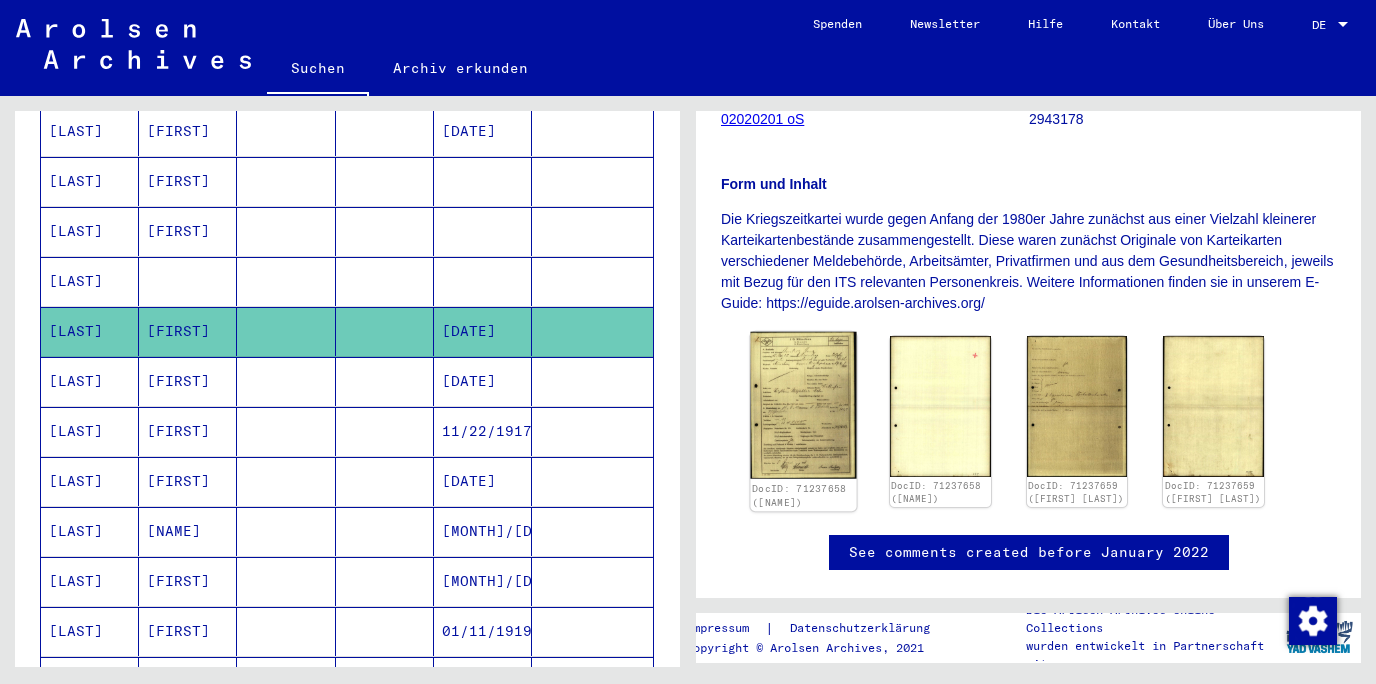 click 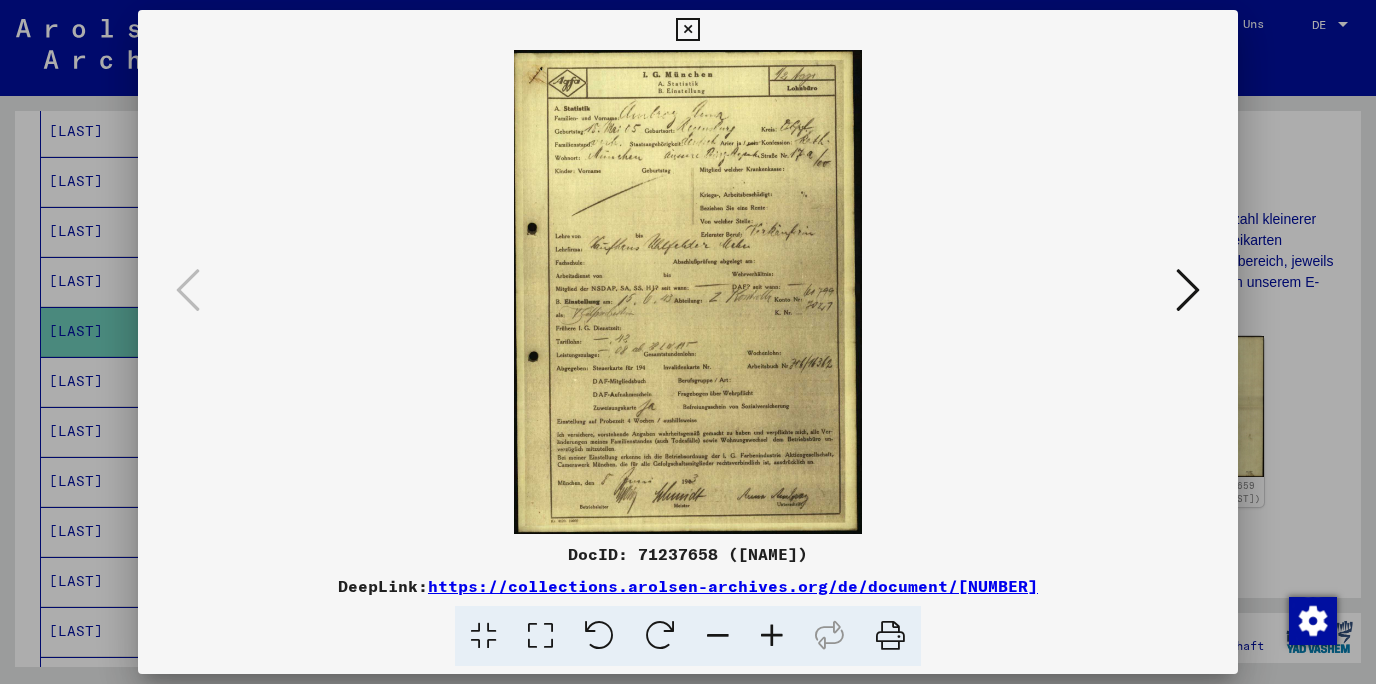 click at bounding box center [687, 30] 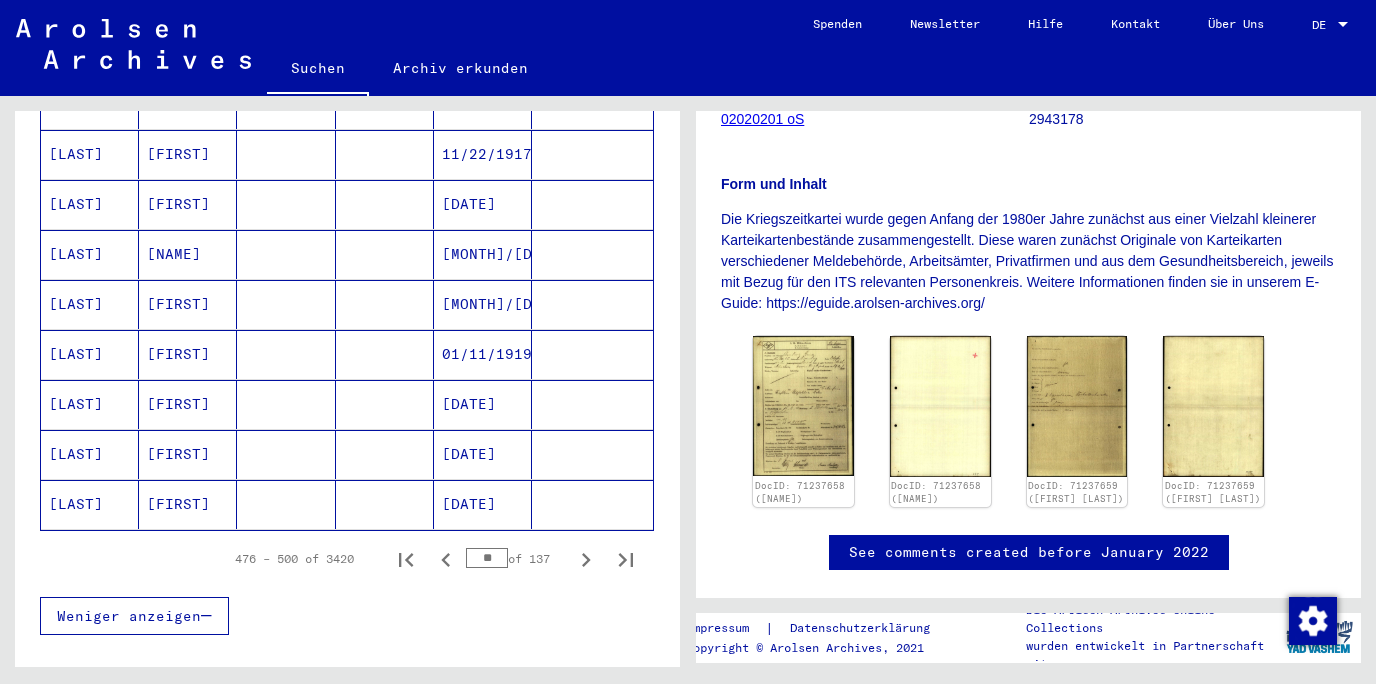 scroll, scrollTop: 1406, scrollLeft: 0, axis: vertical 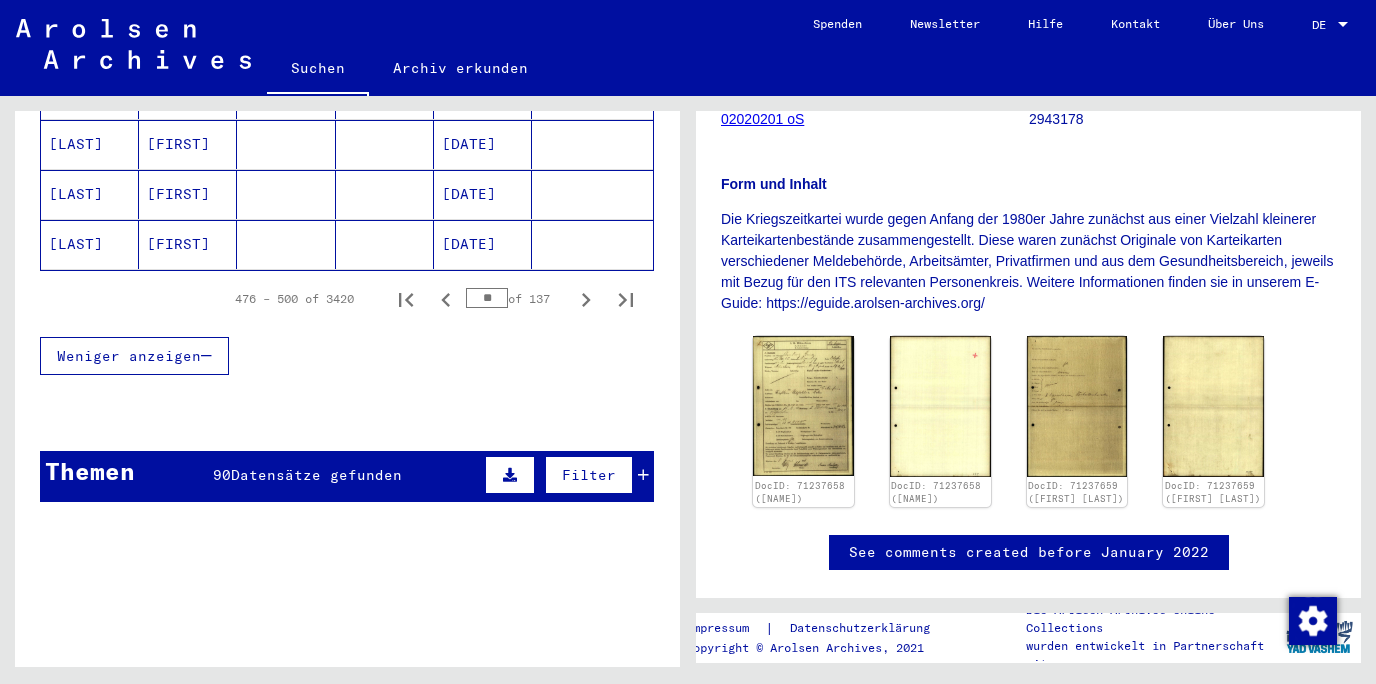 click 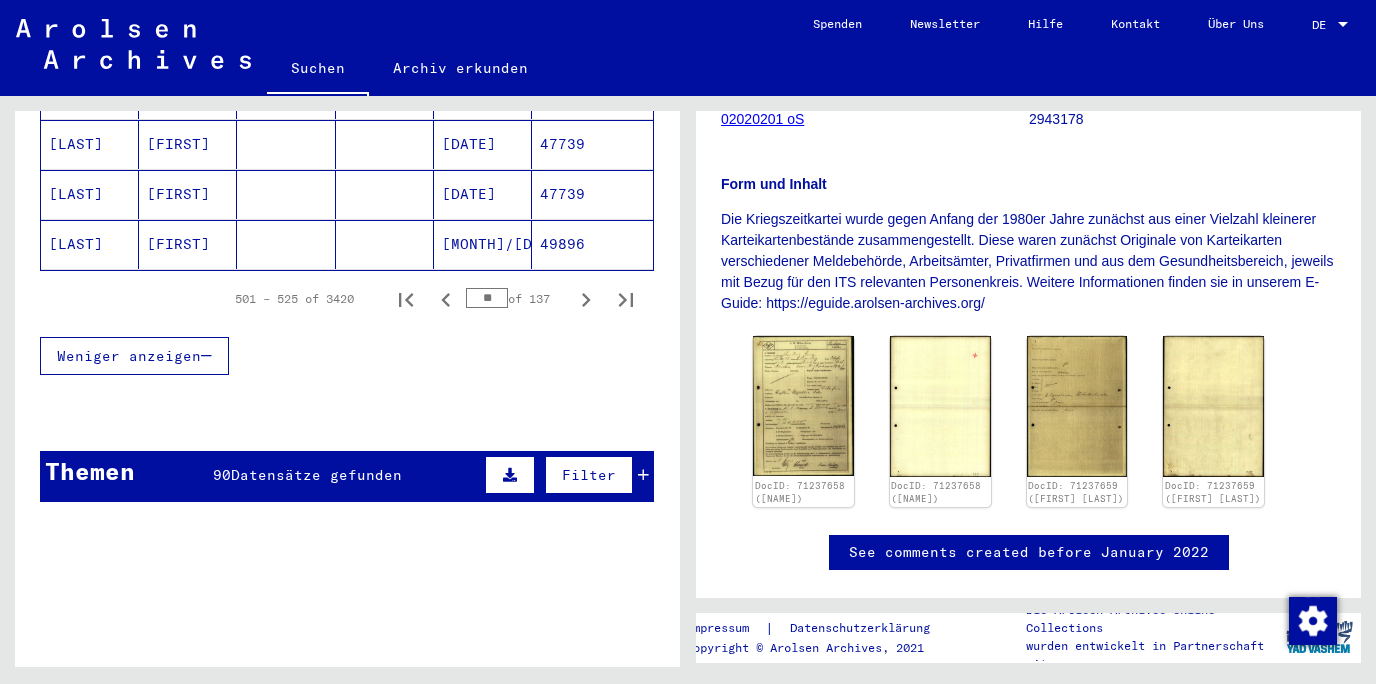 click 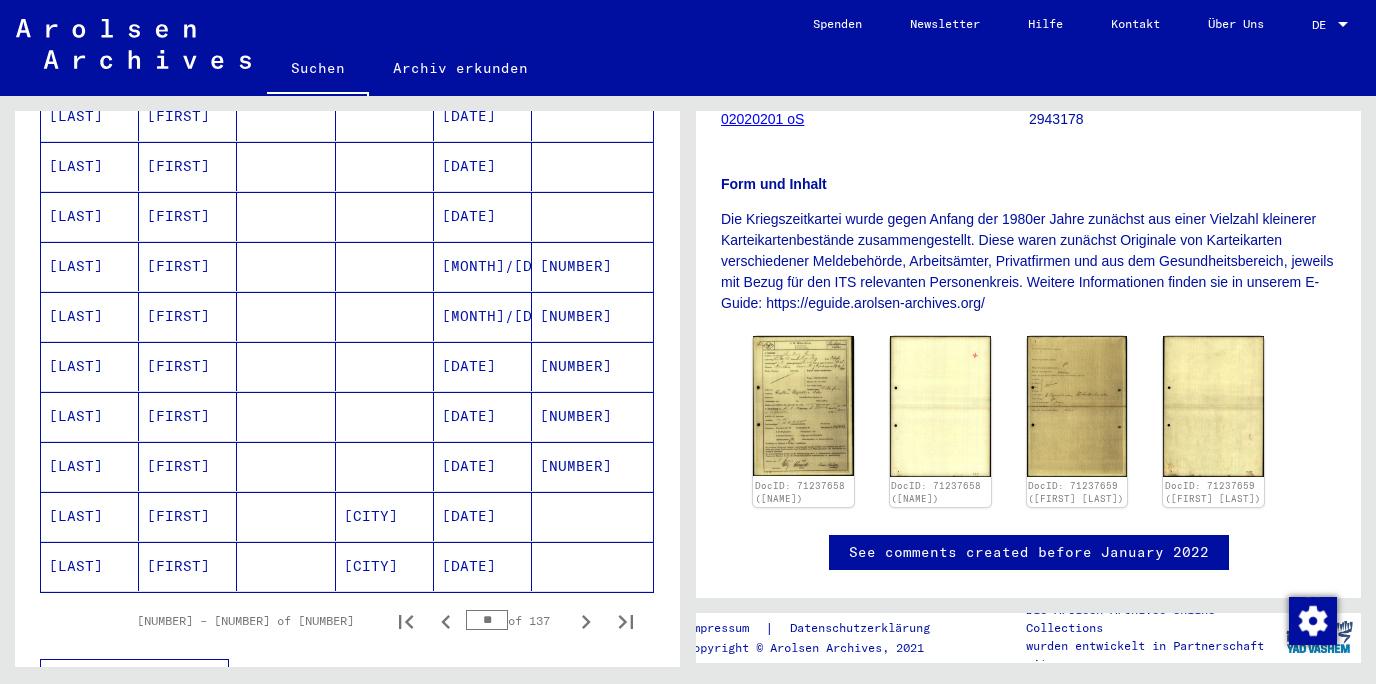 scroll, scrollTop: 976, scrollLeft: 0, axis: vertical 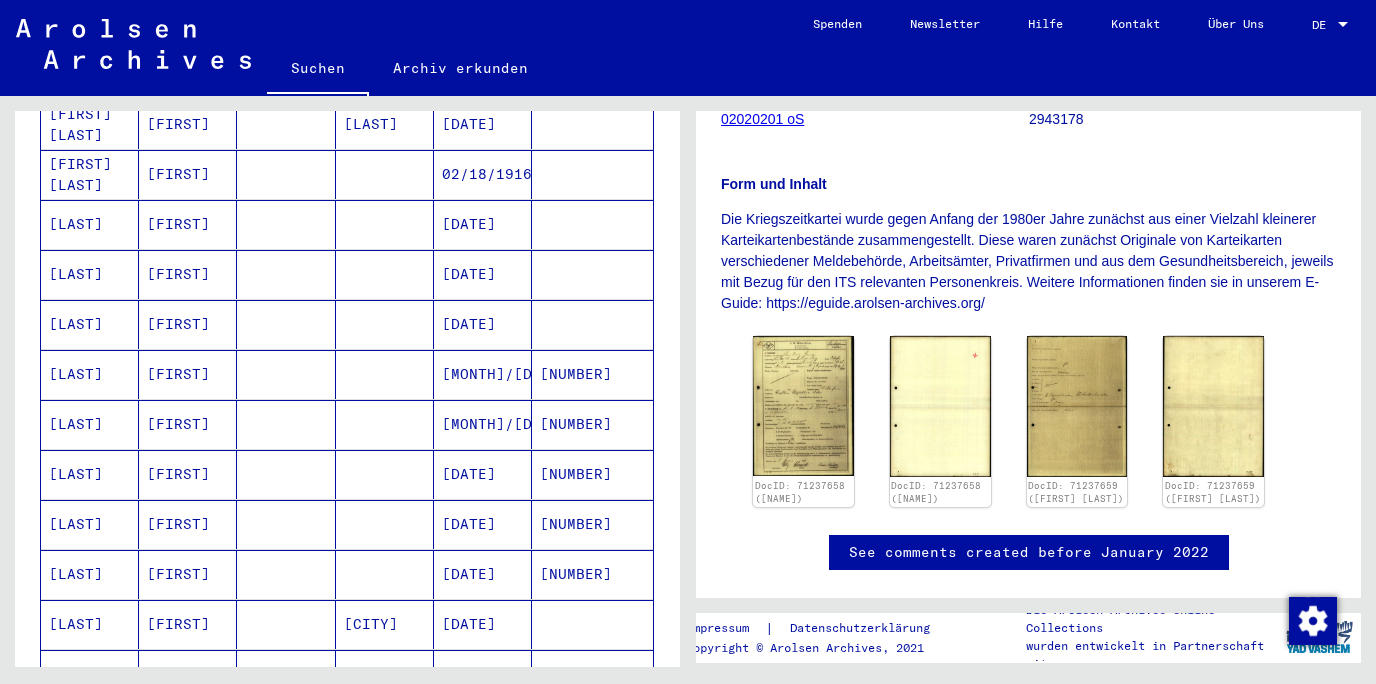 click on "[FIRST]" at bounding box center [188, 424] 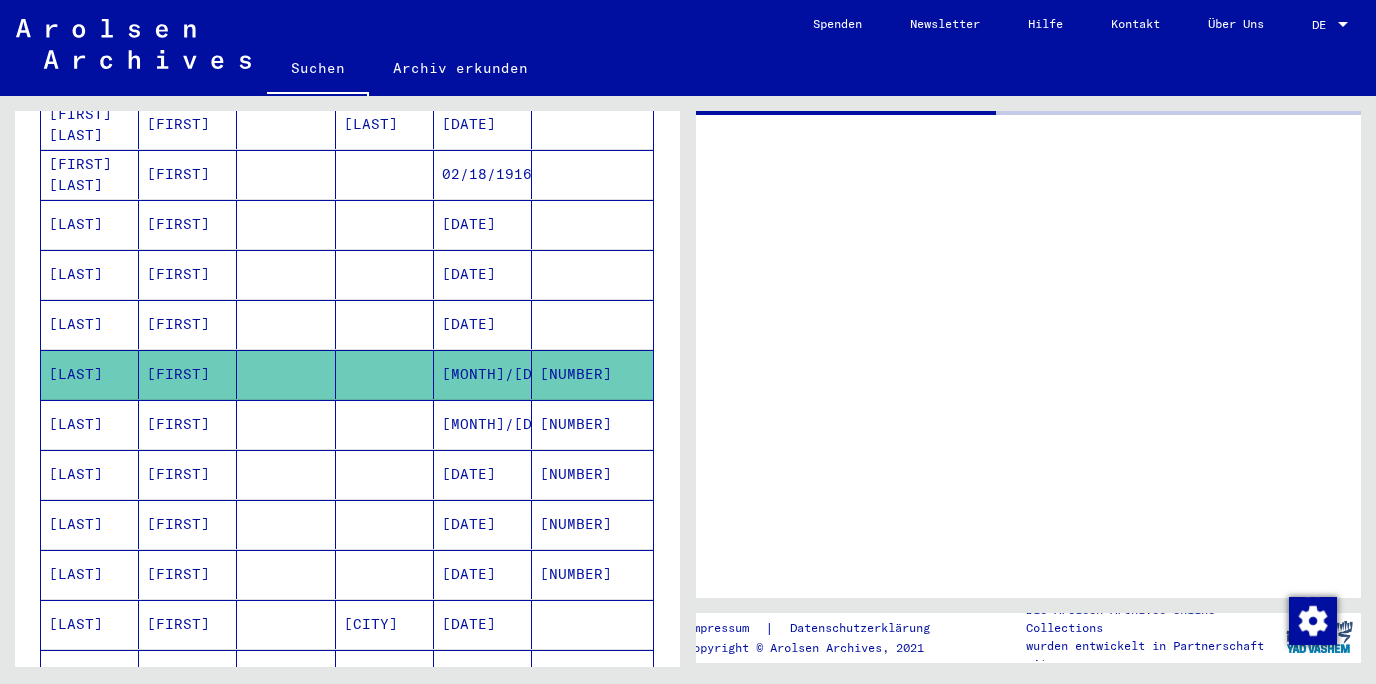 scroll, scrollTop: 0, scrollLeft: 0, axis: both 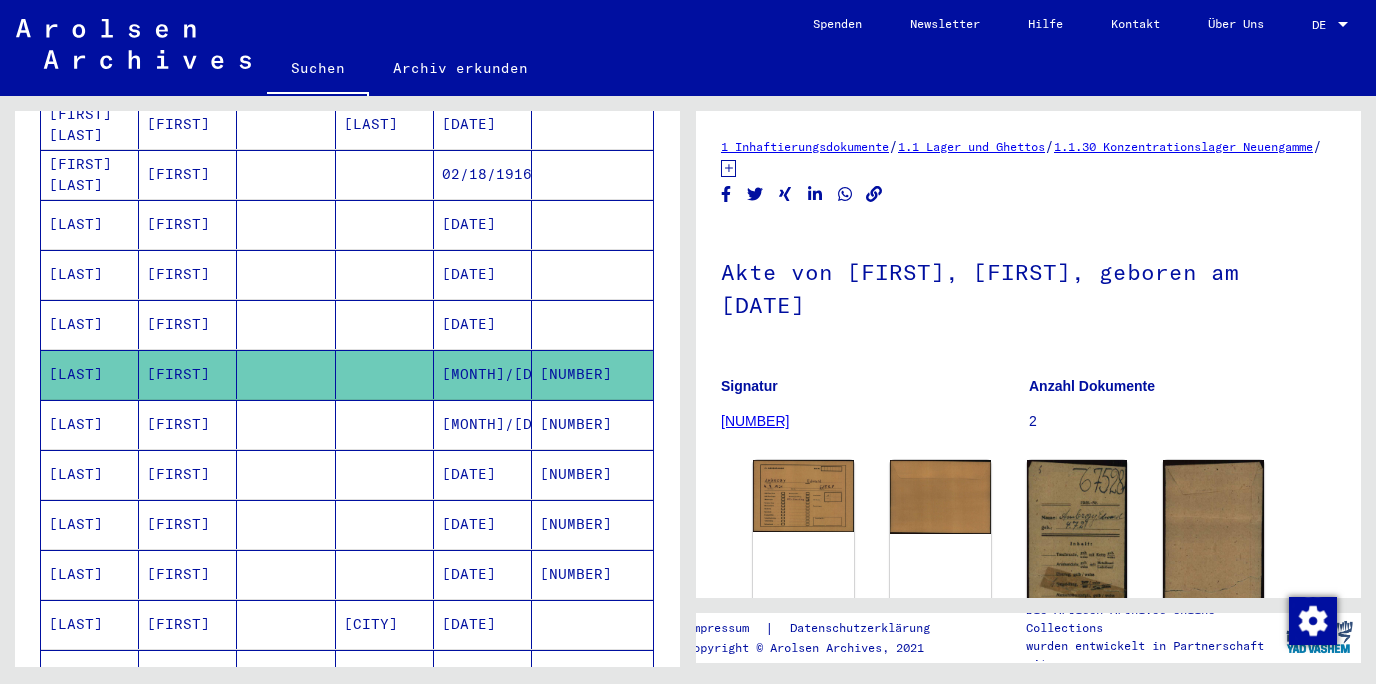 click on "[LAST] [FIRST]         [DATE] [NUMBER]" 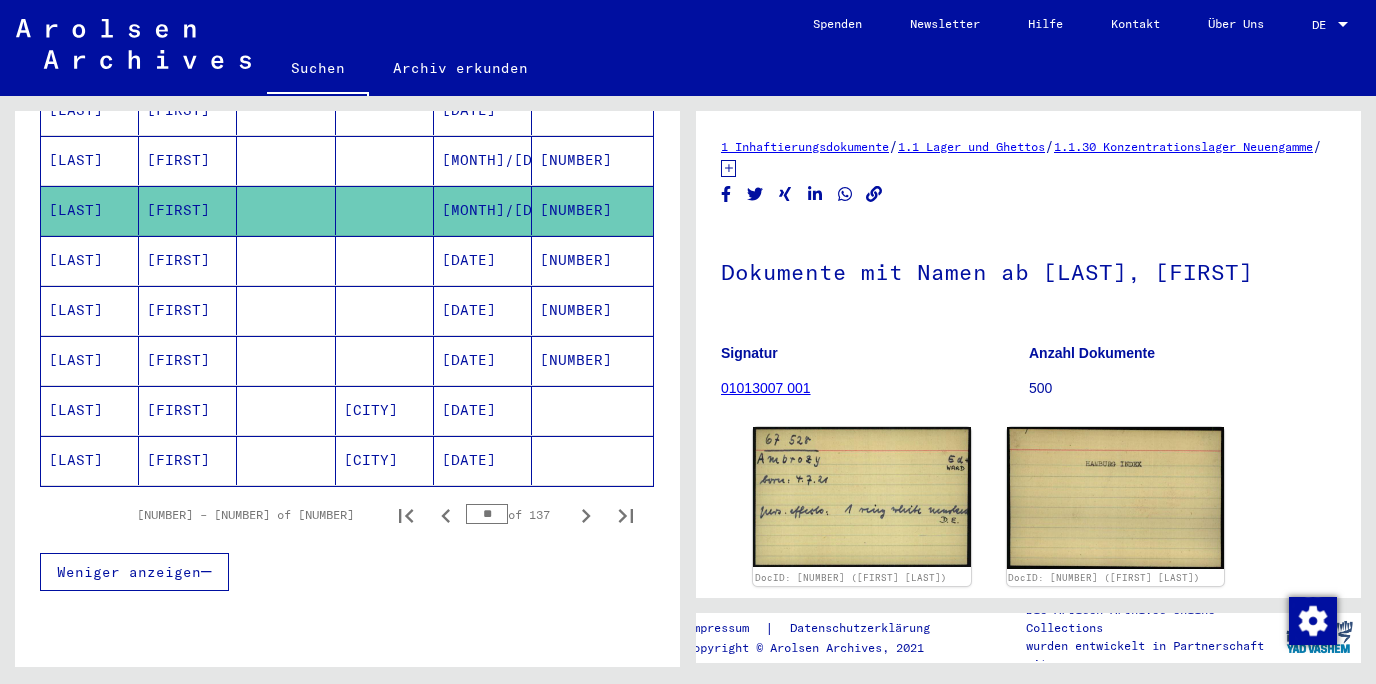 scroll, scrollTop: 1191, scrollLeft: 0, axis: vertical 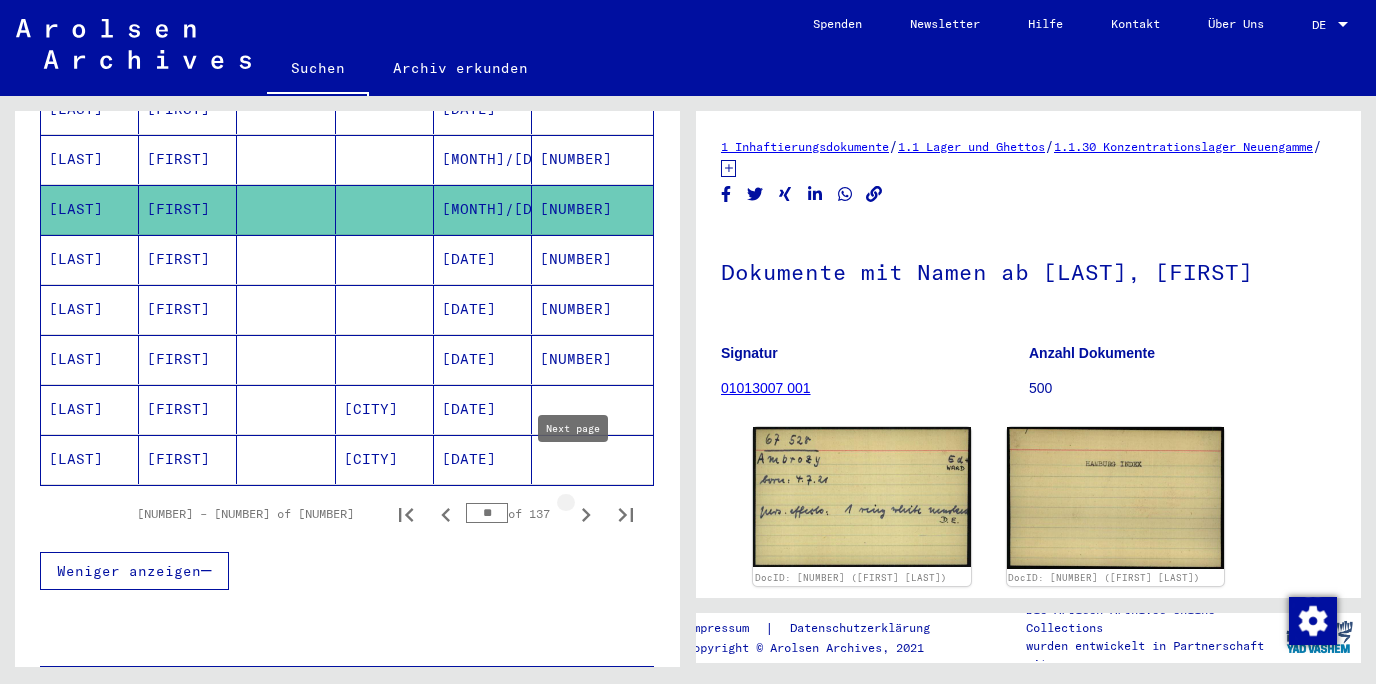 click 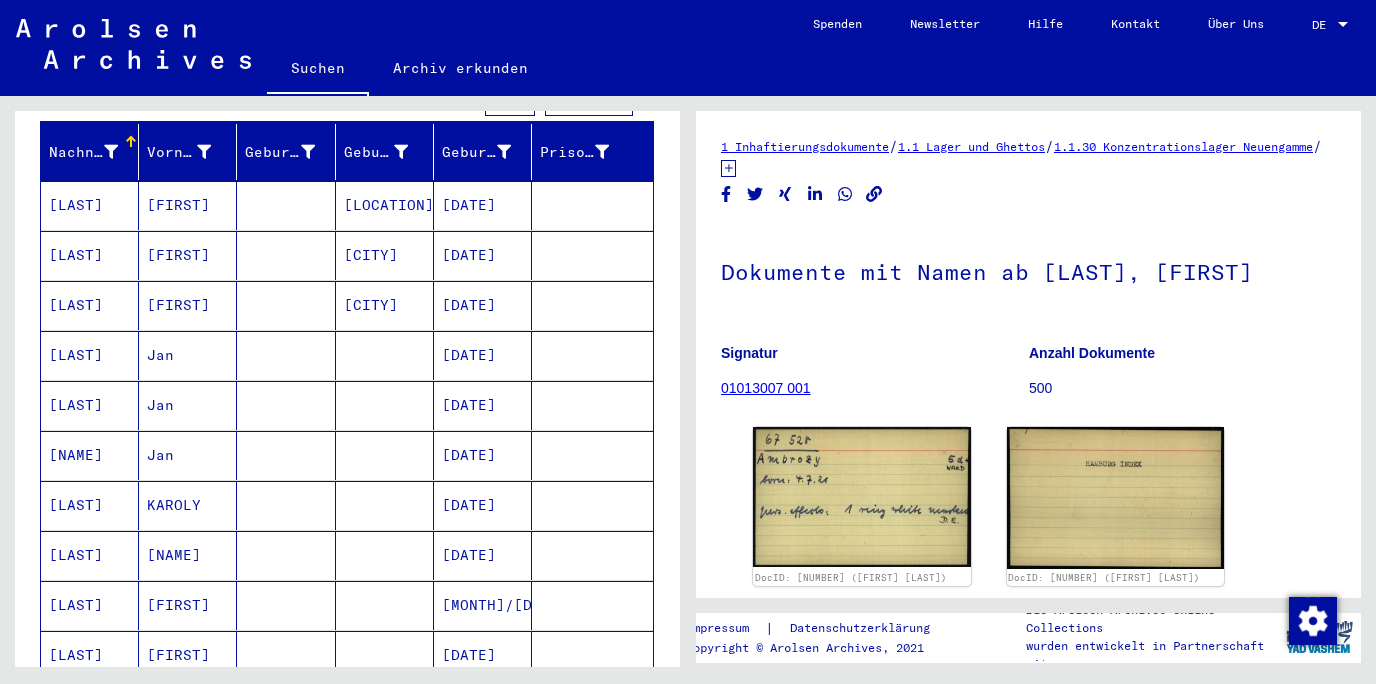 scroll, scrollTop: 439, scrollLeft: 0, axis: vertical 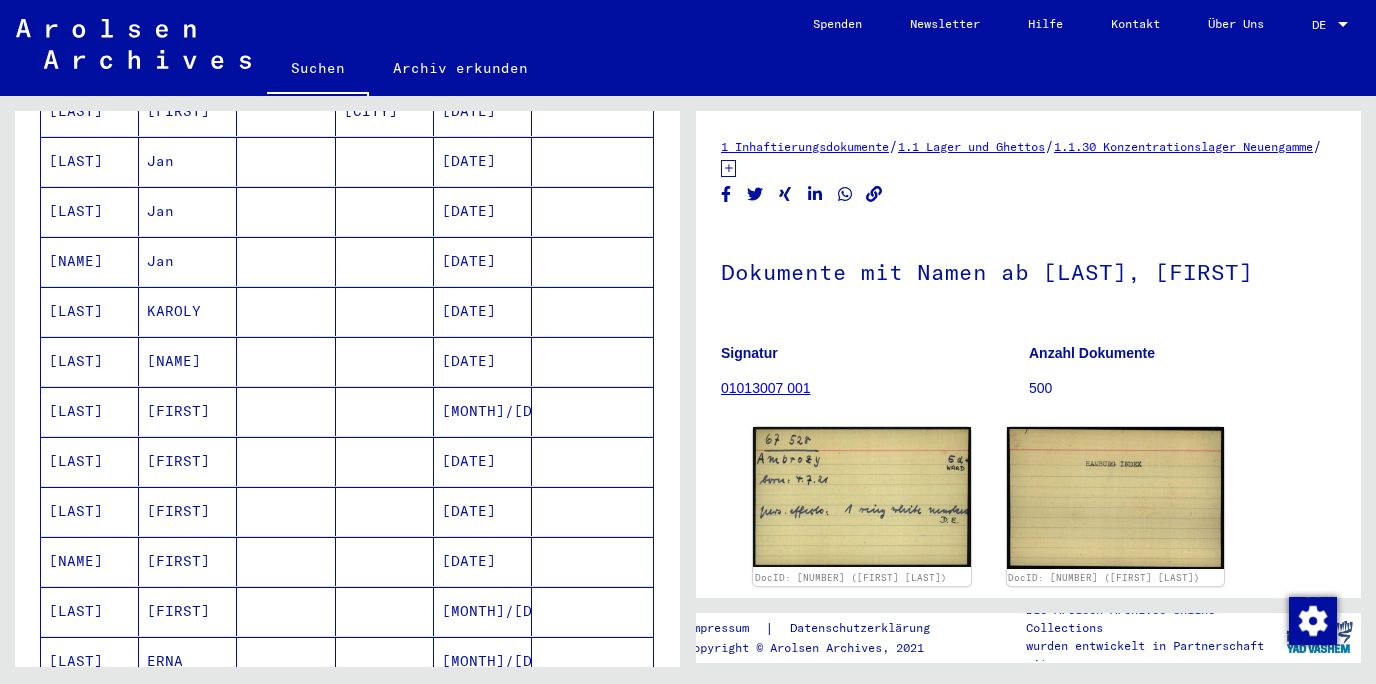 click on "[FIRST]" at bounding box center [188, 511] 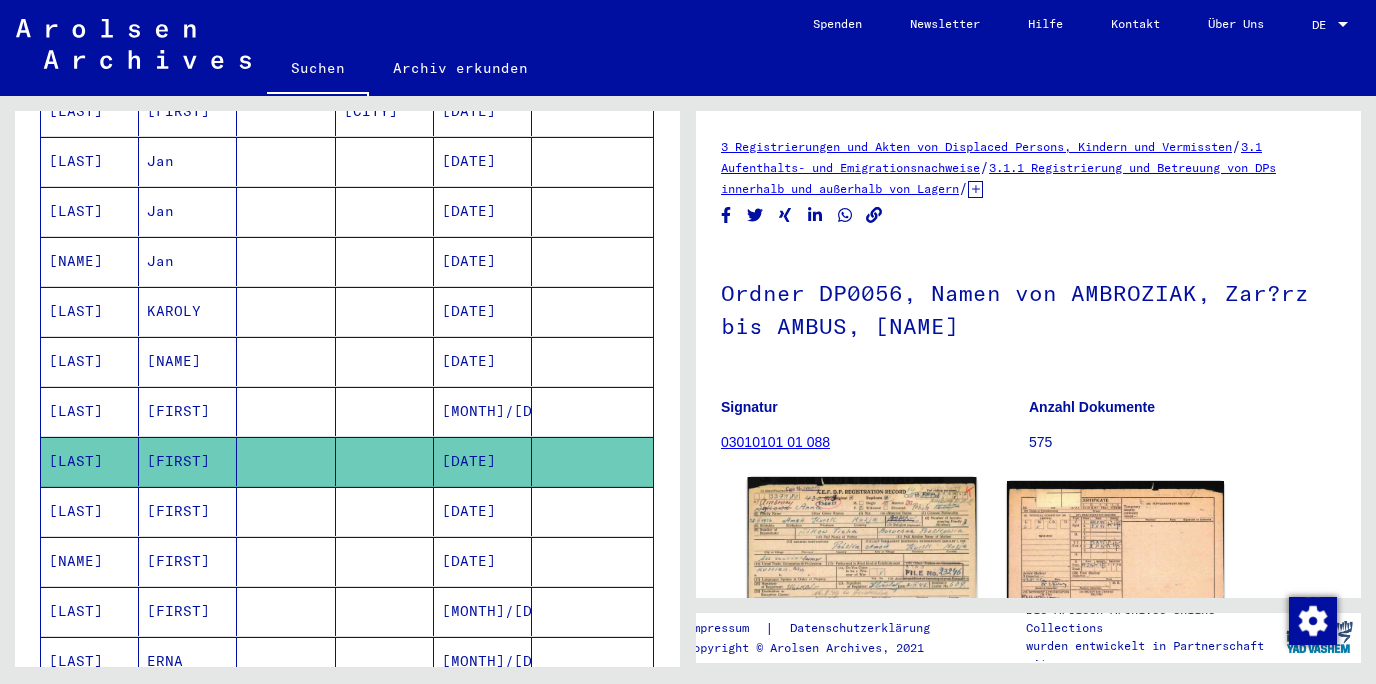 scroll, scrollTop: 215, scrollLeft: 0, axis: vertical 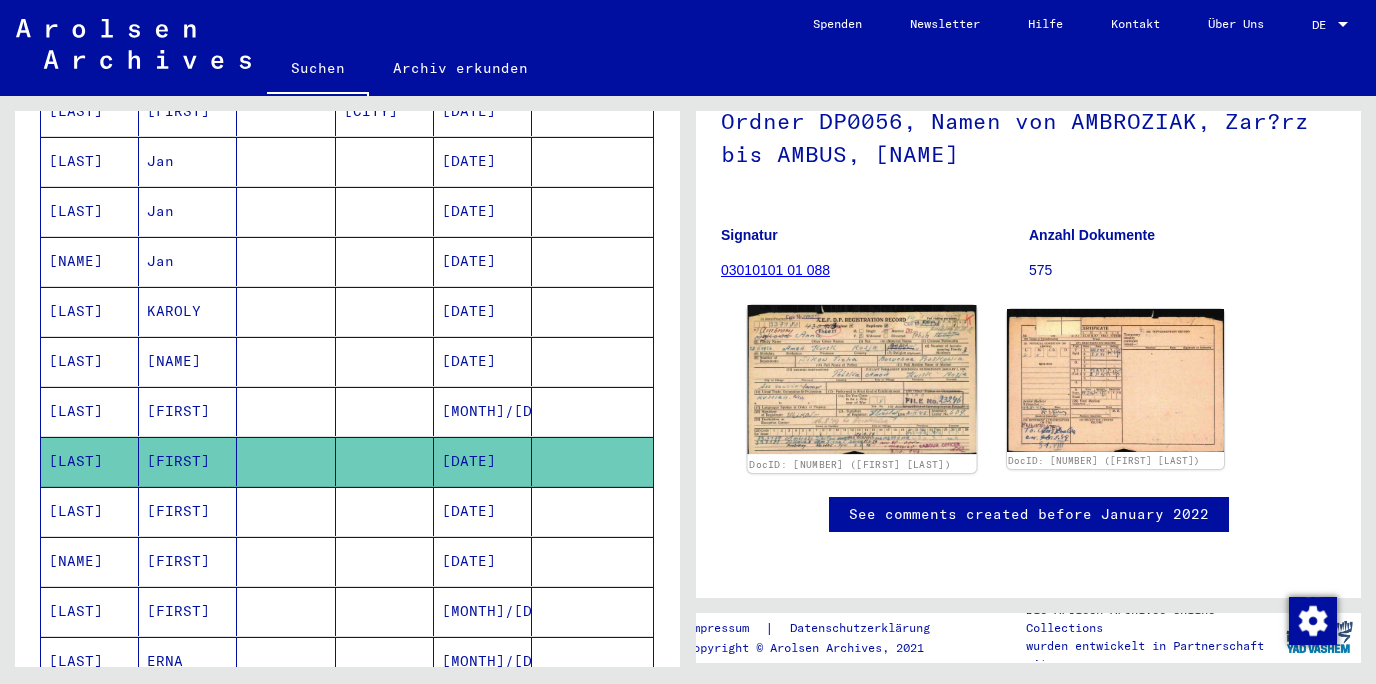 click 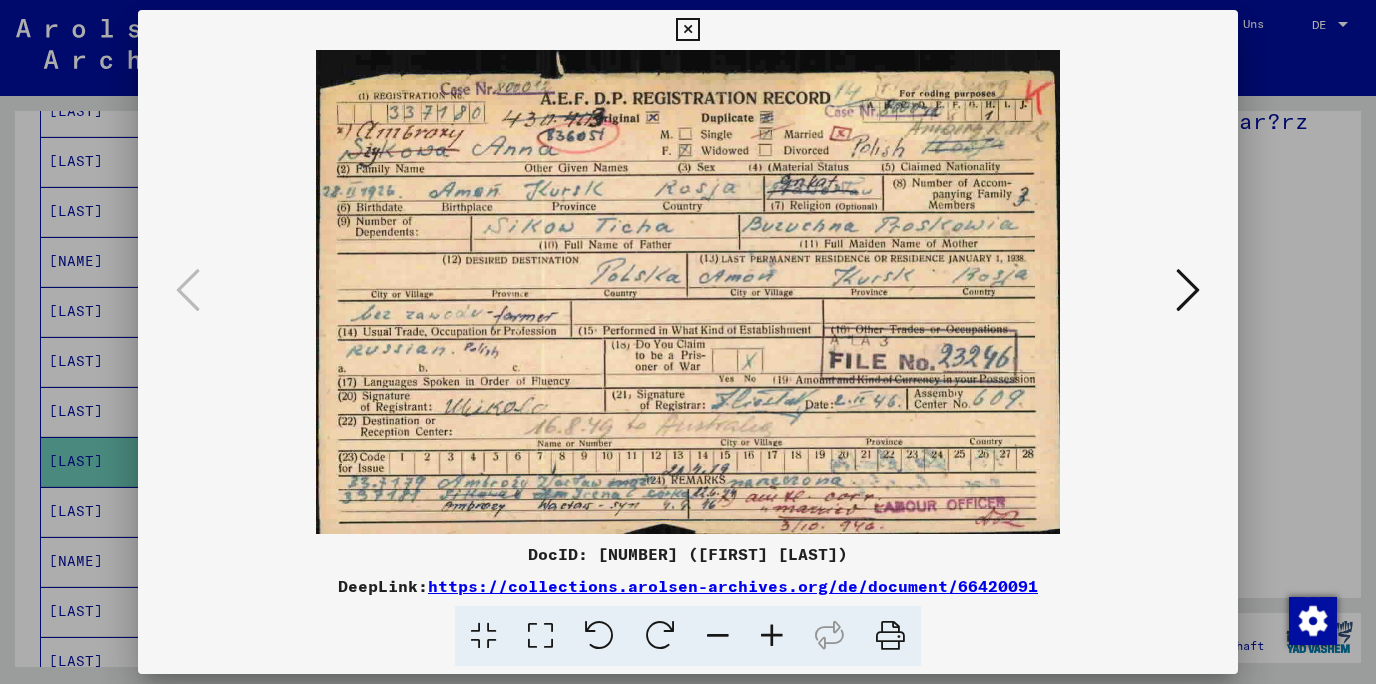 click at bounding box center (687, 30) 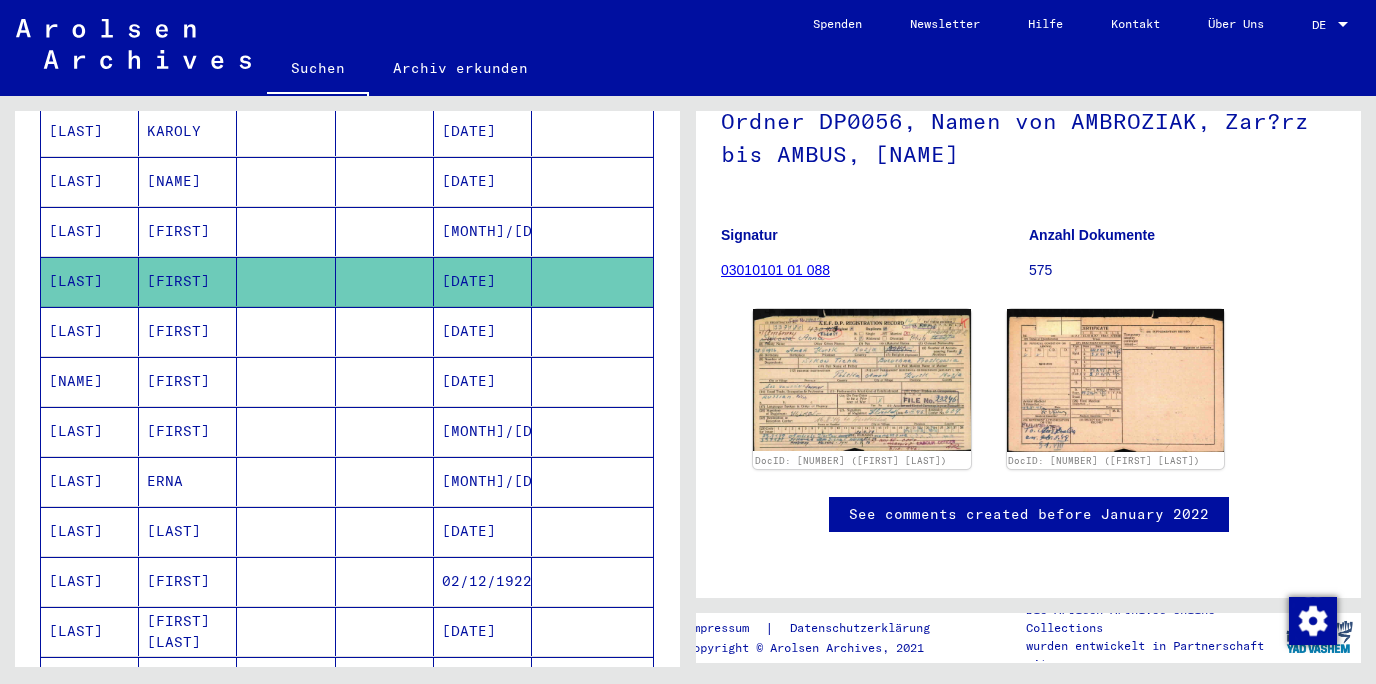 scroll, scrollTop: 654, scrollLeft: 0, axis: vertical 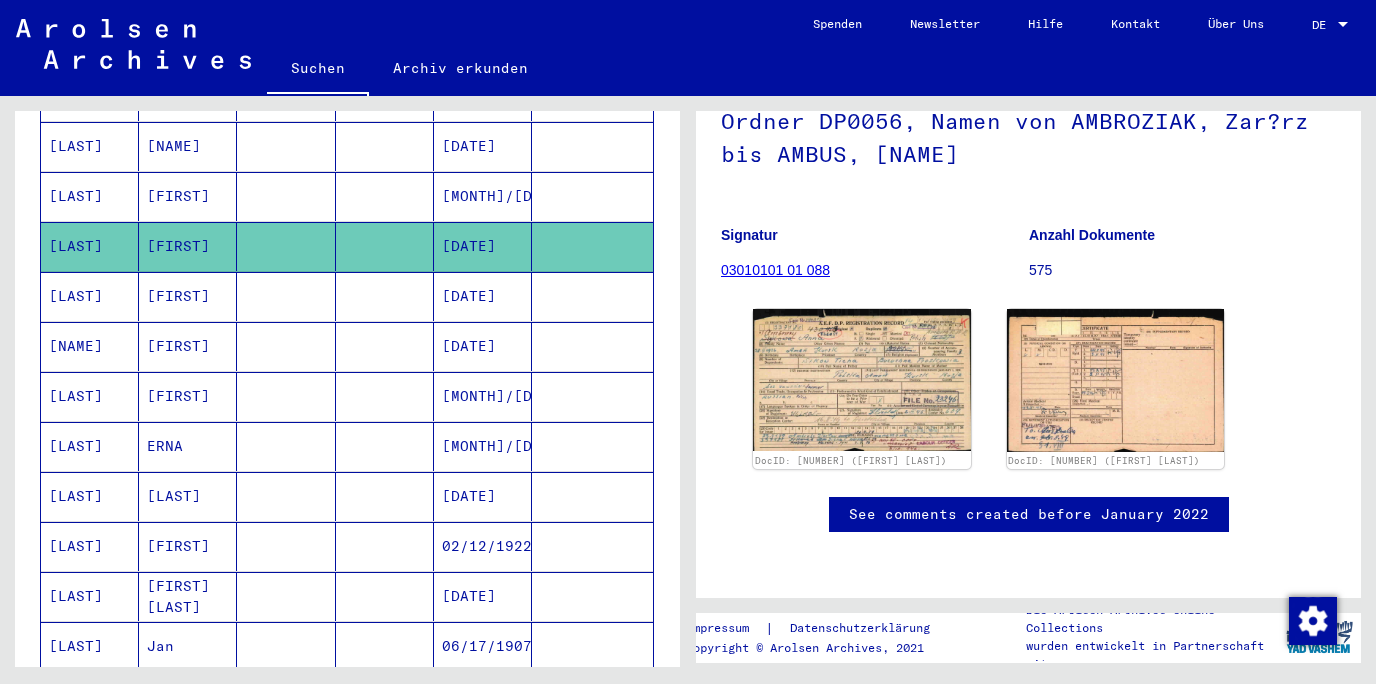 click on "[FIRST] [LAST]" at bounding box center [188, 646] 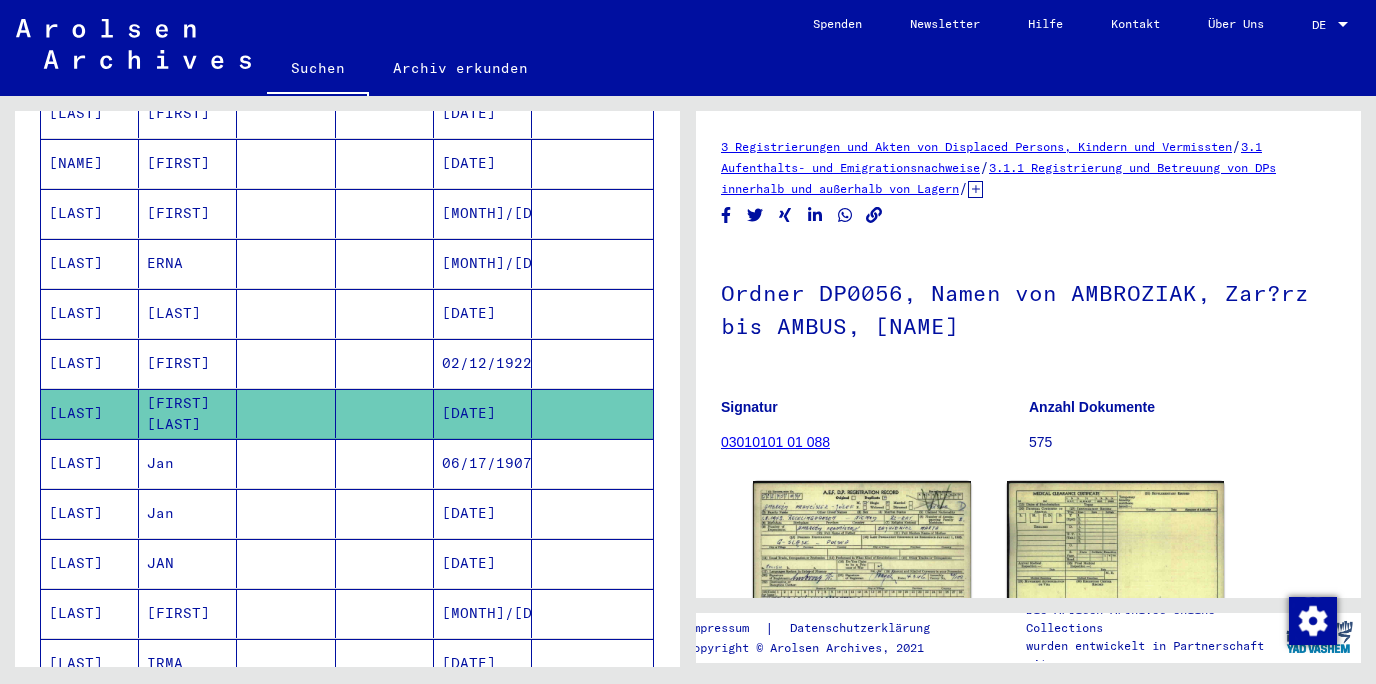 scroll, scrollTop: 869, scrollLeft: 0, axis: vertical 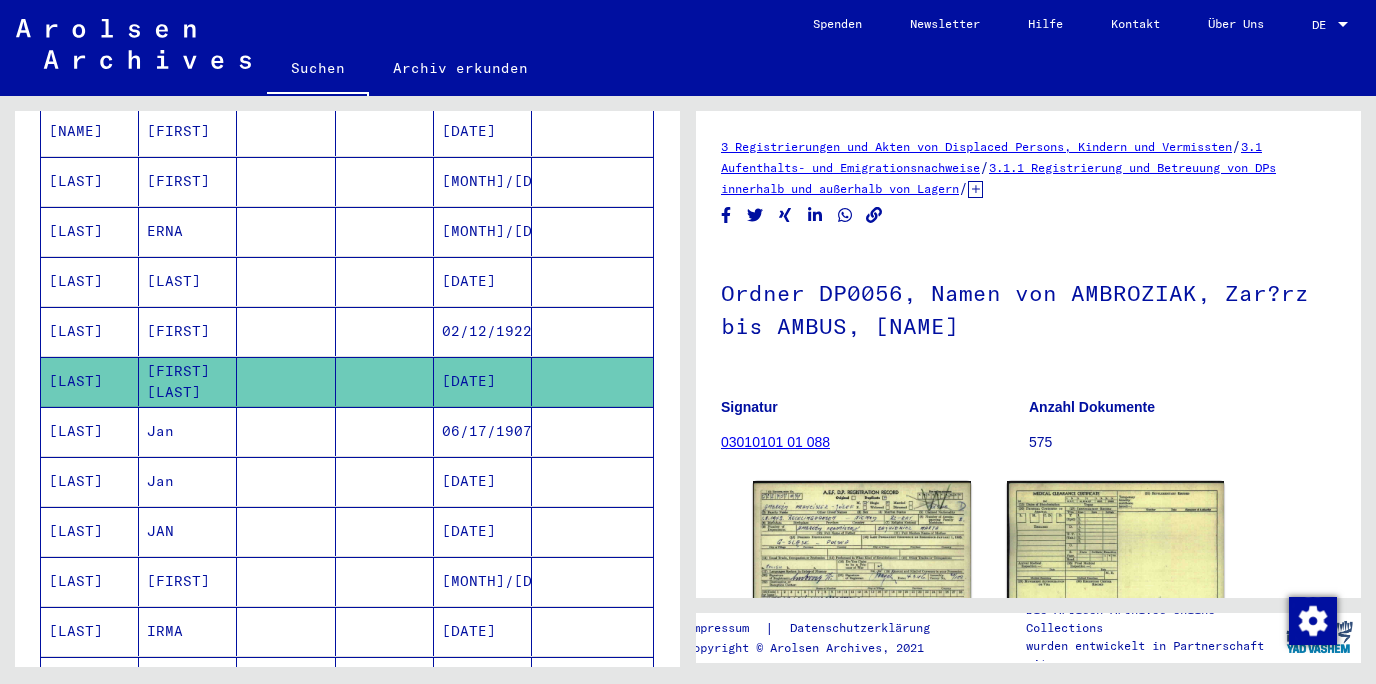 click on "[FIRST]" at bounding box center [188, 631] 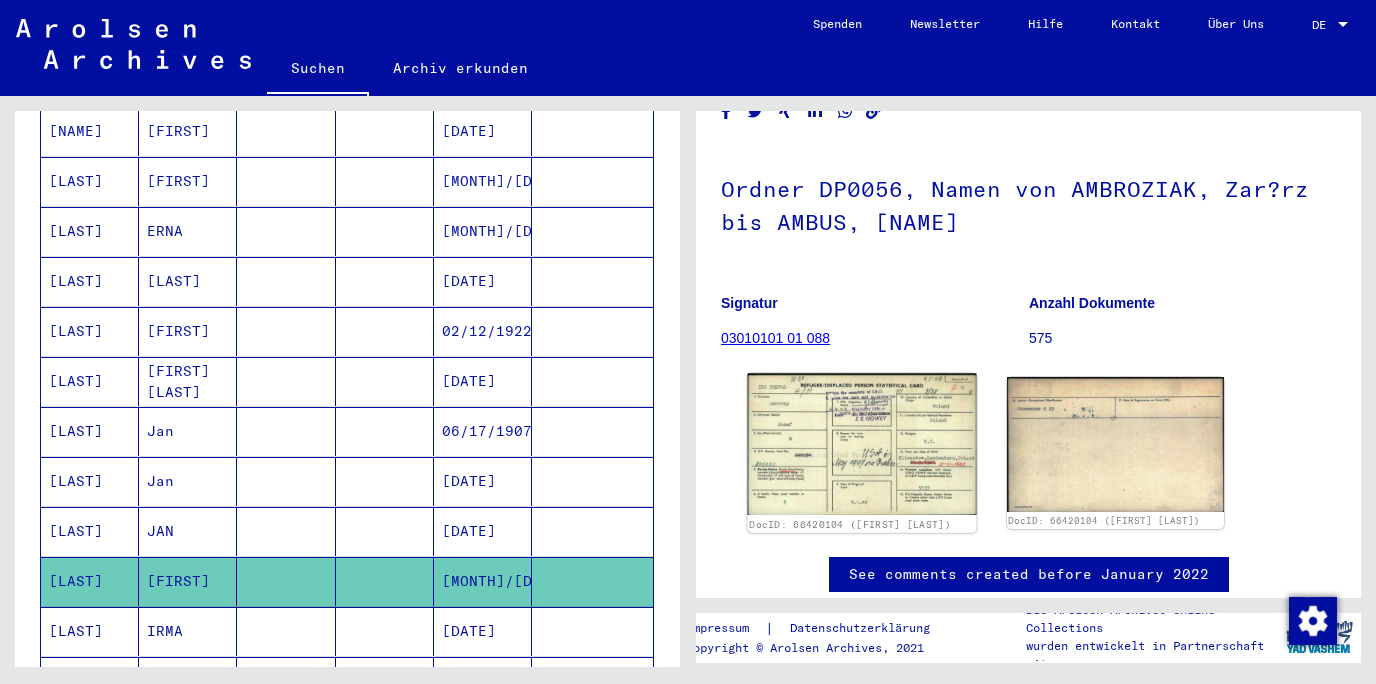 scroll, scrollTop: 107, scrollLeft: 0, axis: vertical 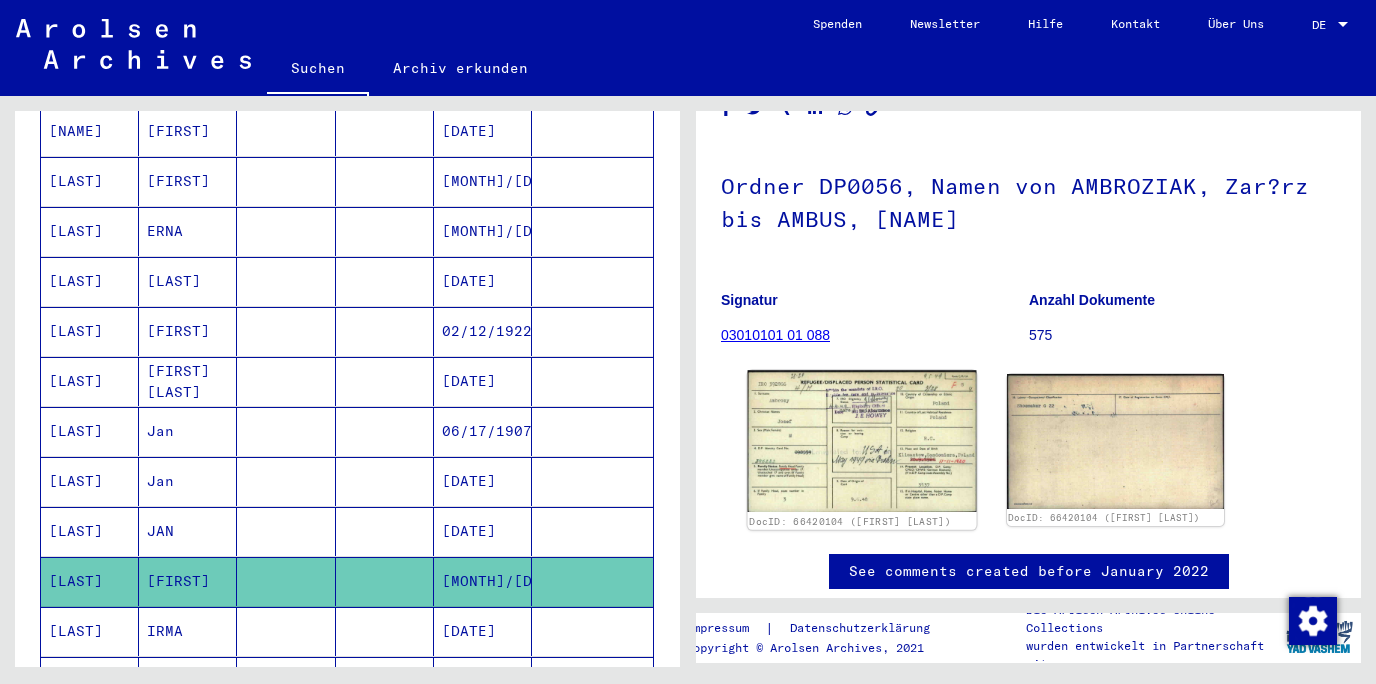 click 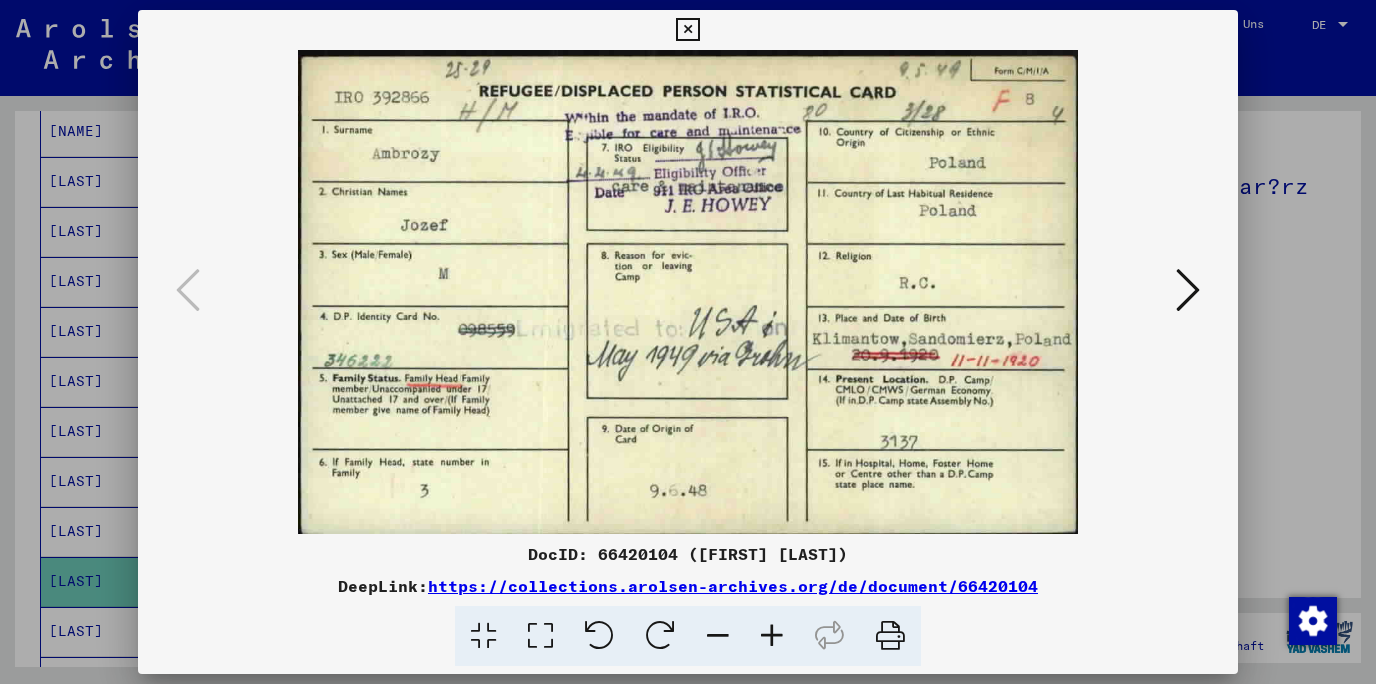 click at bounding box center [687, 30] 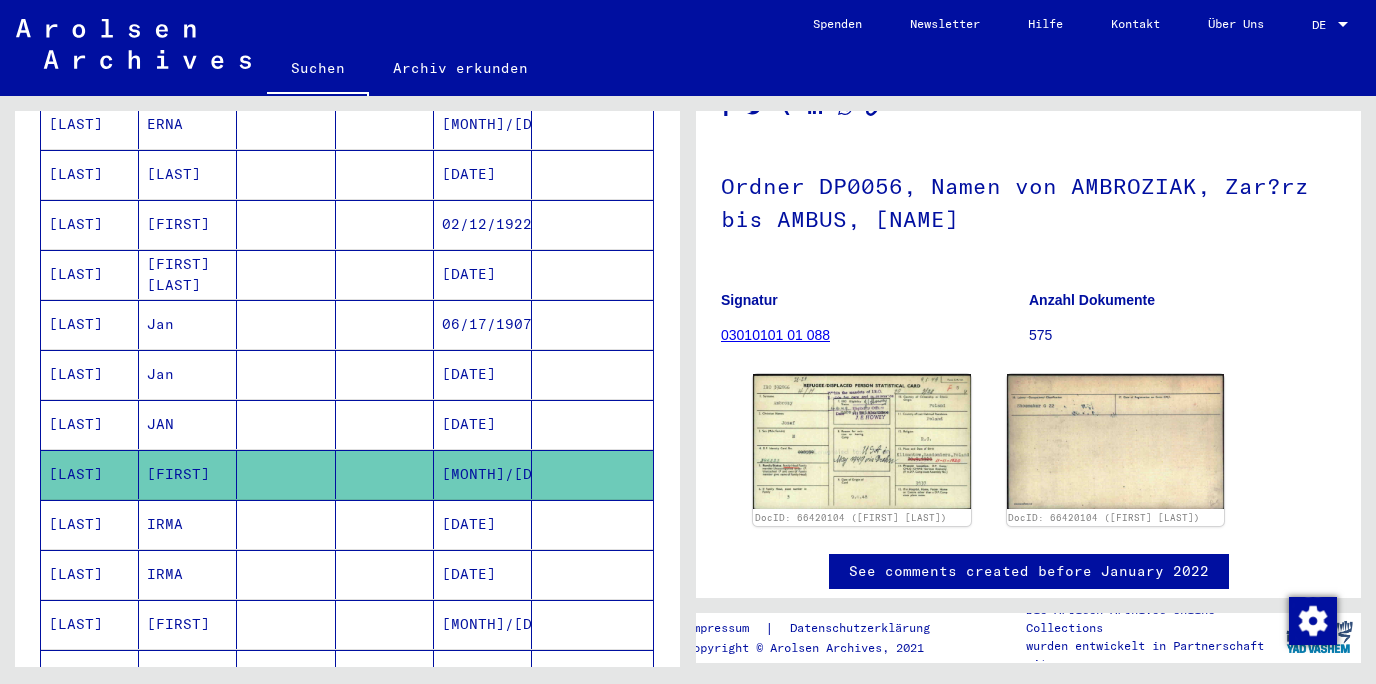 scroll, scrollTop: 1084, scrollLeft: 0, axis: vertical 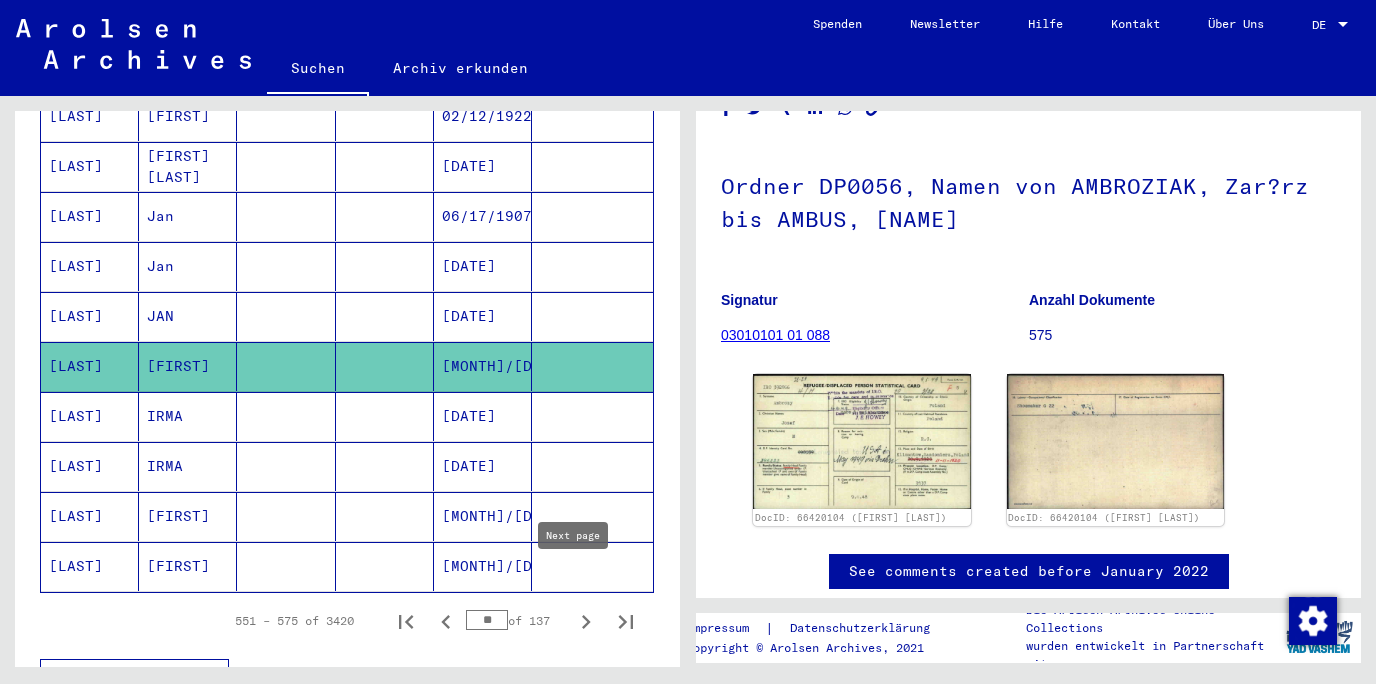 click 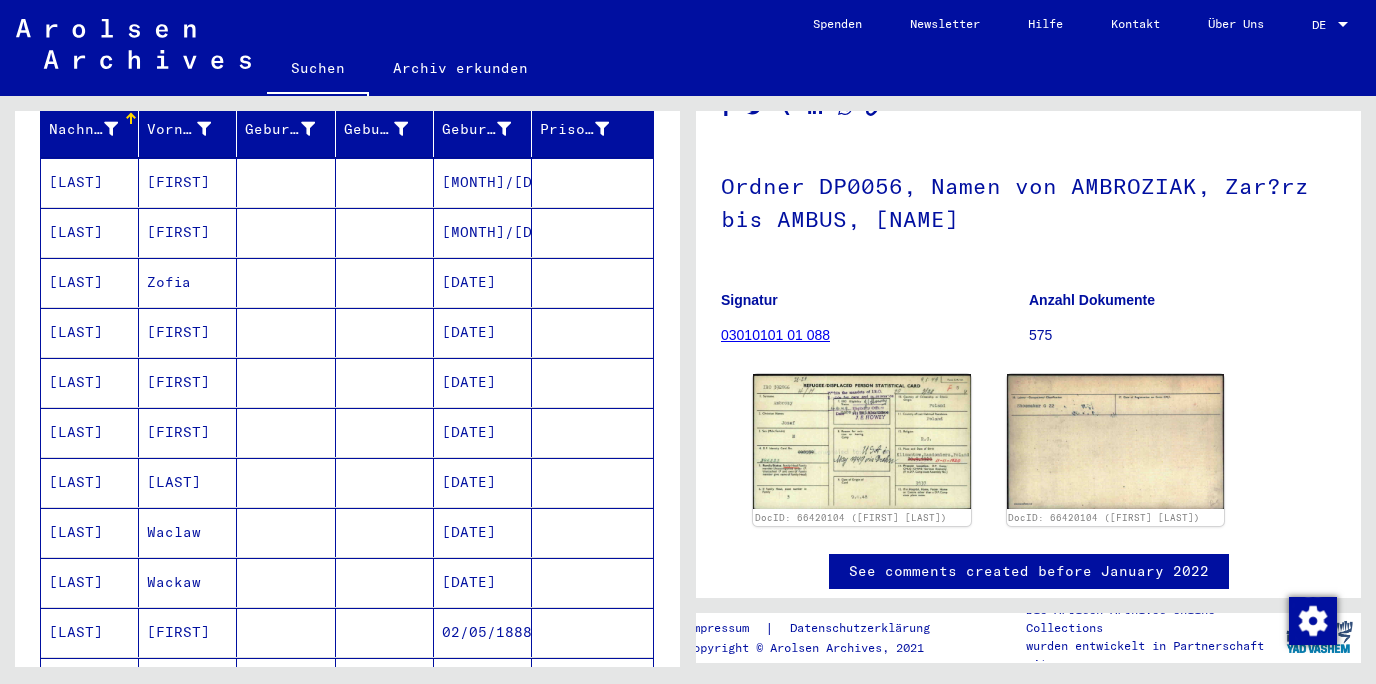 scroll, scrollTop: 224, scrollLeft: 0, axis: vertical 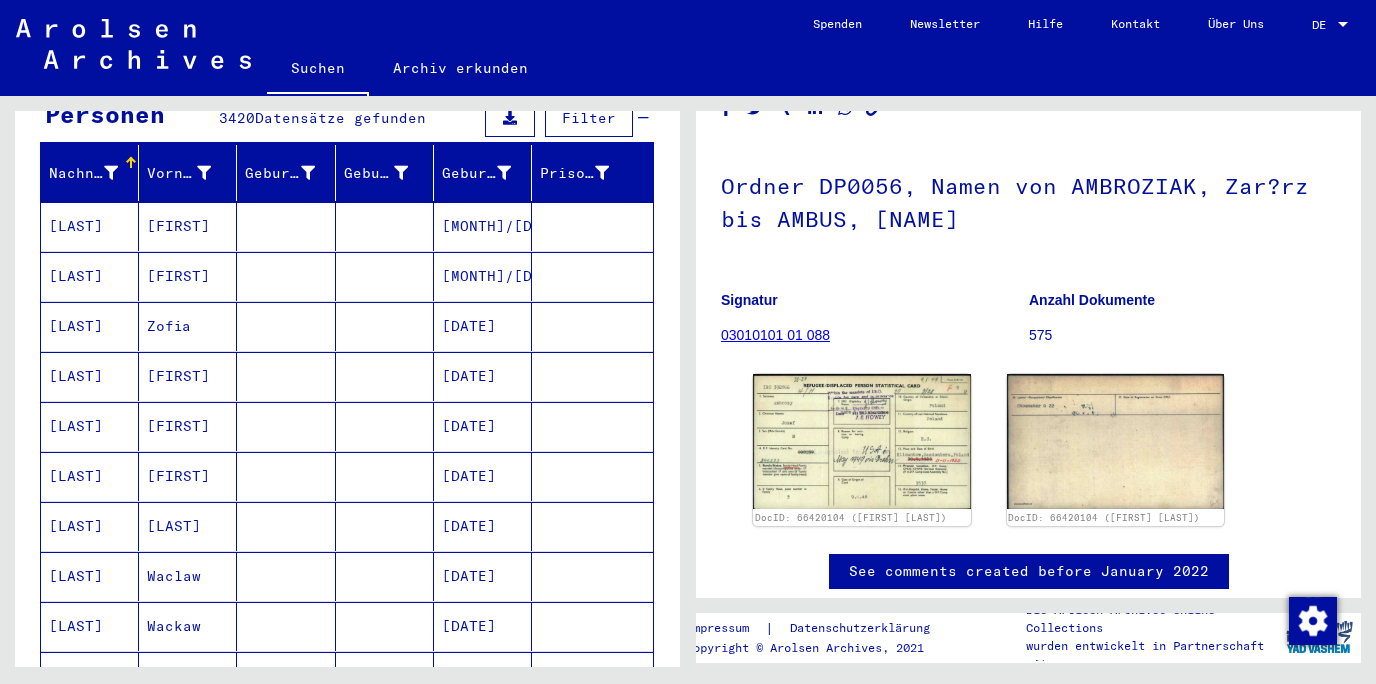 click on "[FIRST]" at bounding box center (188, 276) 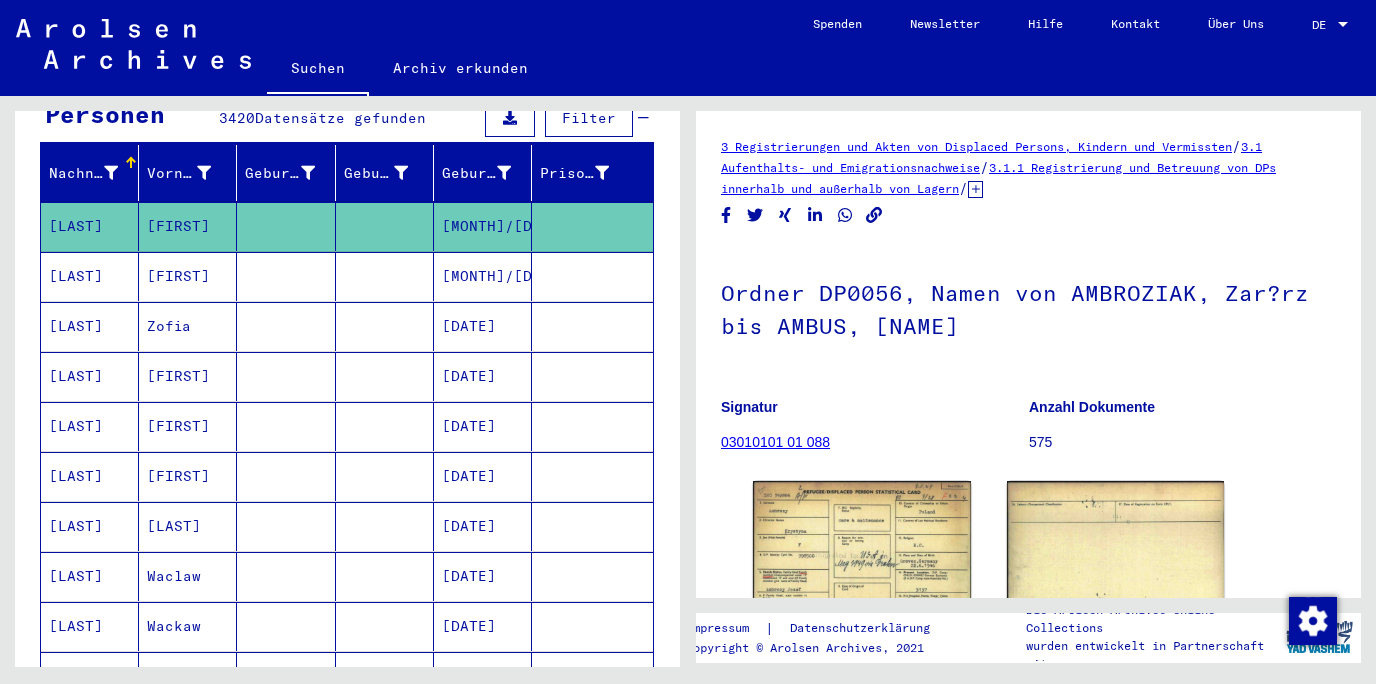 scroll, scrollTop: 107, scrollLeft: 0, axis: vertical 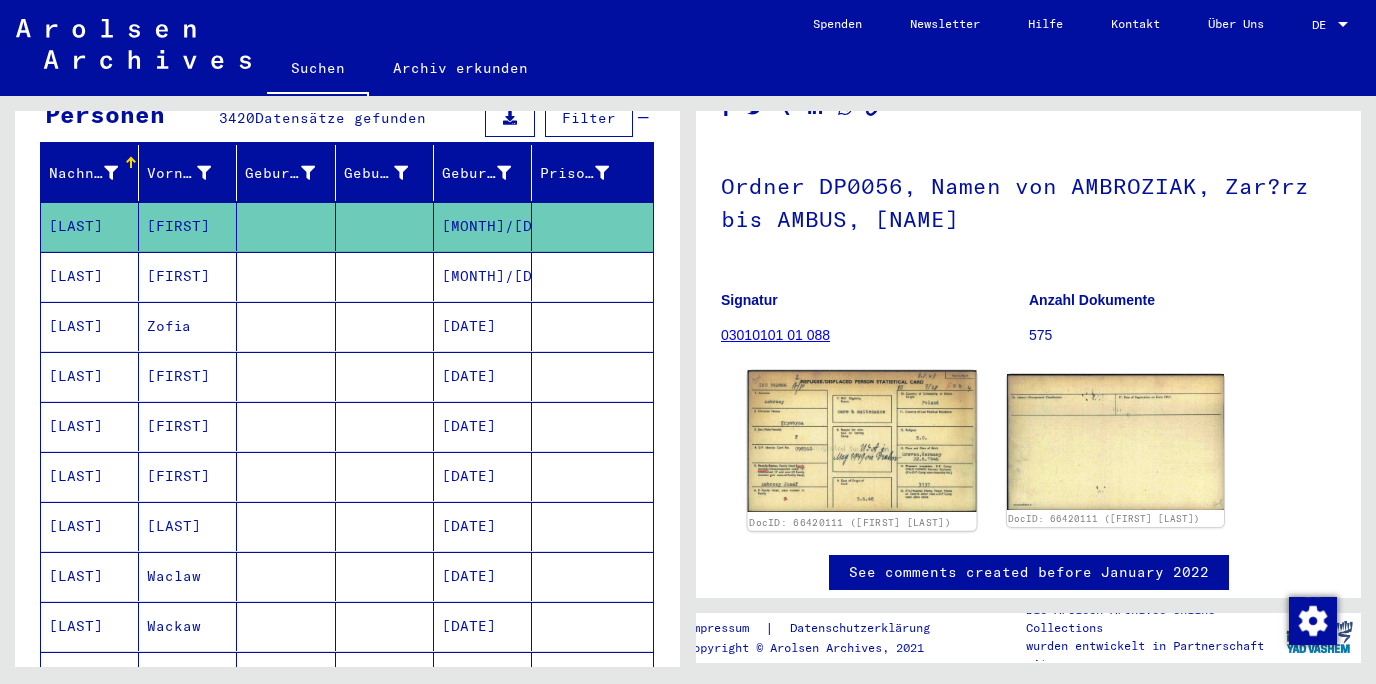 click 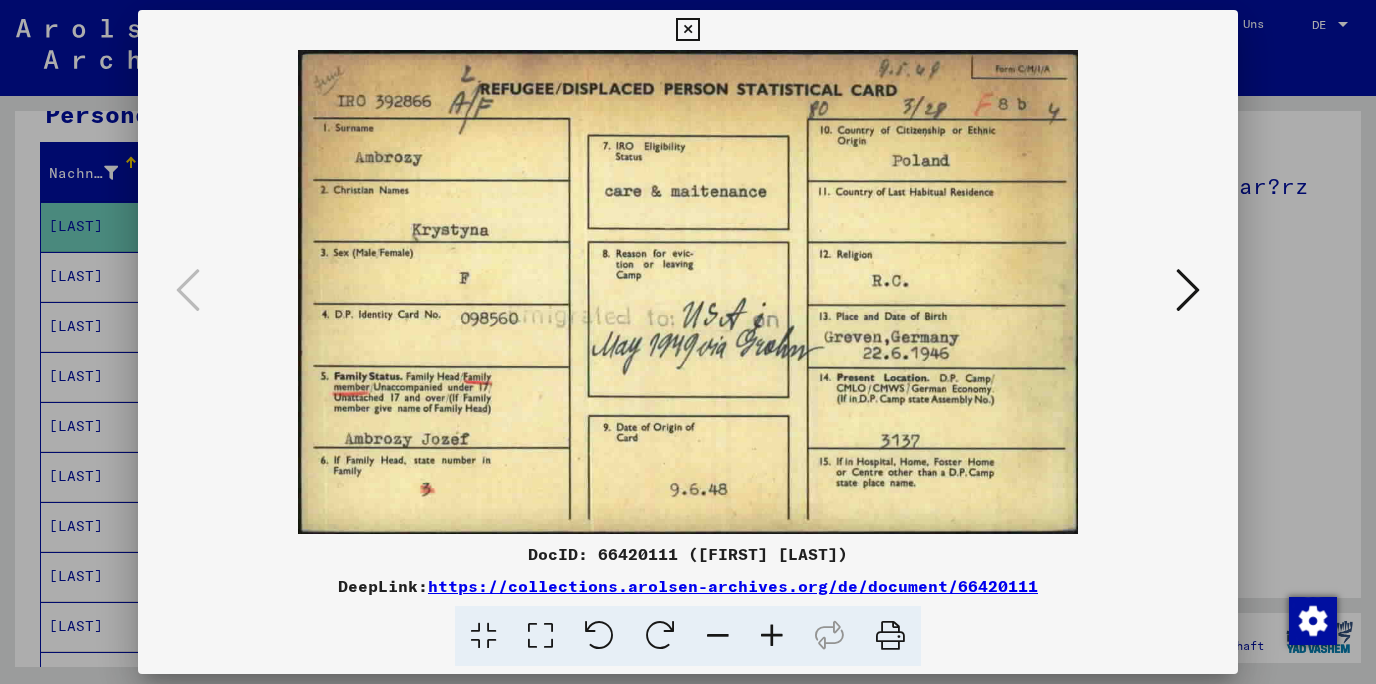 click at bounding box center (687, 30) 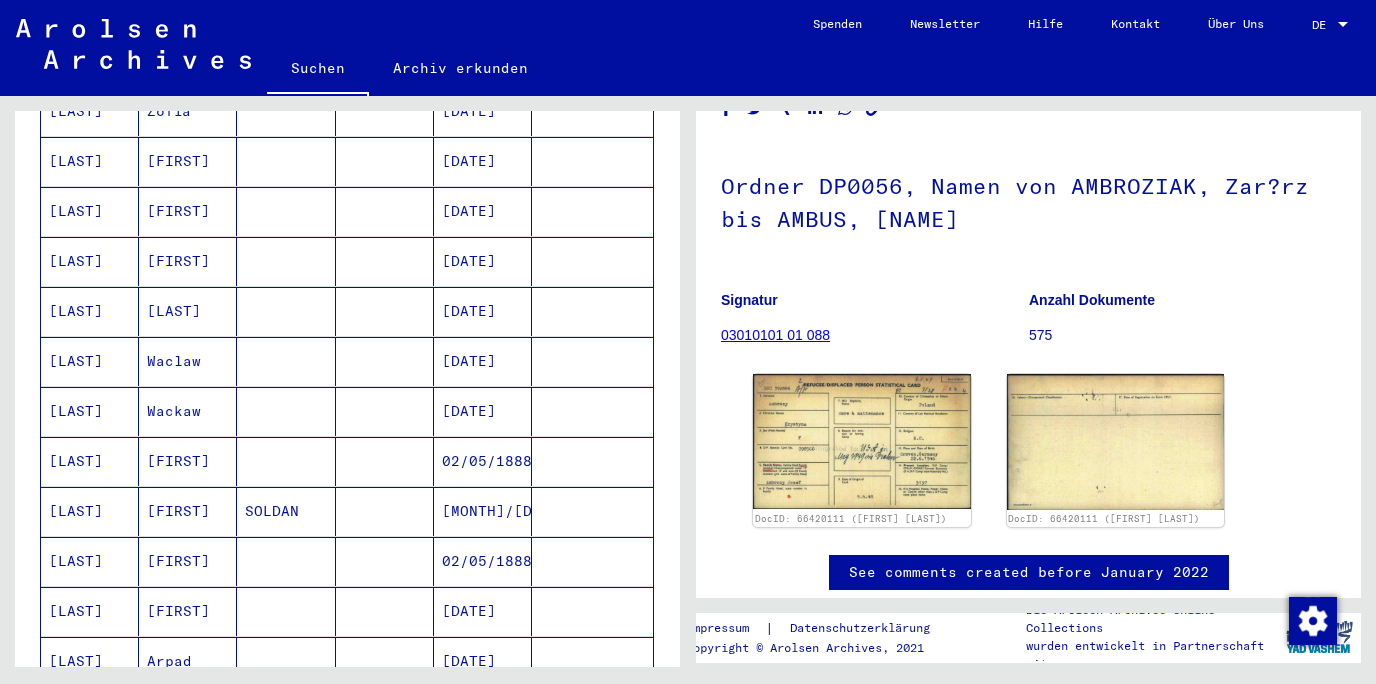 scroll, scrollTop: 546, scrollLeft: 0, axis: vertical 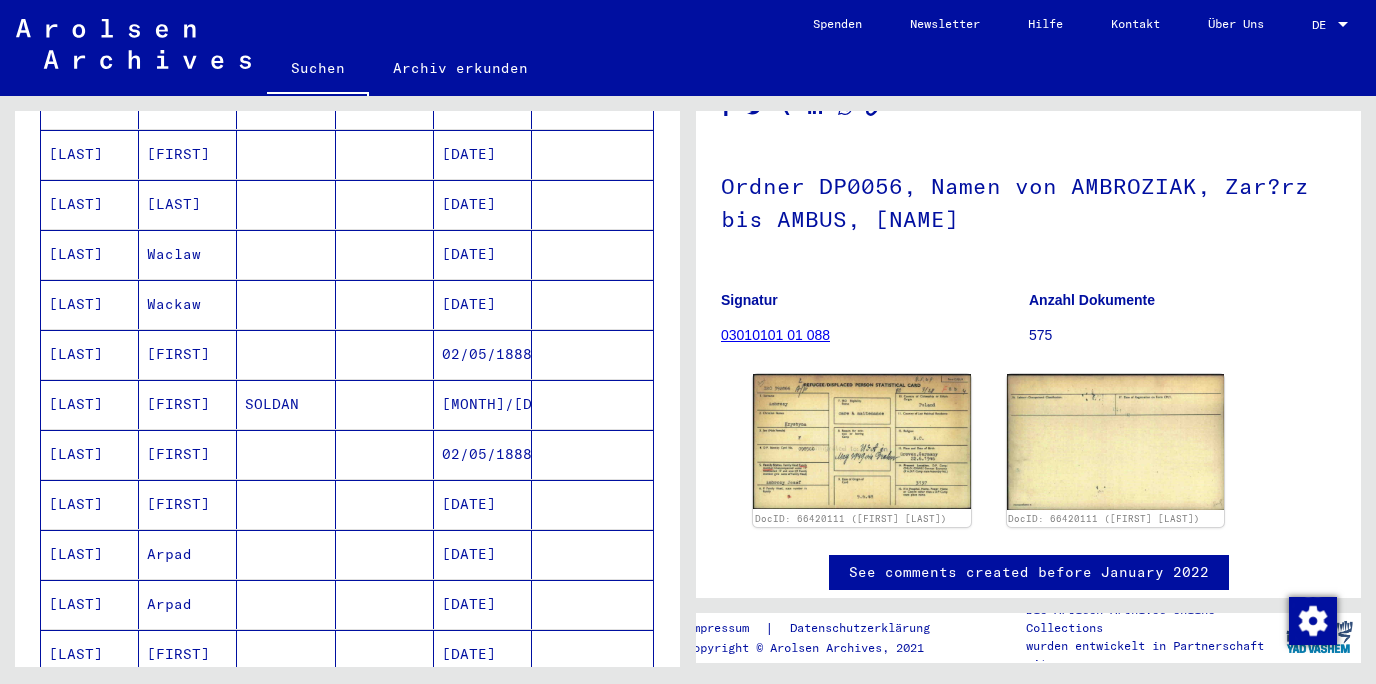 click on "[FIRST]" at bounding box center [188, 554] 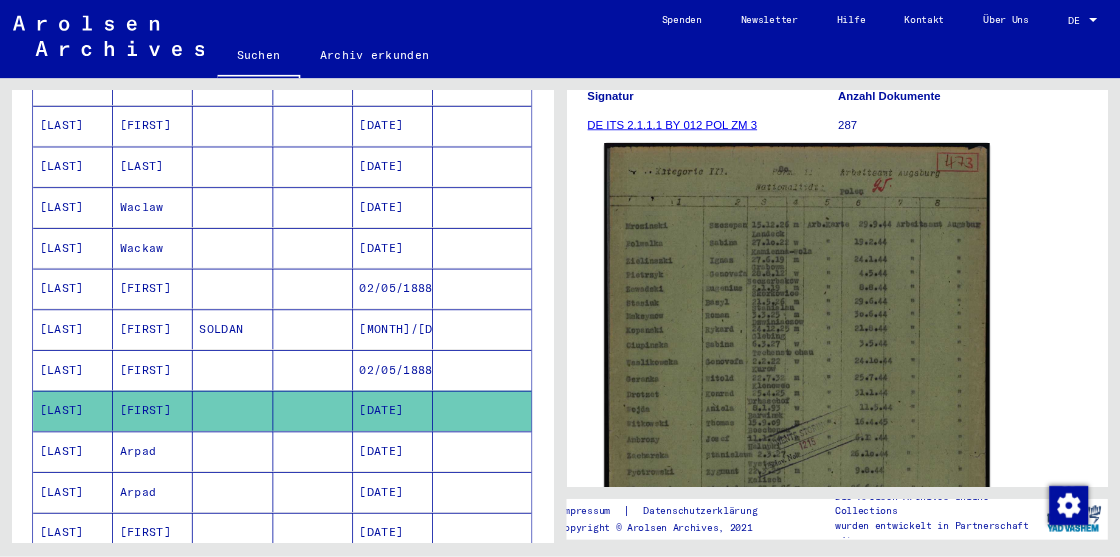 scroll, scrollTop: 322, scrollLeft: 0, axis: vertical 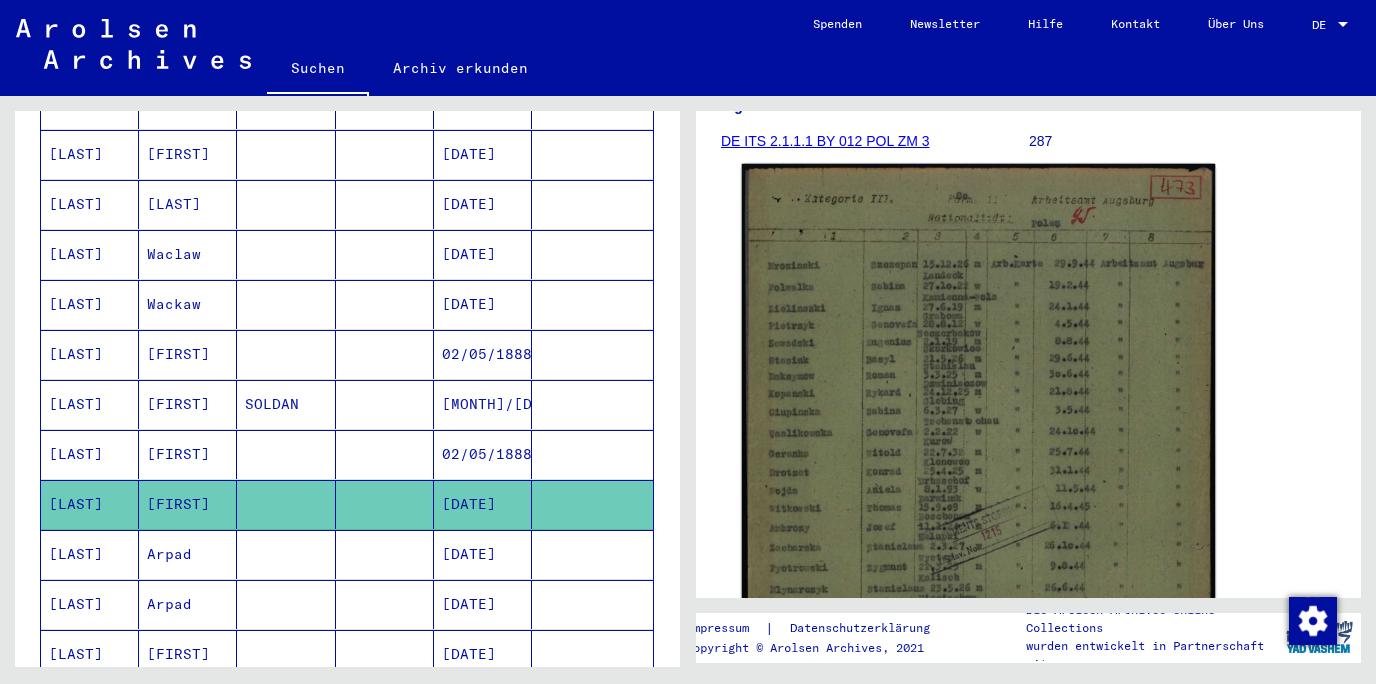 click 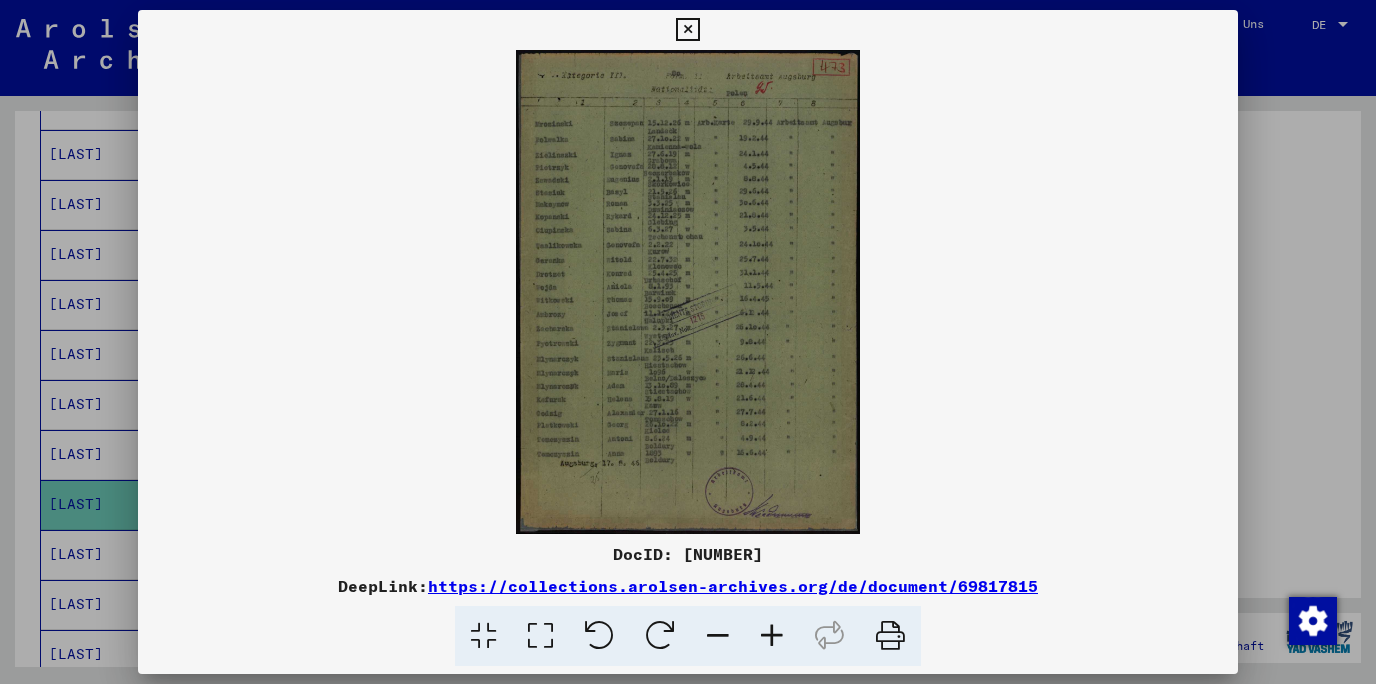 click at bounding box center (688, 292) 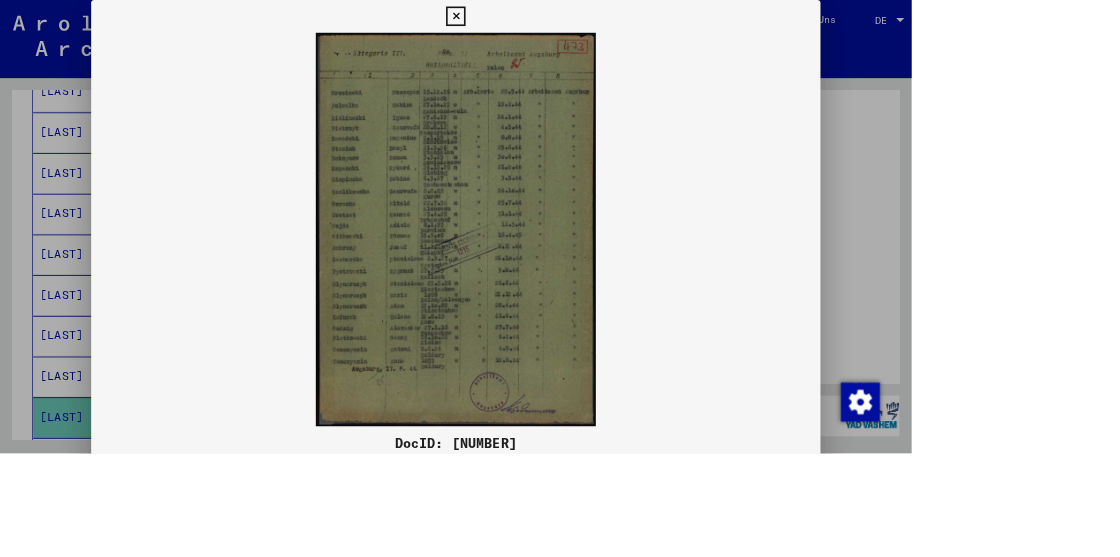 scroll, scrollTop: 552, scrollLeft: 0, axis: vertical 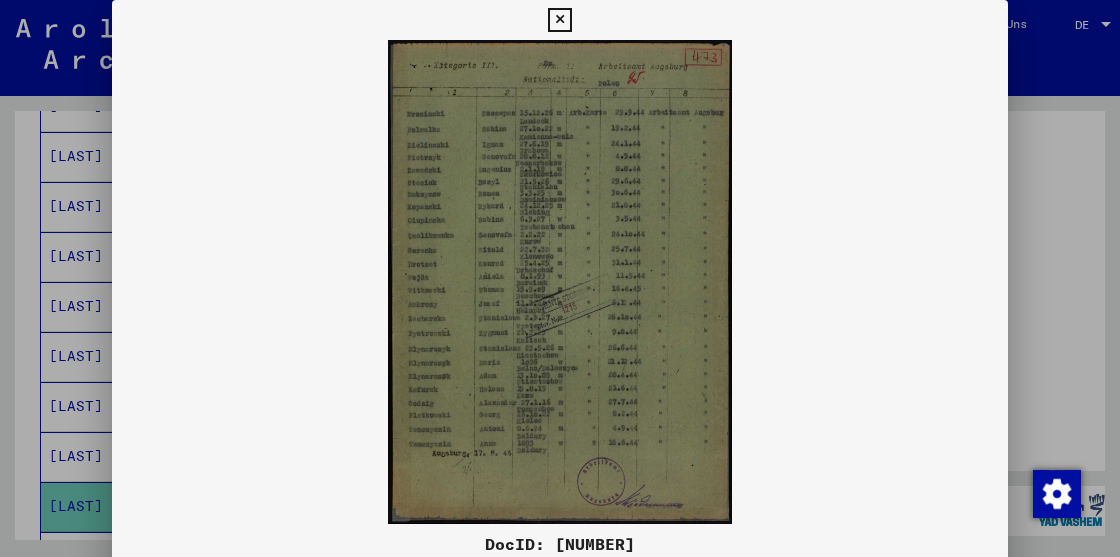click at bounding box center [559, 20] 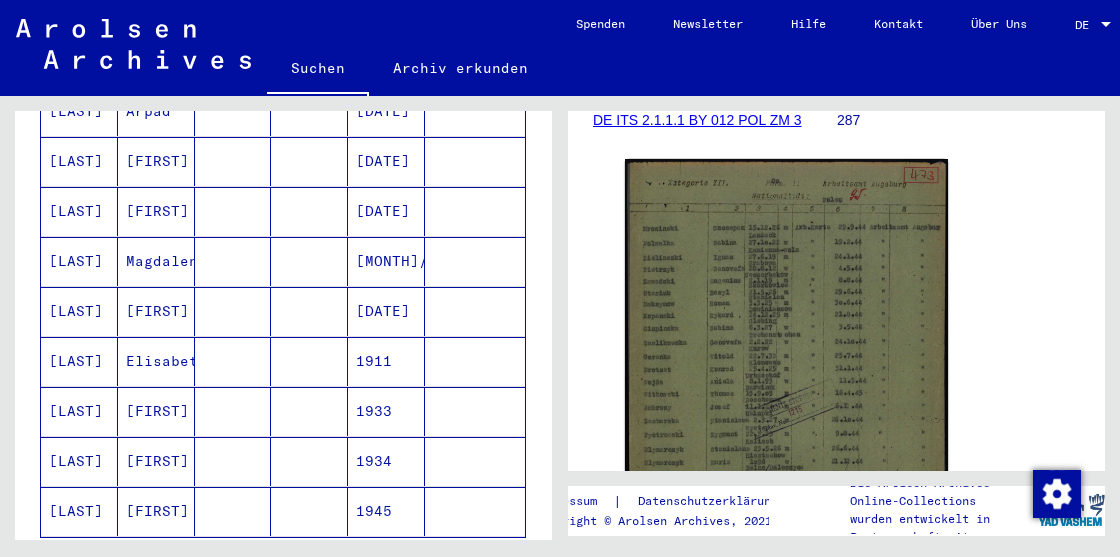 scroll, scrollTop: 1182, scrollLeft: 0, axis: vertical 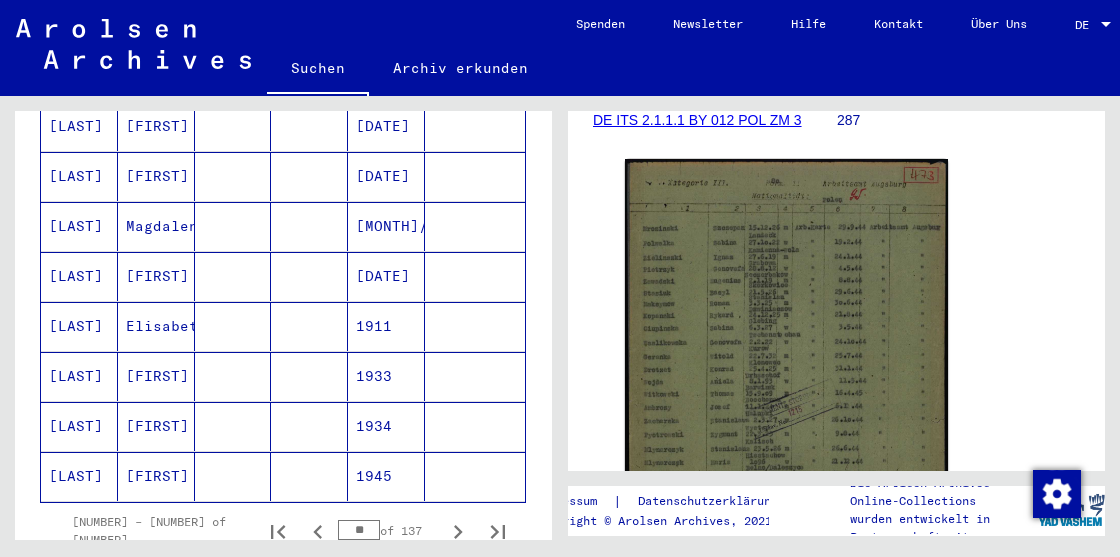 click on "[FIRST]" 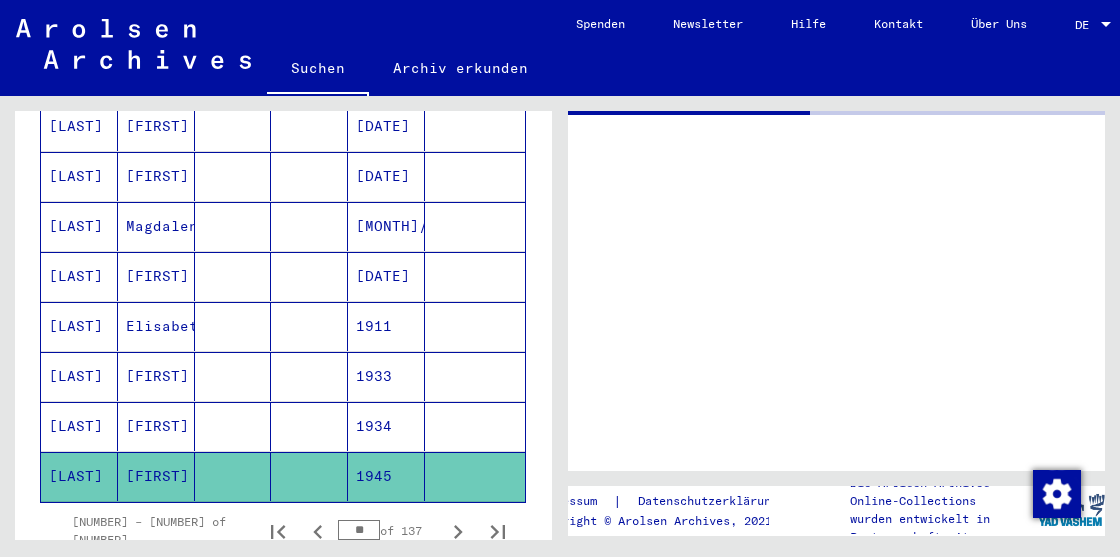 scroll, scrollTop: 0, scrollLeft: 0, axis: both 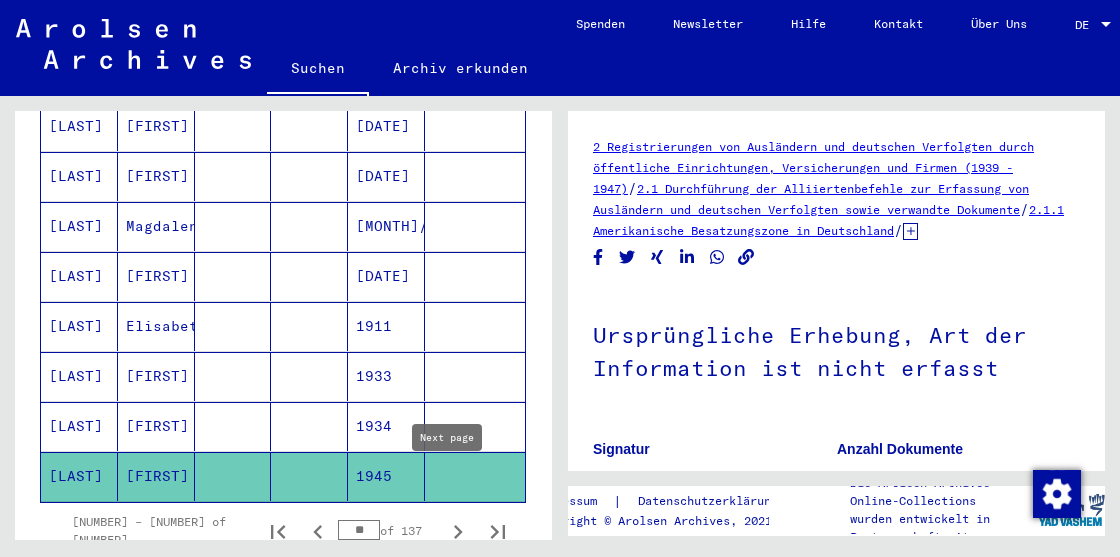 click 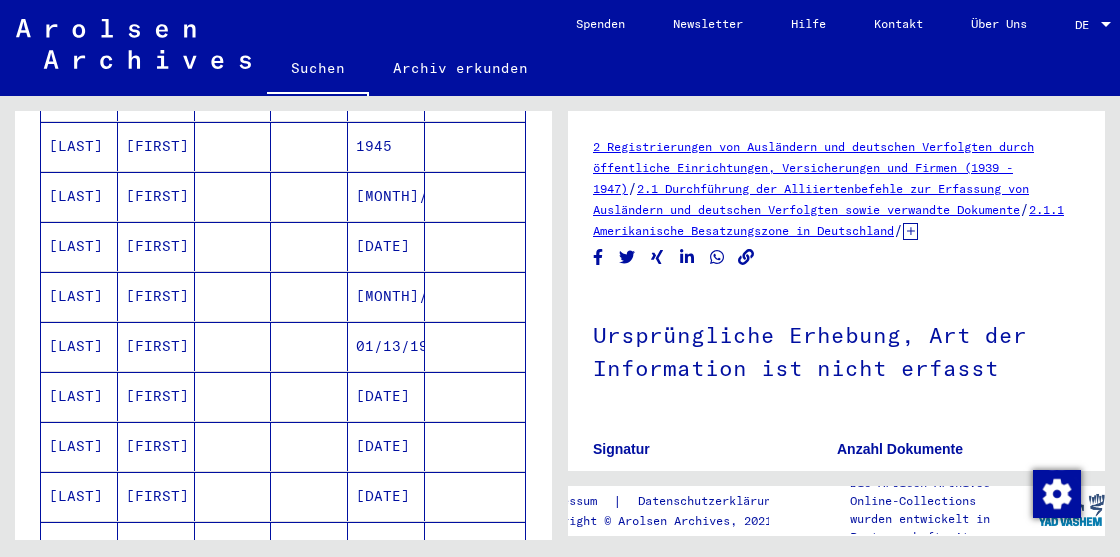 scroll, scrollTop: 447, scrollLeft: 0, axis: vertical 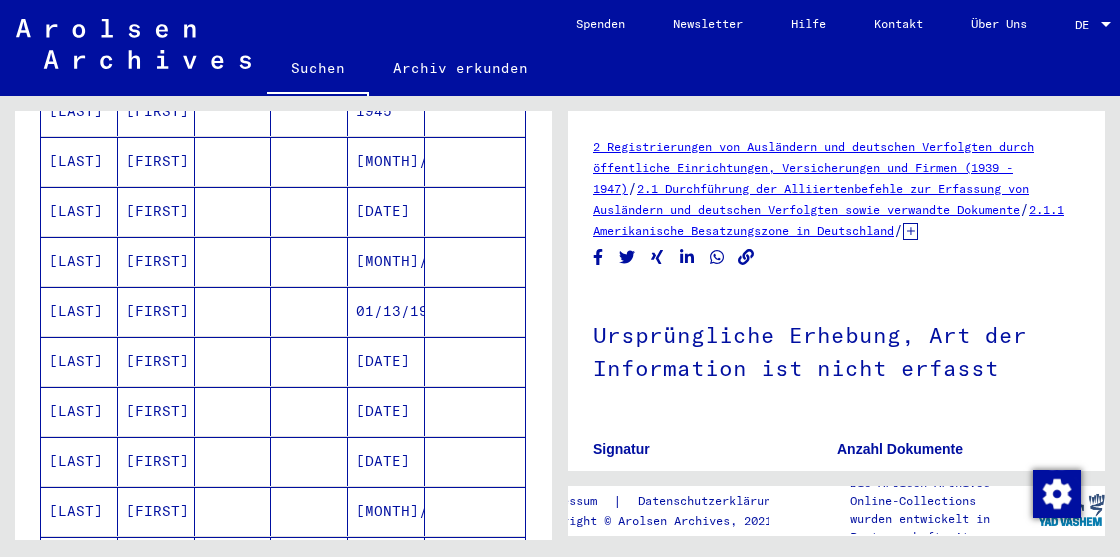 click on "[FIRST]" at bounding box center [156, 311] 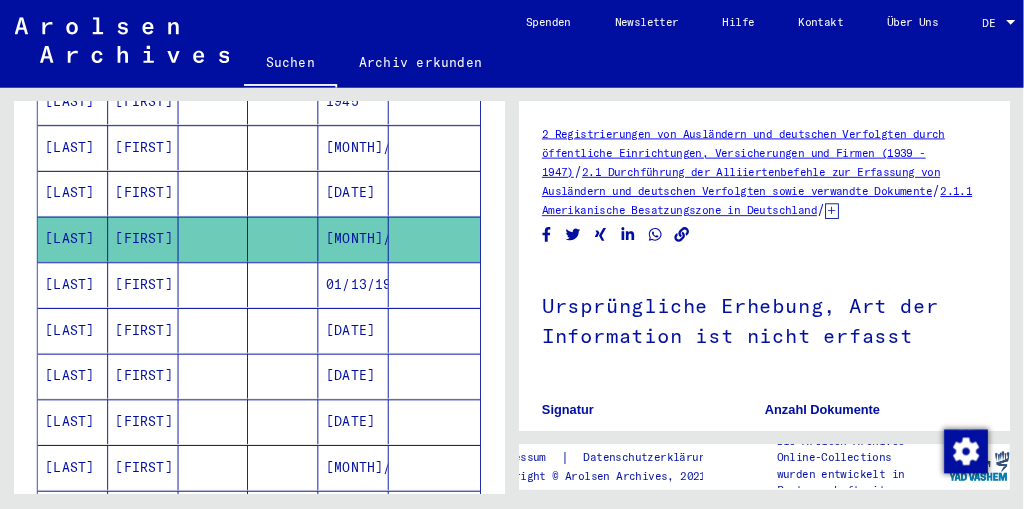 scroll, scrollTop: 315, scrollLeft: 0, axis: vertical 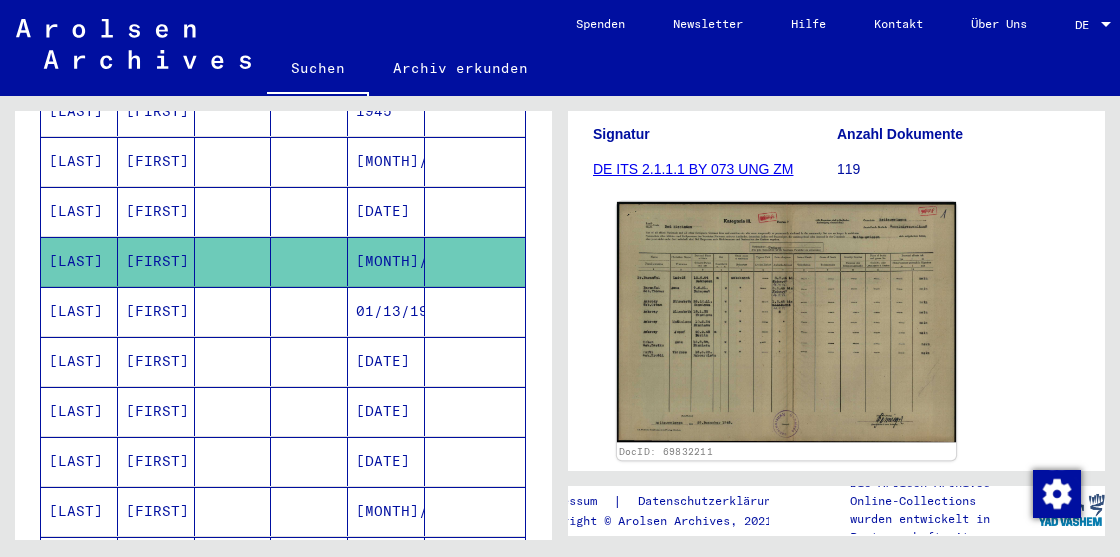 click 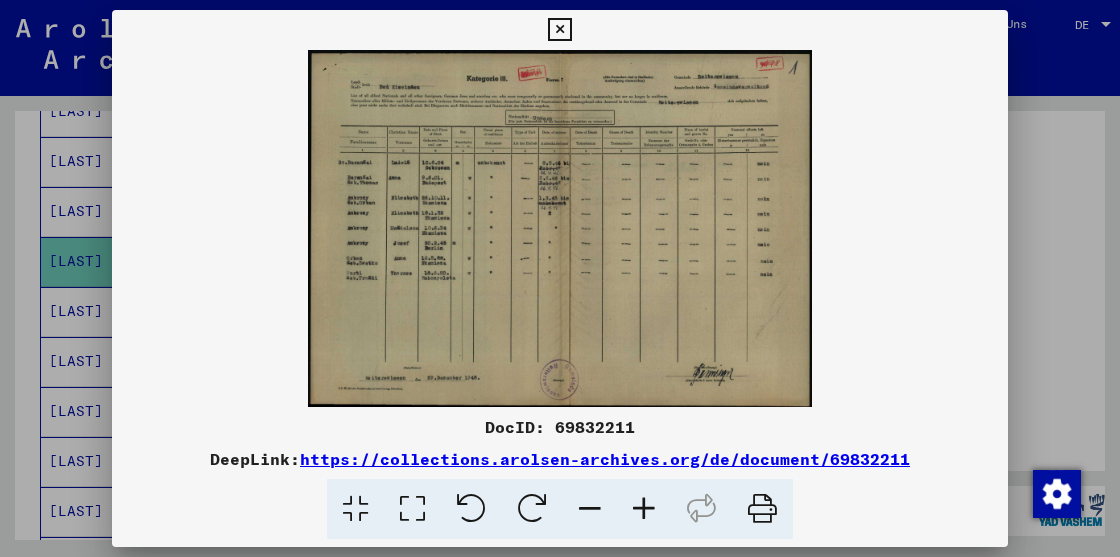 type 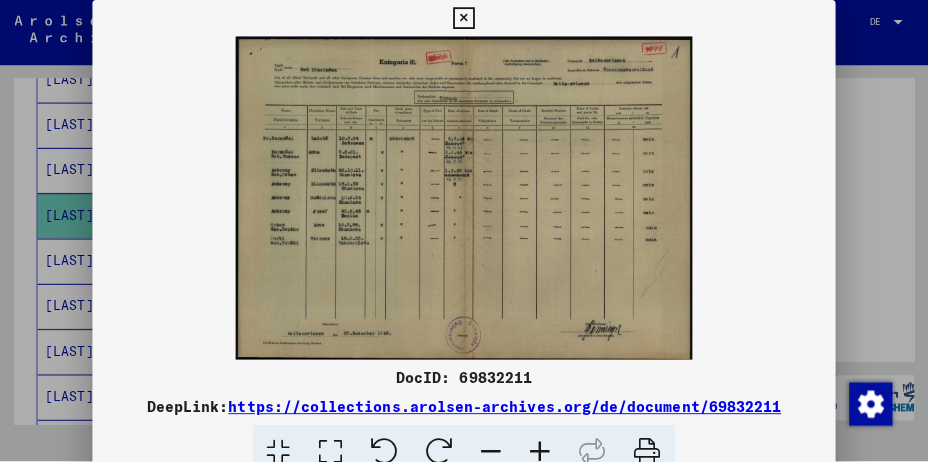 scroll, scrollTop: 488, scrollLeft: 0, axis: vertical 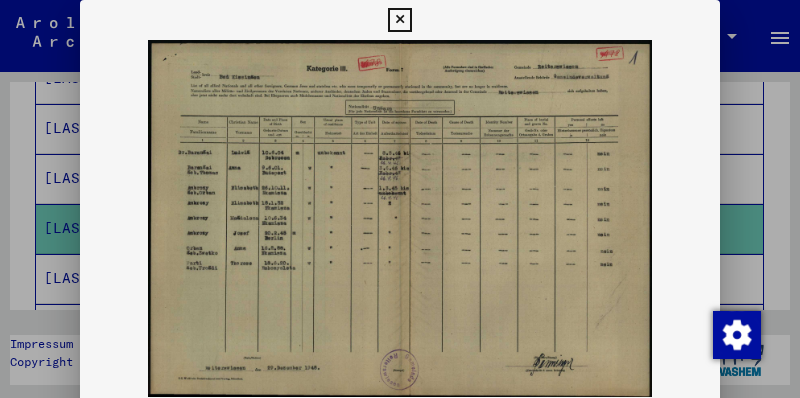 click at bounding box center (399, 20) 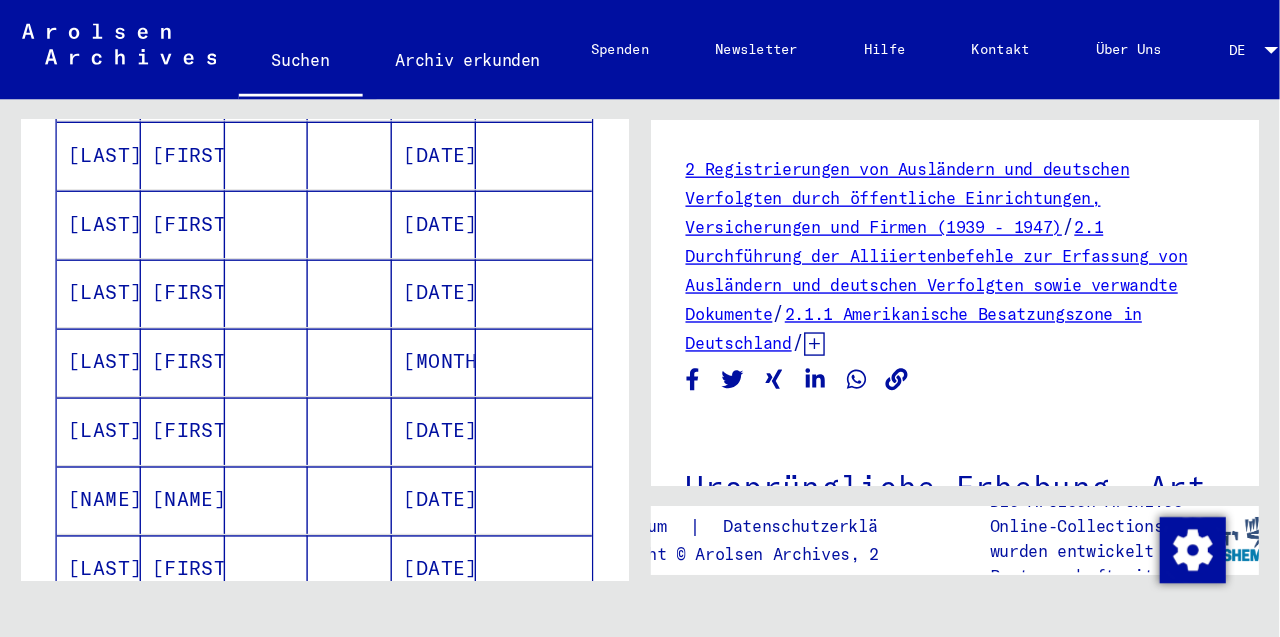 scroll, scrollTop: 654, scrollLeft: 0, axis: vertical 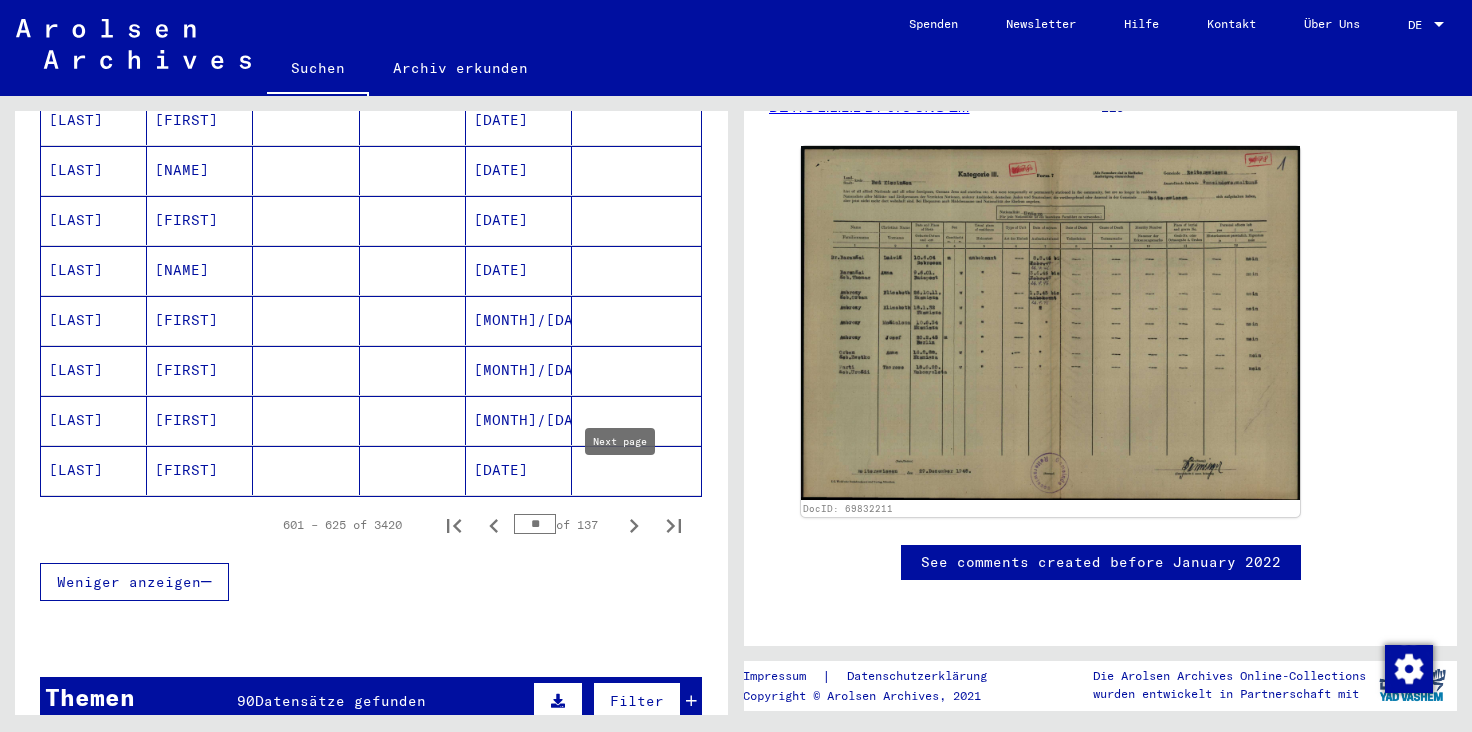 click 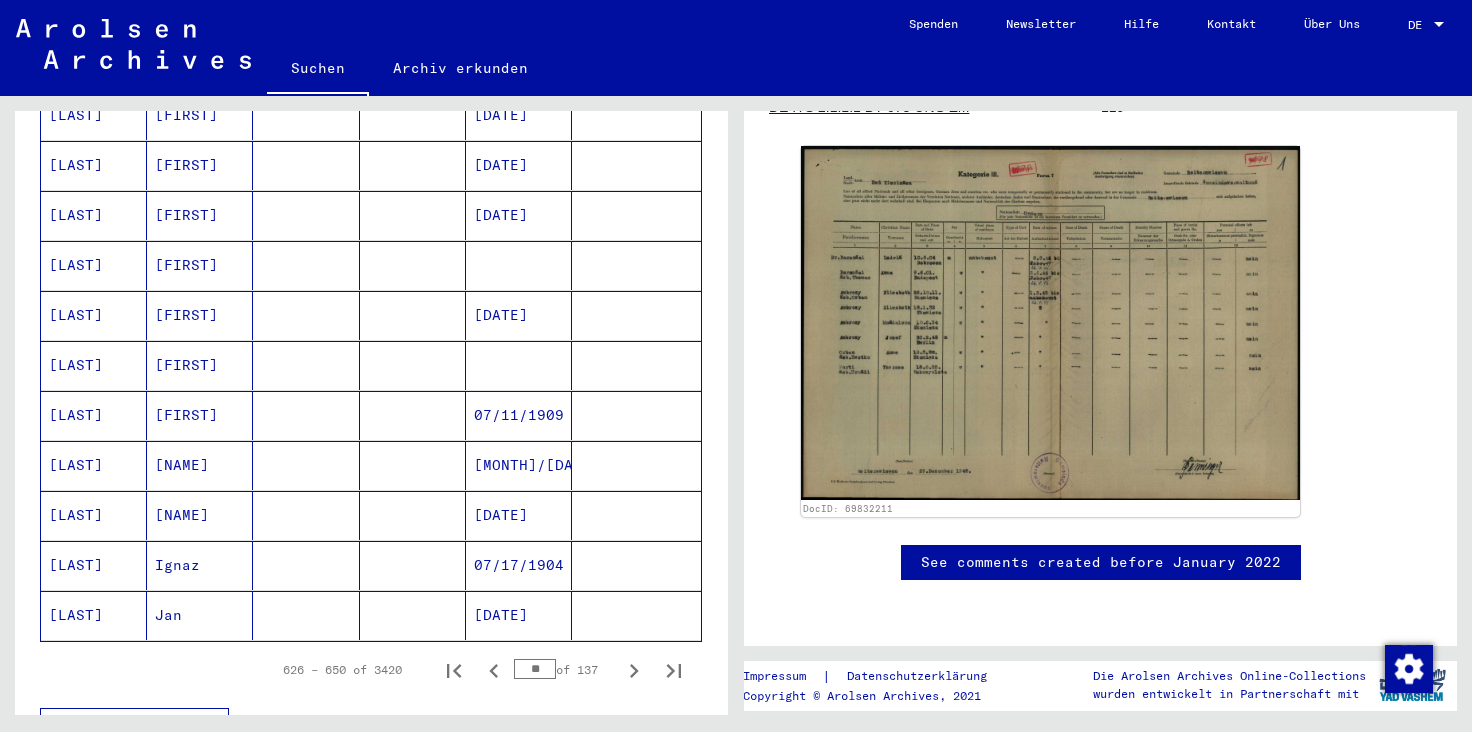 scroll, scrollTop: 1074, scrollLeft: 0, axis: vertical 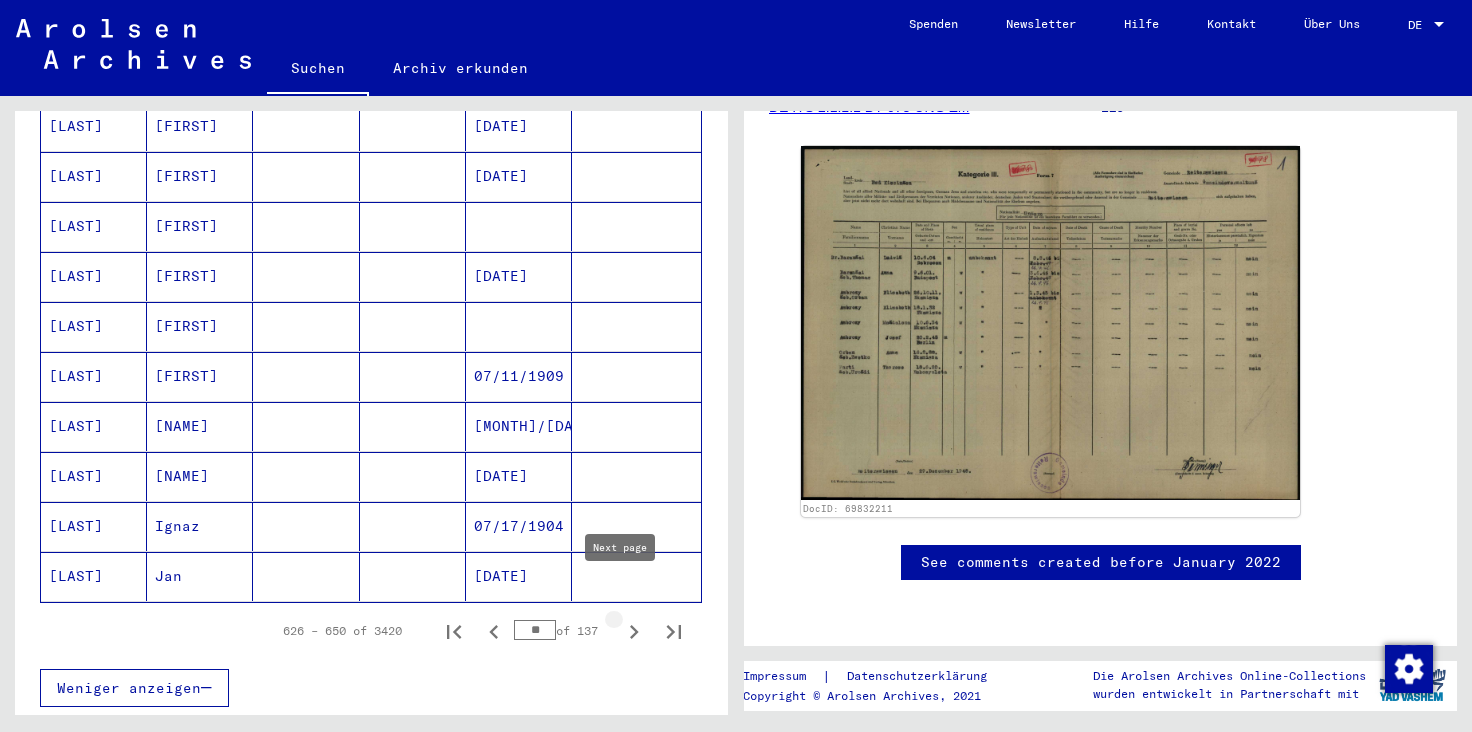 click 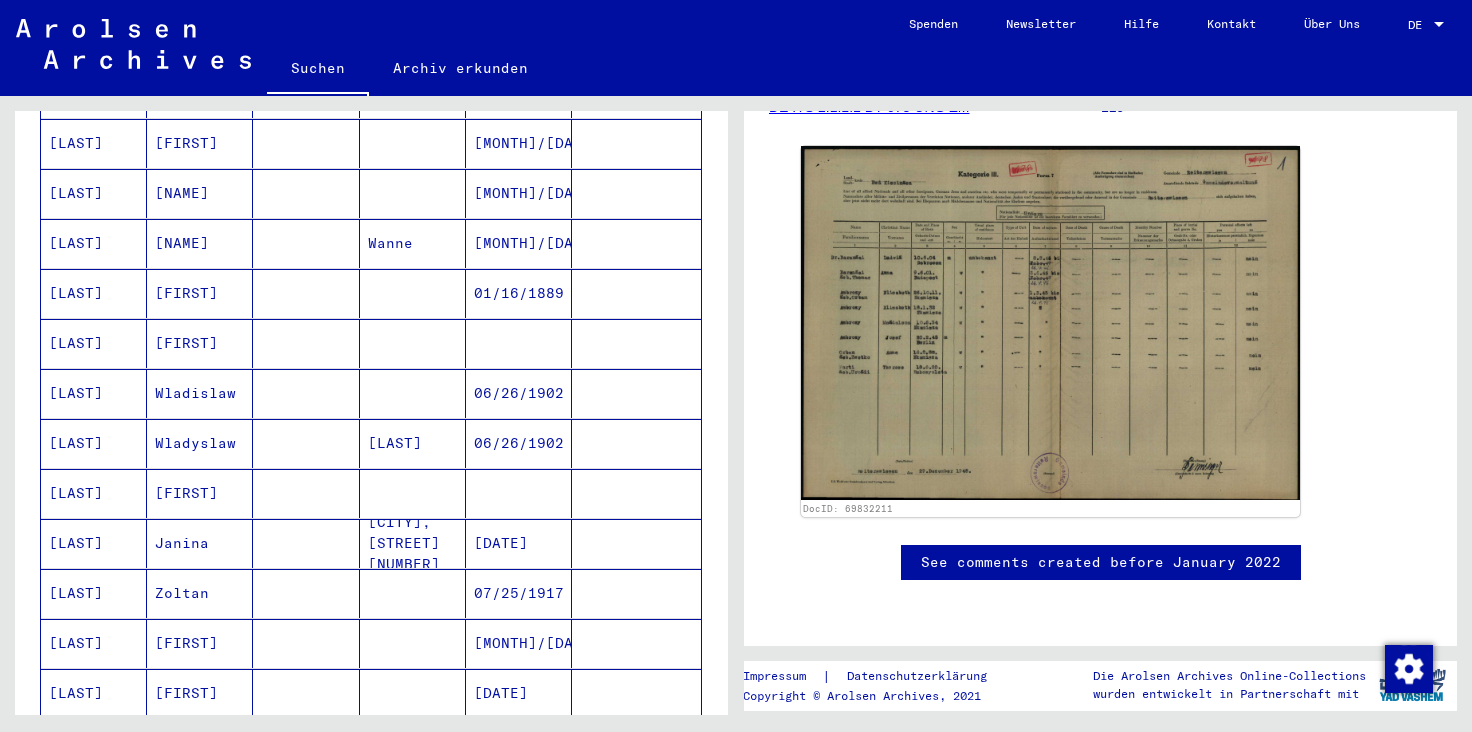 scroll, scrollTop: 1392, scrollLeft: 0, axis: vertical 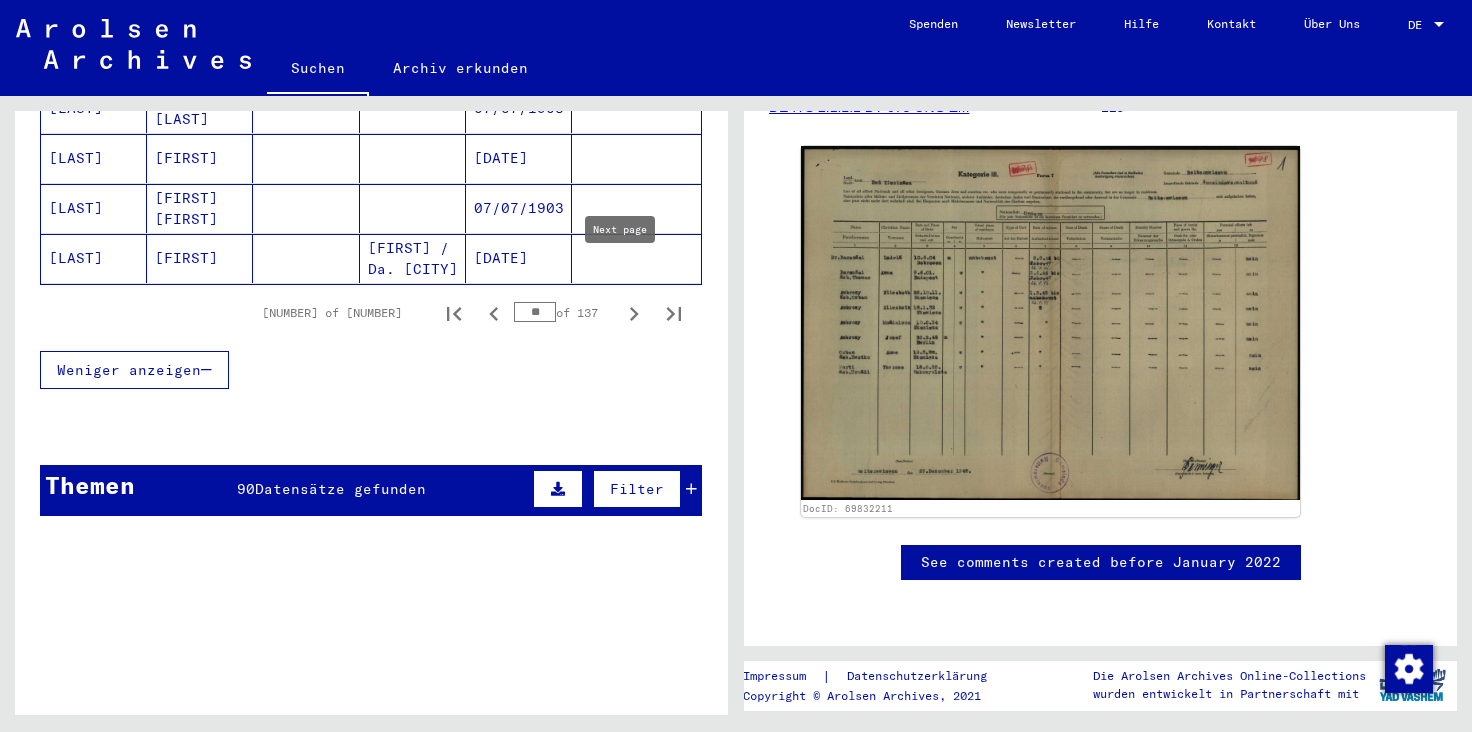 click 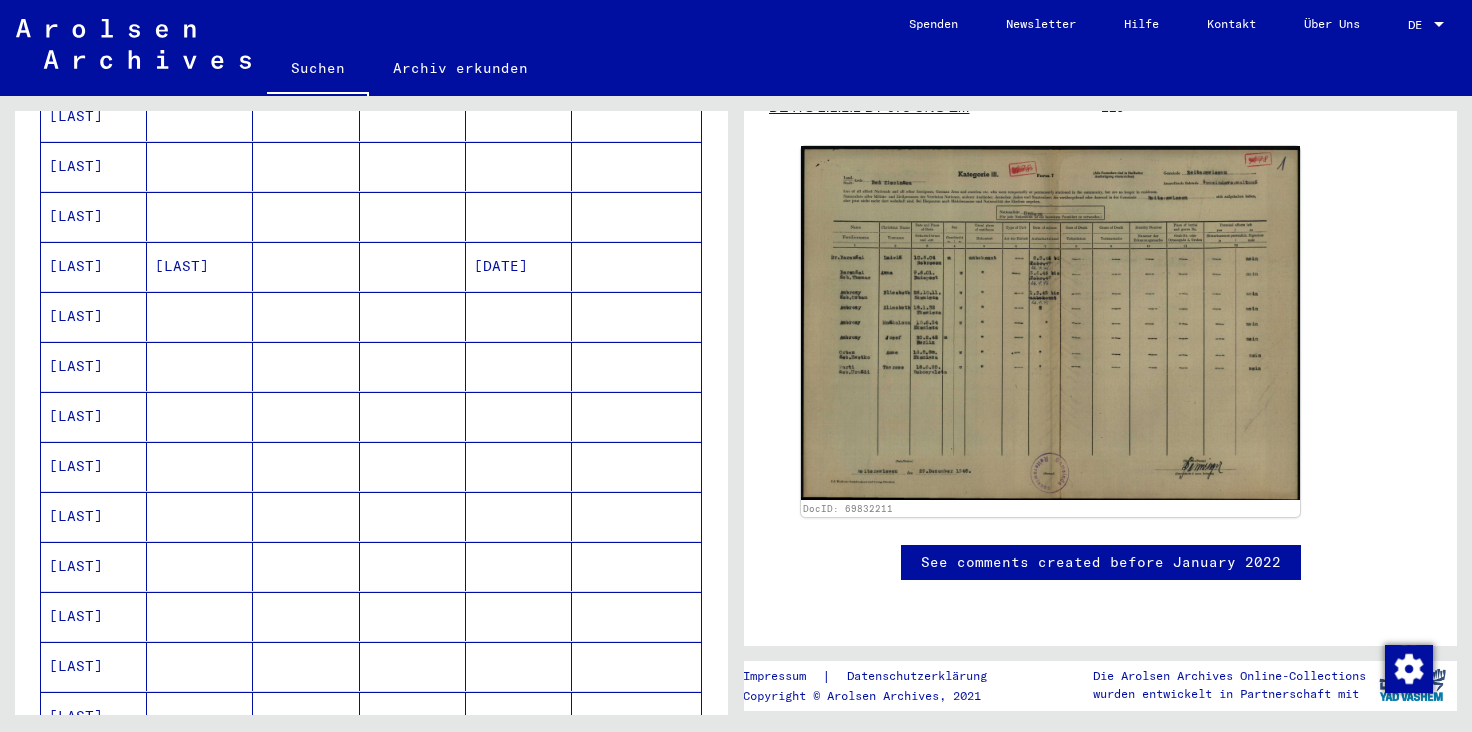 scroll, scrollTop: 1074, scrollLeft: 0, axis: vertical 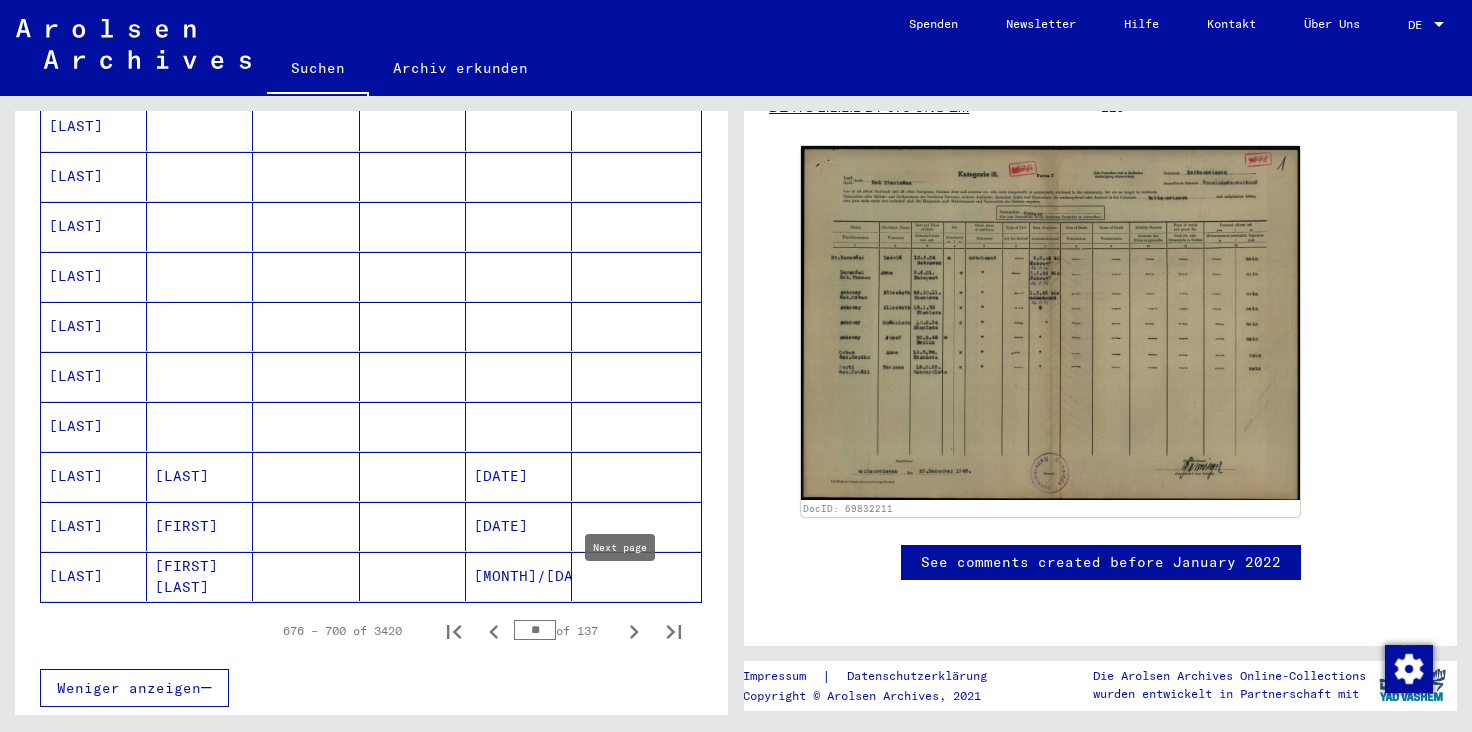 click 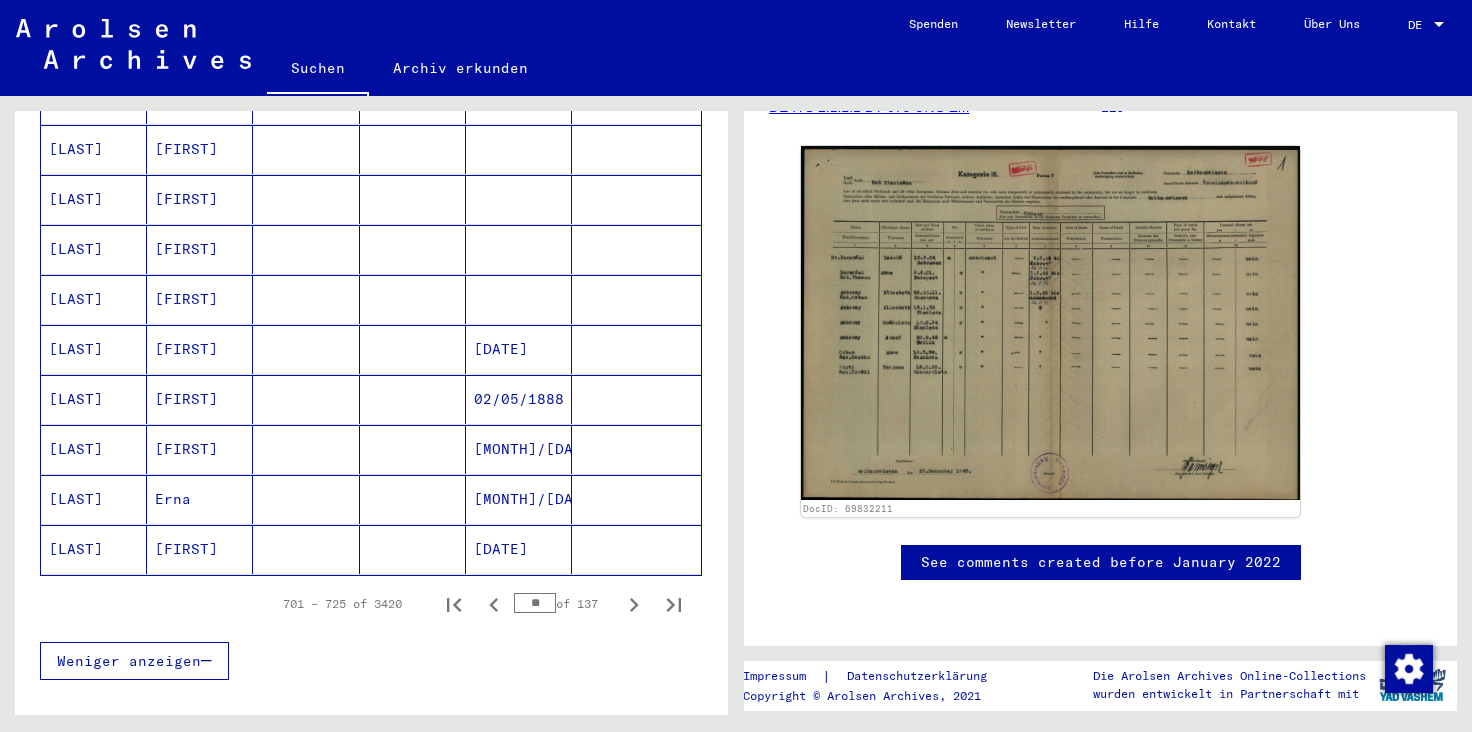 scroll, scrollTop: 1286, scrollLeft: 0, axis: vertical 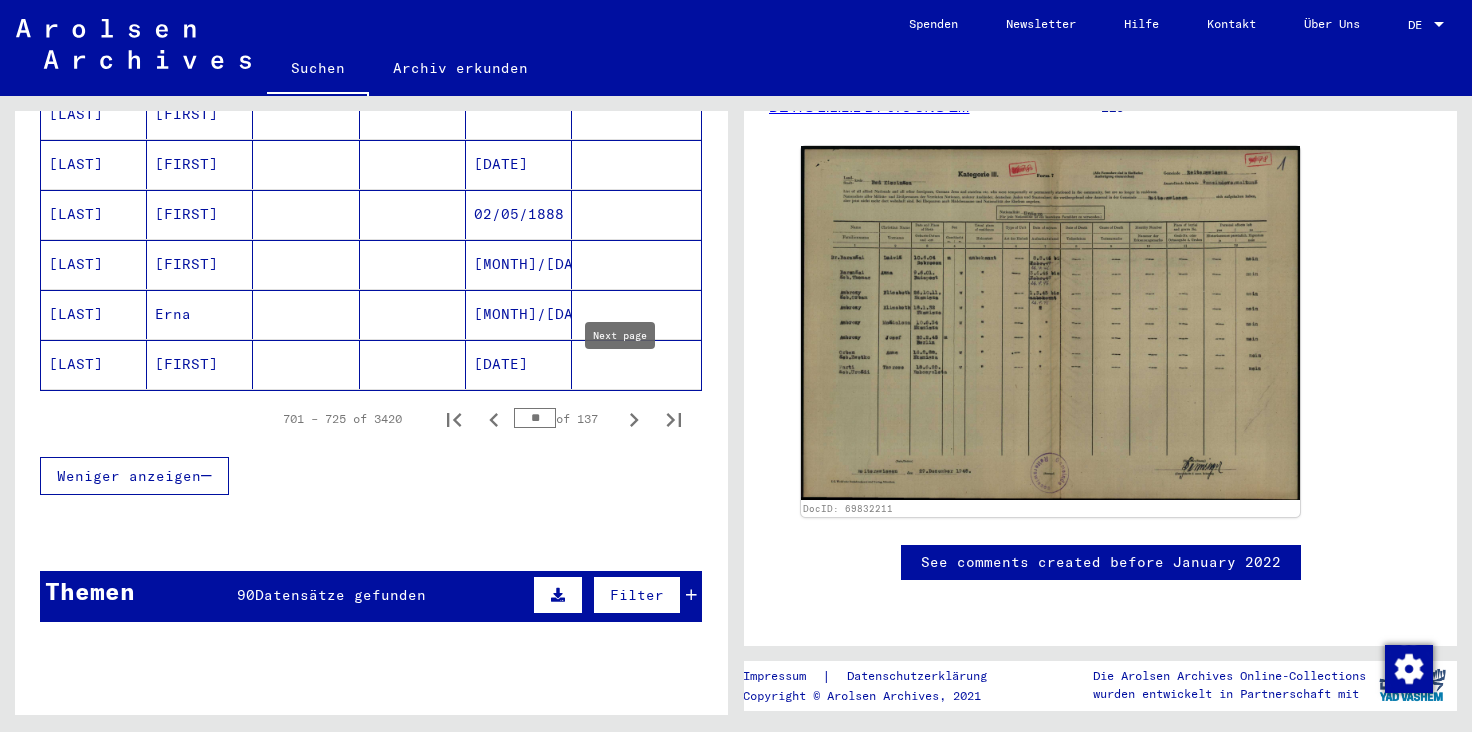click 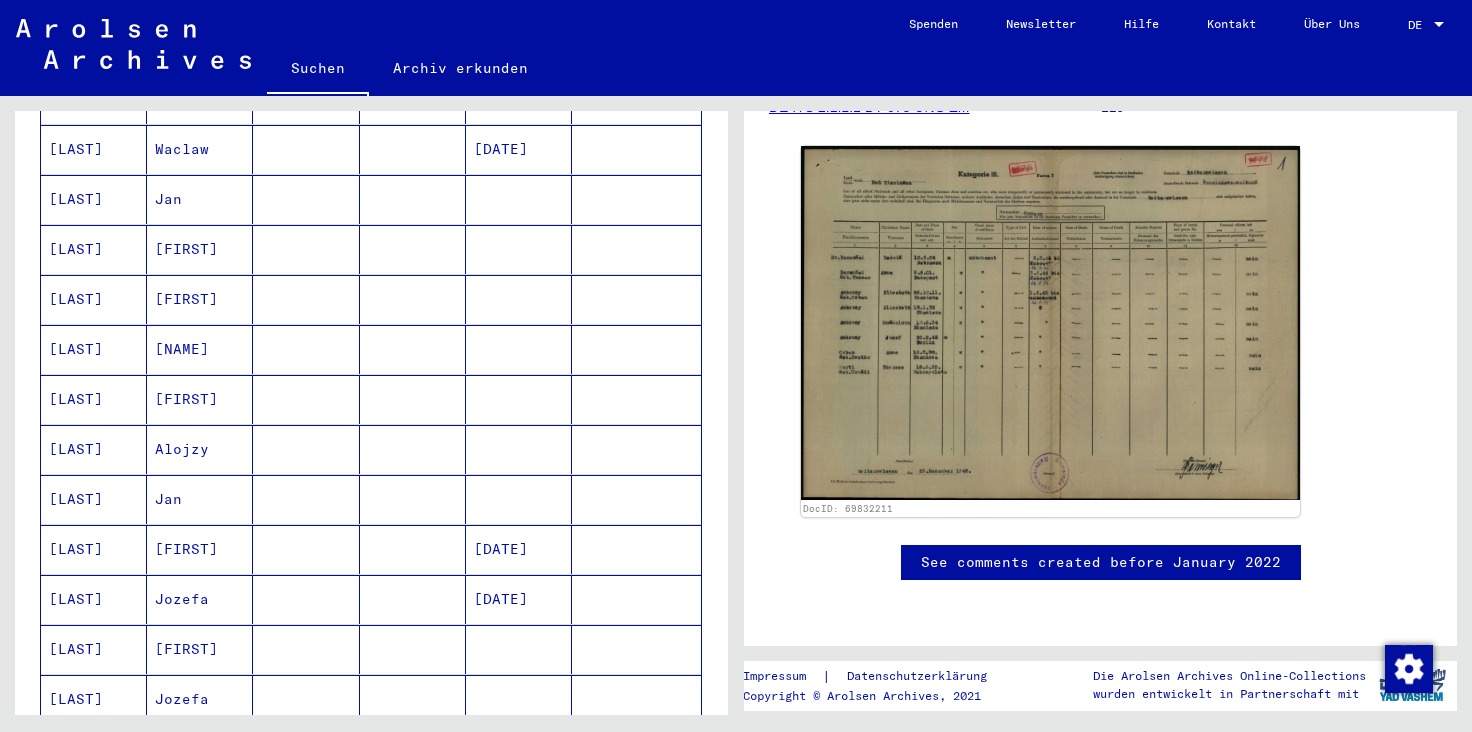 scroll, scrollTop: 1074, scrollLeft: 0, axis: vertical 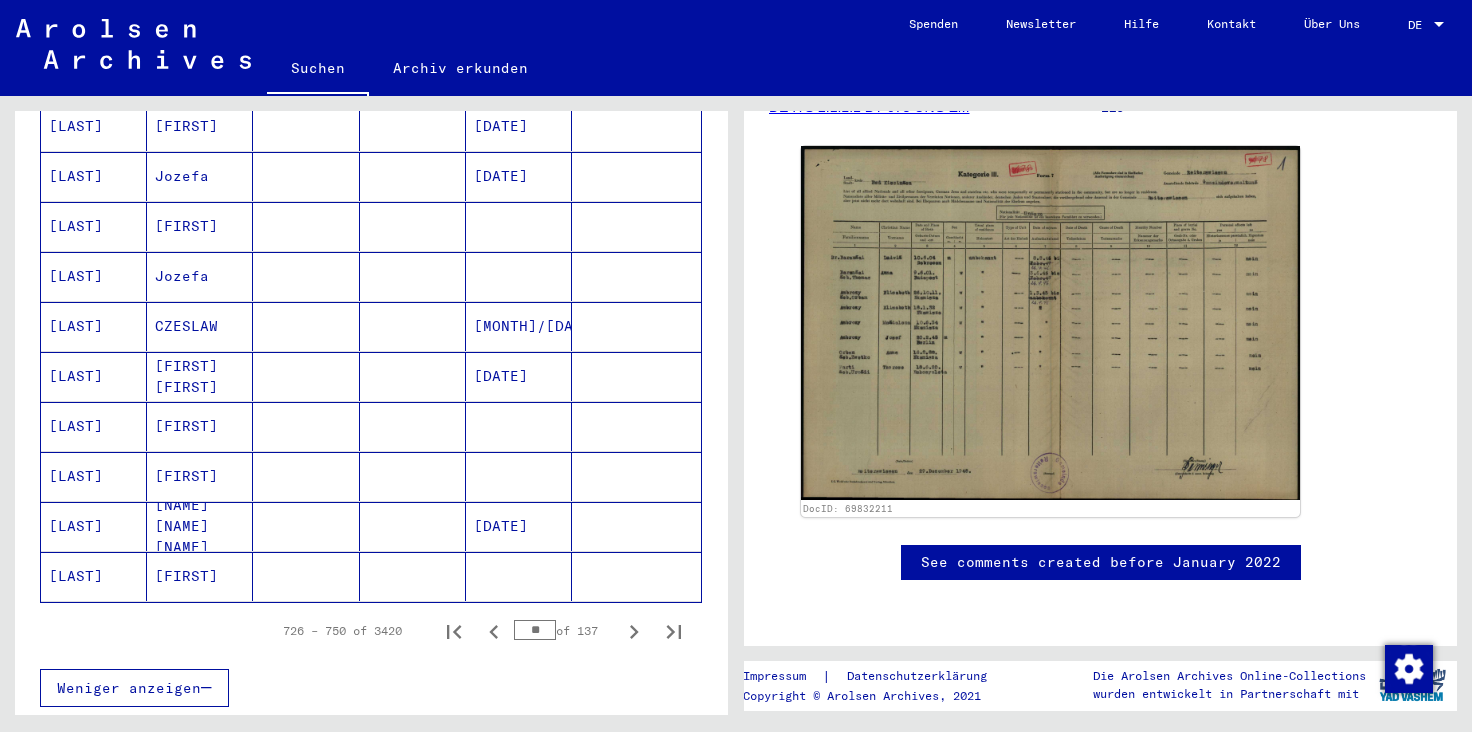 click on "[FIRST]" 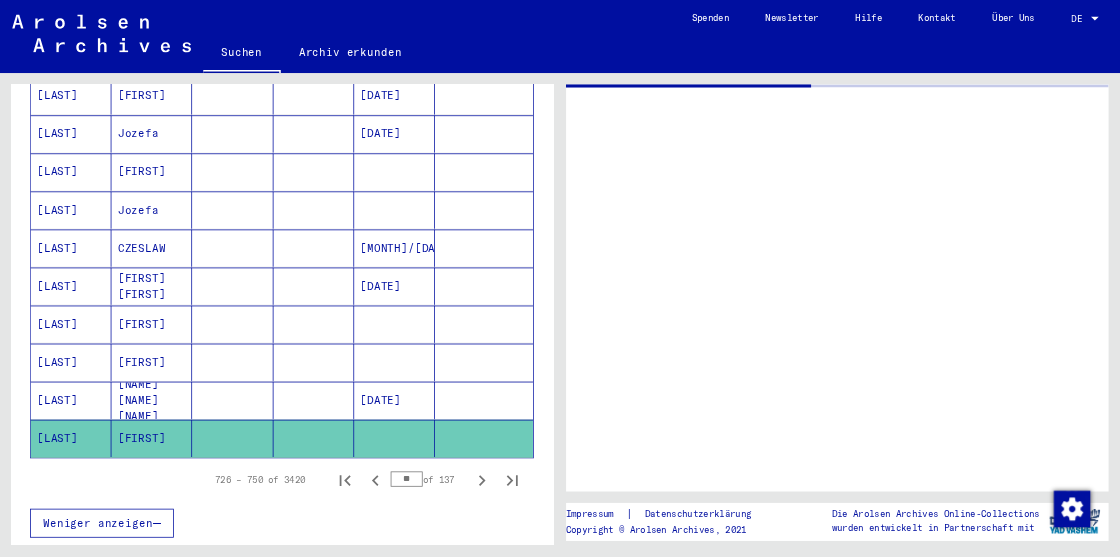 scroll, scrollTop: 0, scrollLeft: 0, axis: both 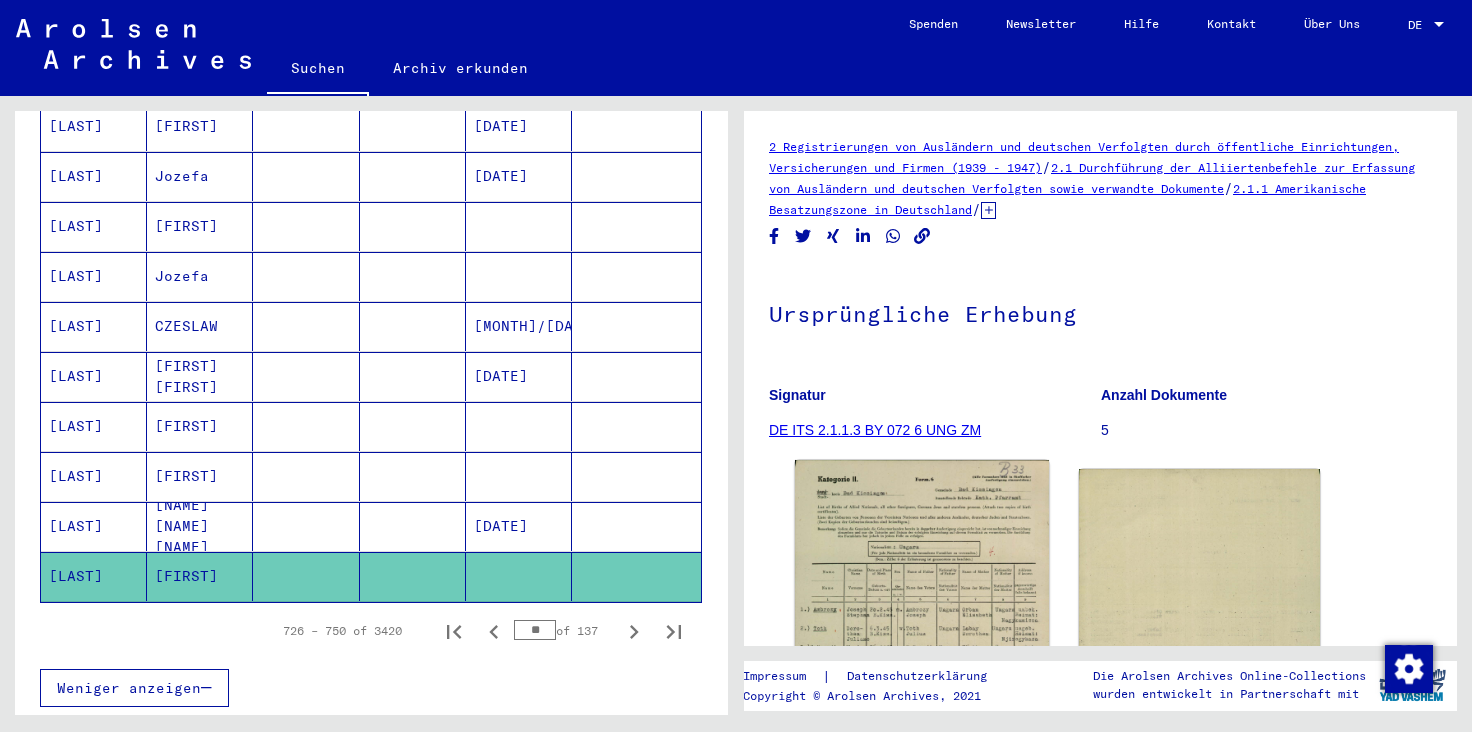 click 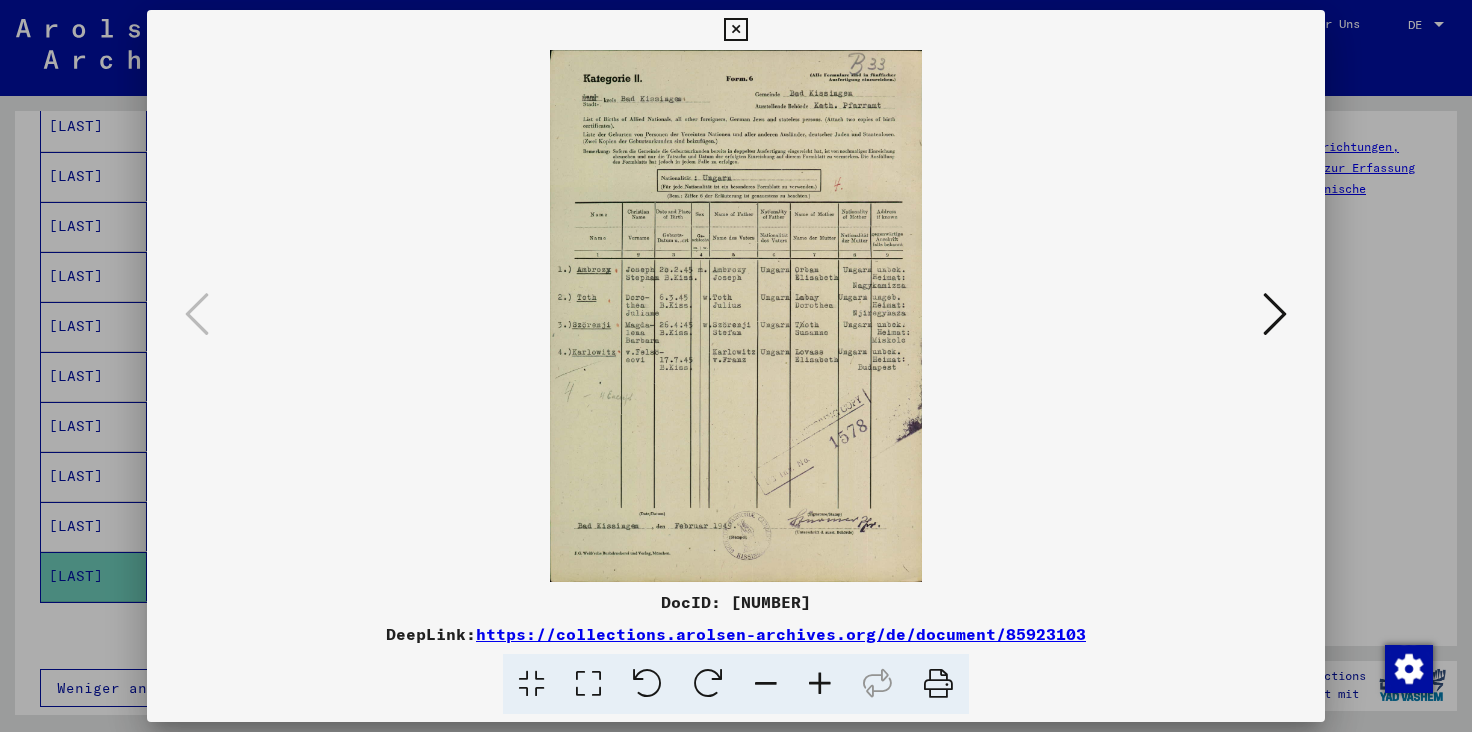 type 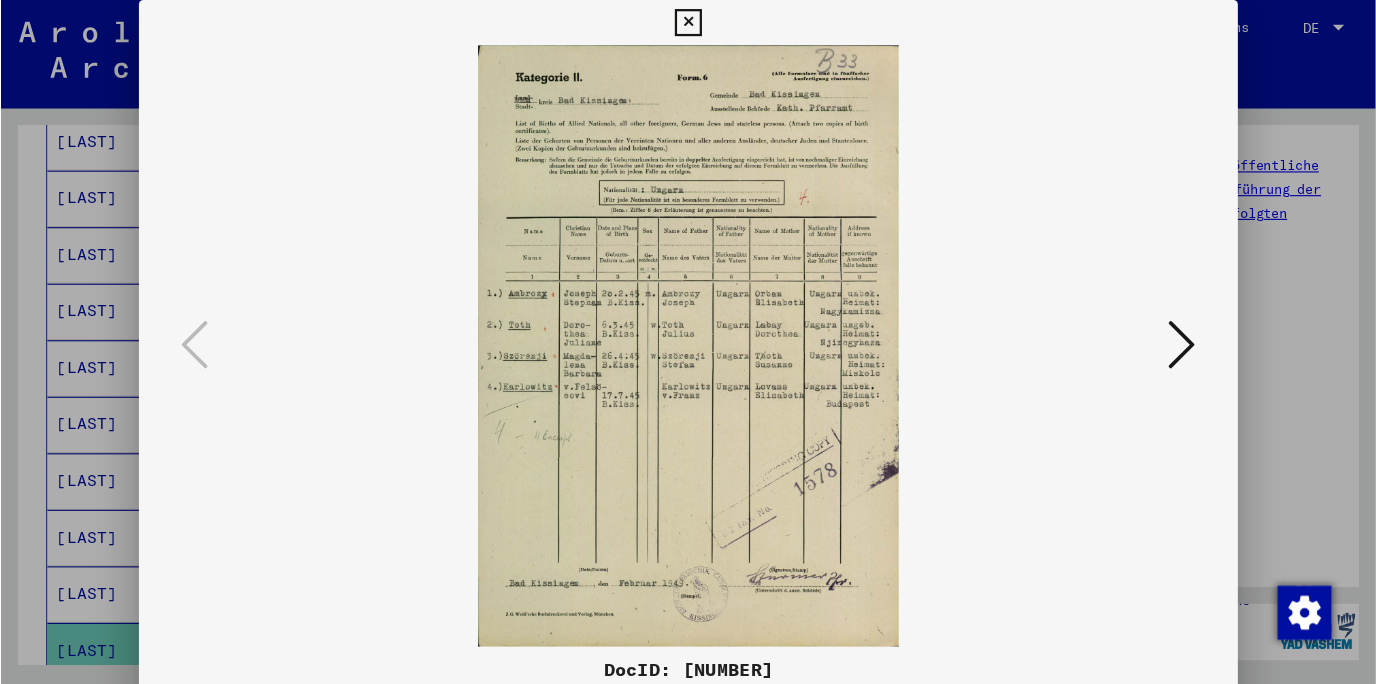 scroll, scrollTop: 1073, scrollLeft: 0, axis: vertical 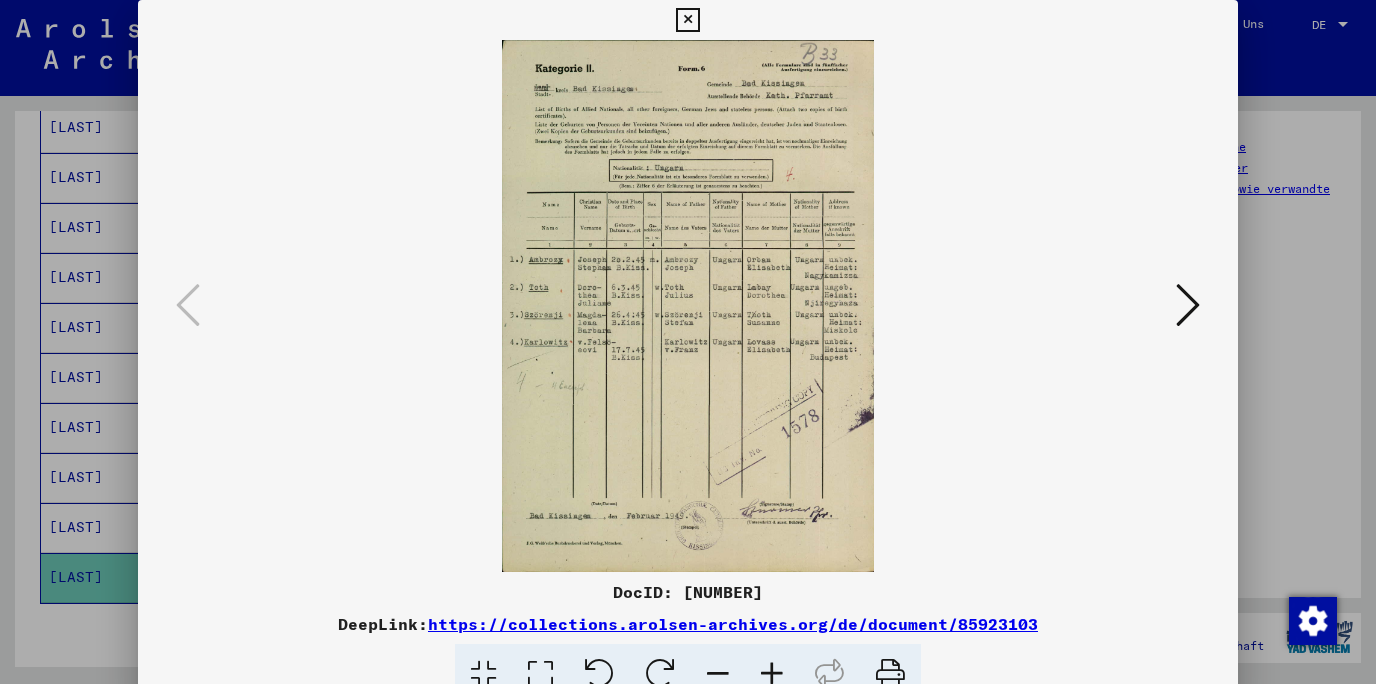 click at bounding box center (687, 20) 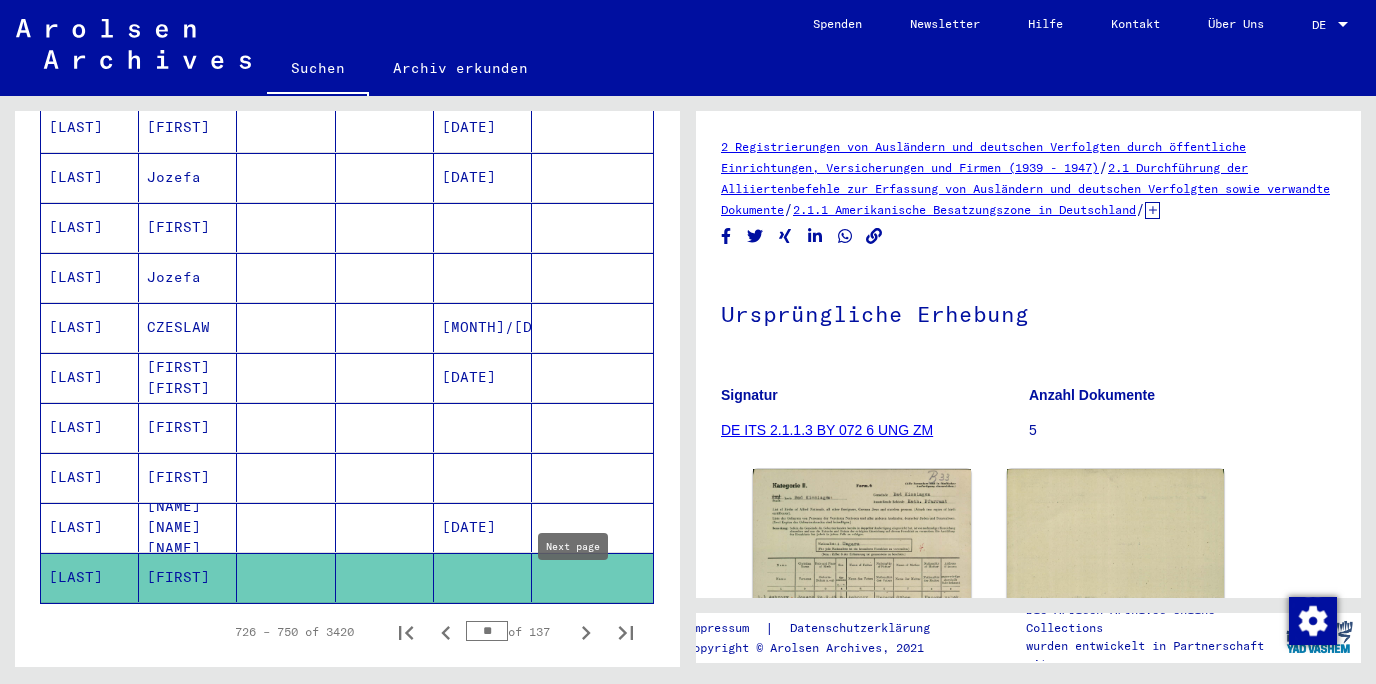click 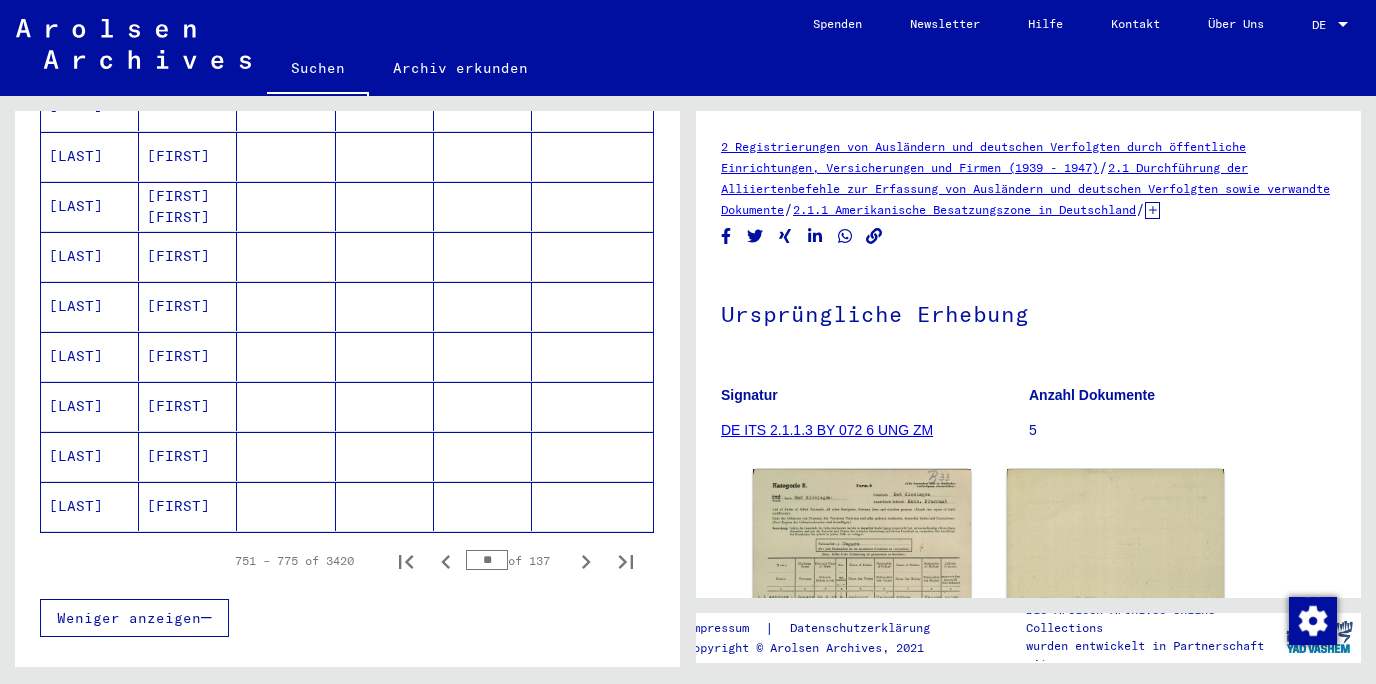 scroll, scrollTop: 1288, scrollLeft: 0, axis: vertical 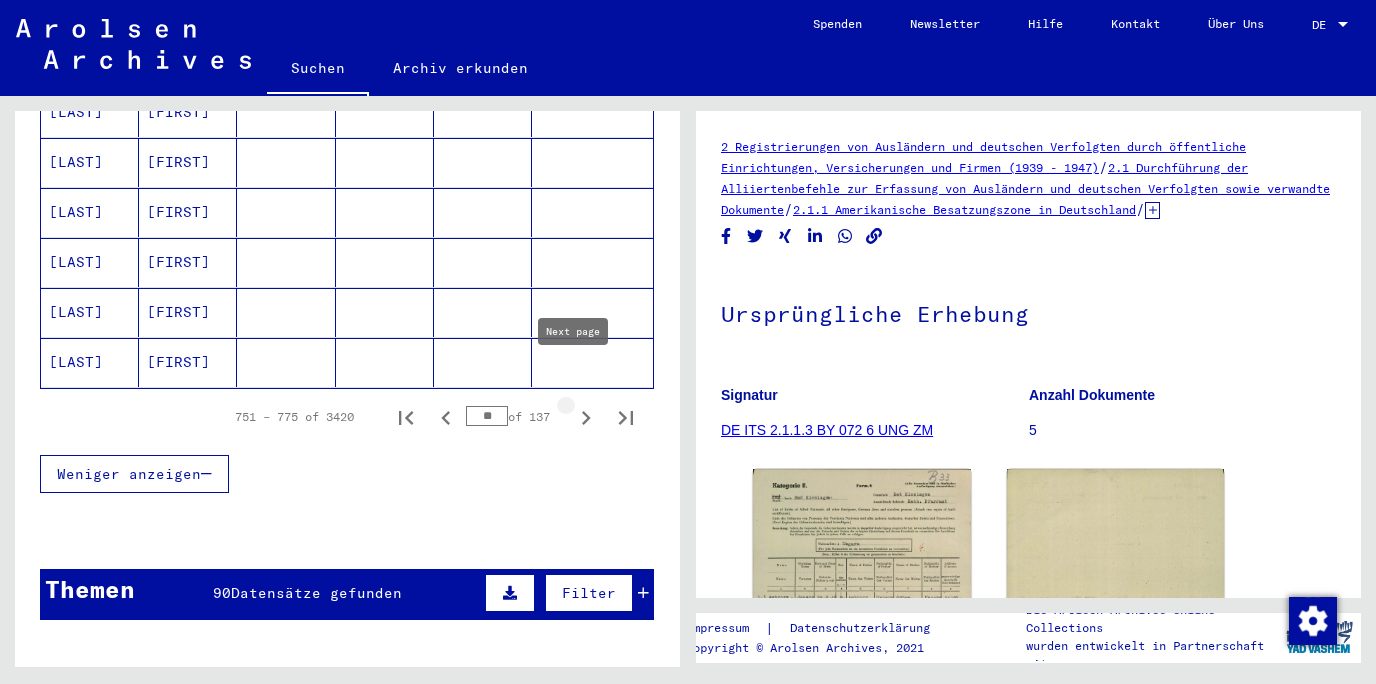 click 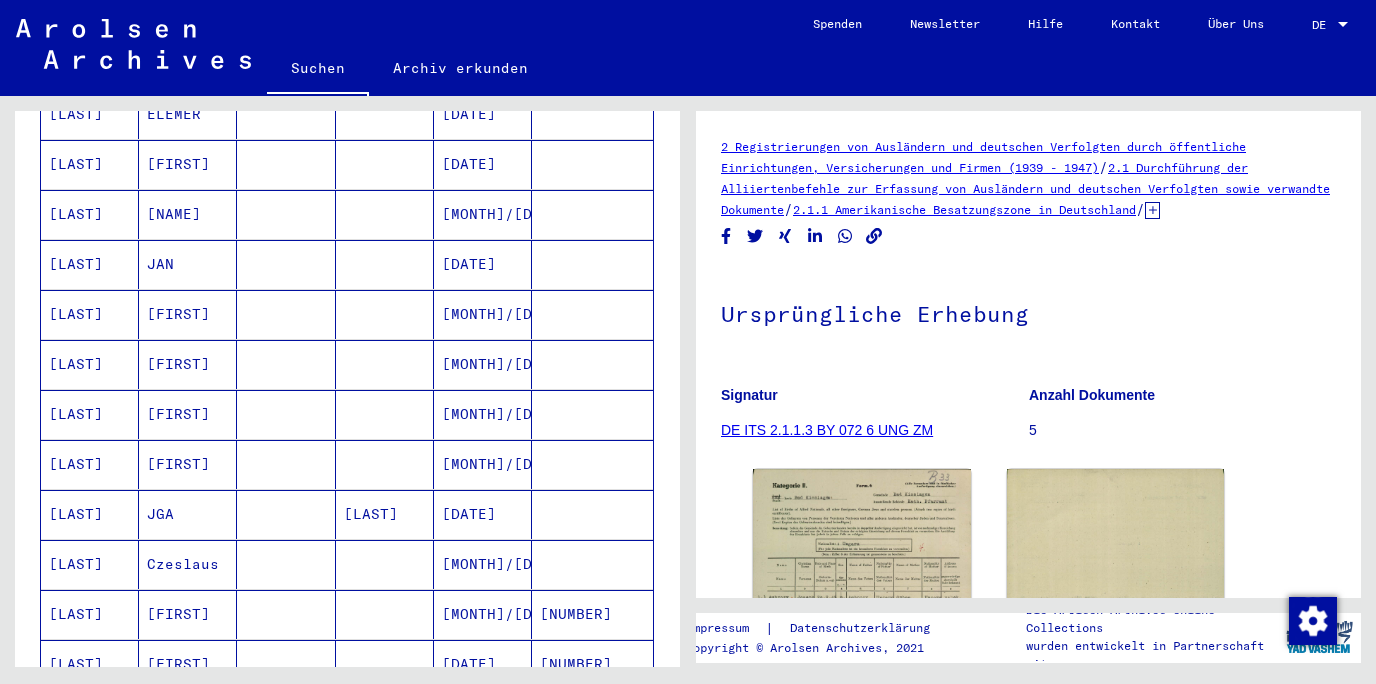 scroll, scrollTop: 321, scrollLeft: 0, axis: vertical 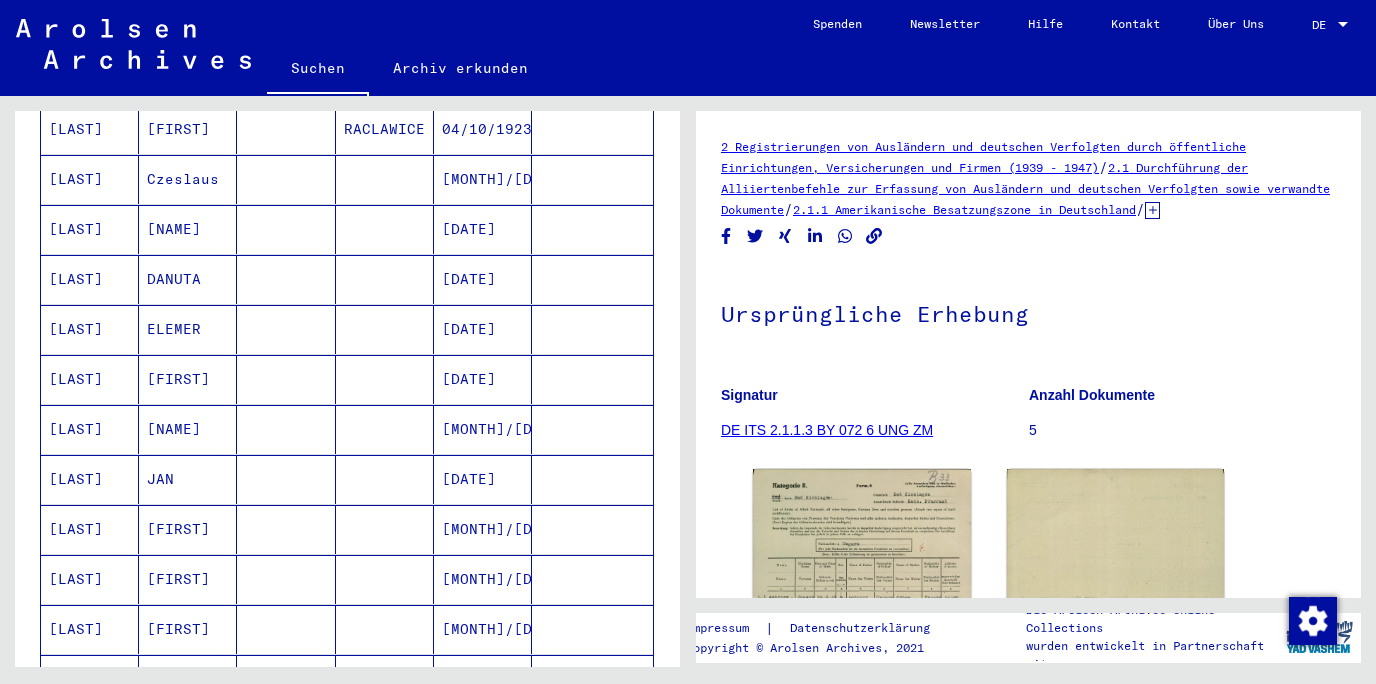 click on "[FIRST]" at bounding box center (188, 579) 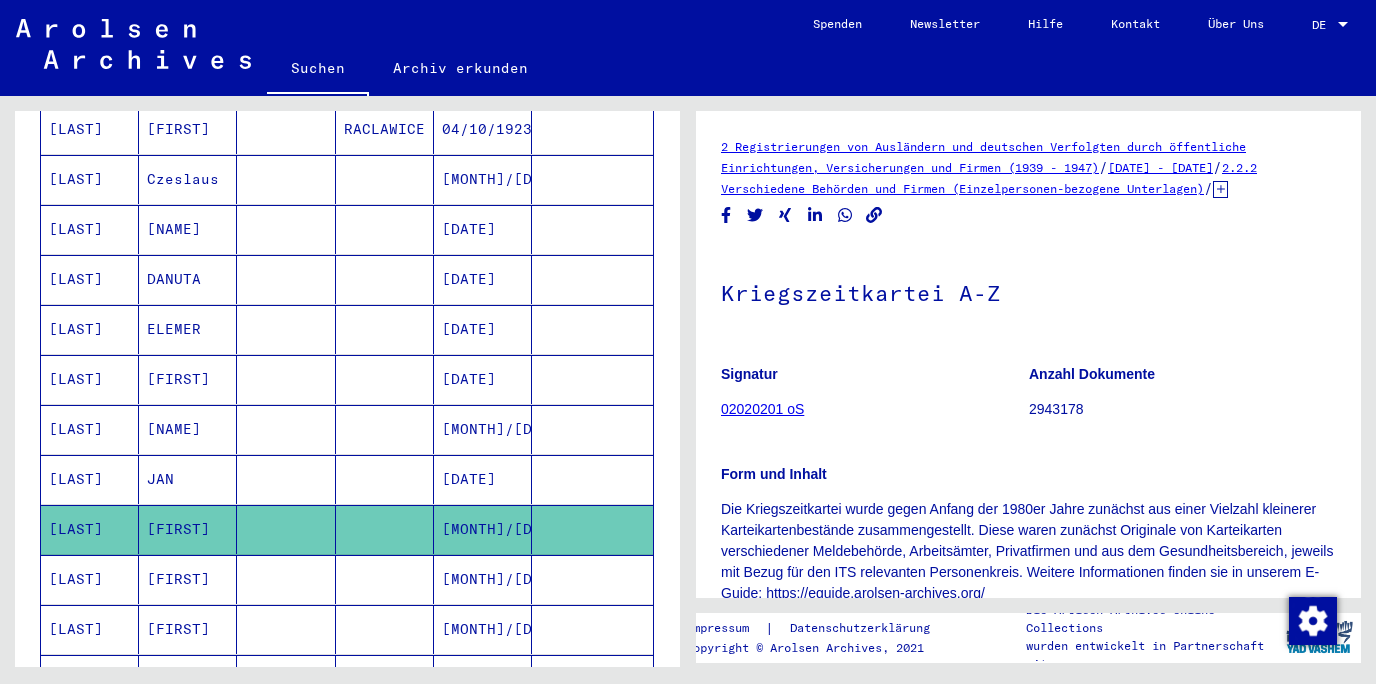 scroll, scrollTop: 430, scrollLeft: 0, axis: vertical 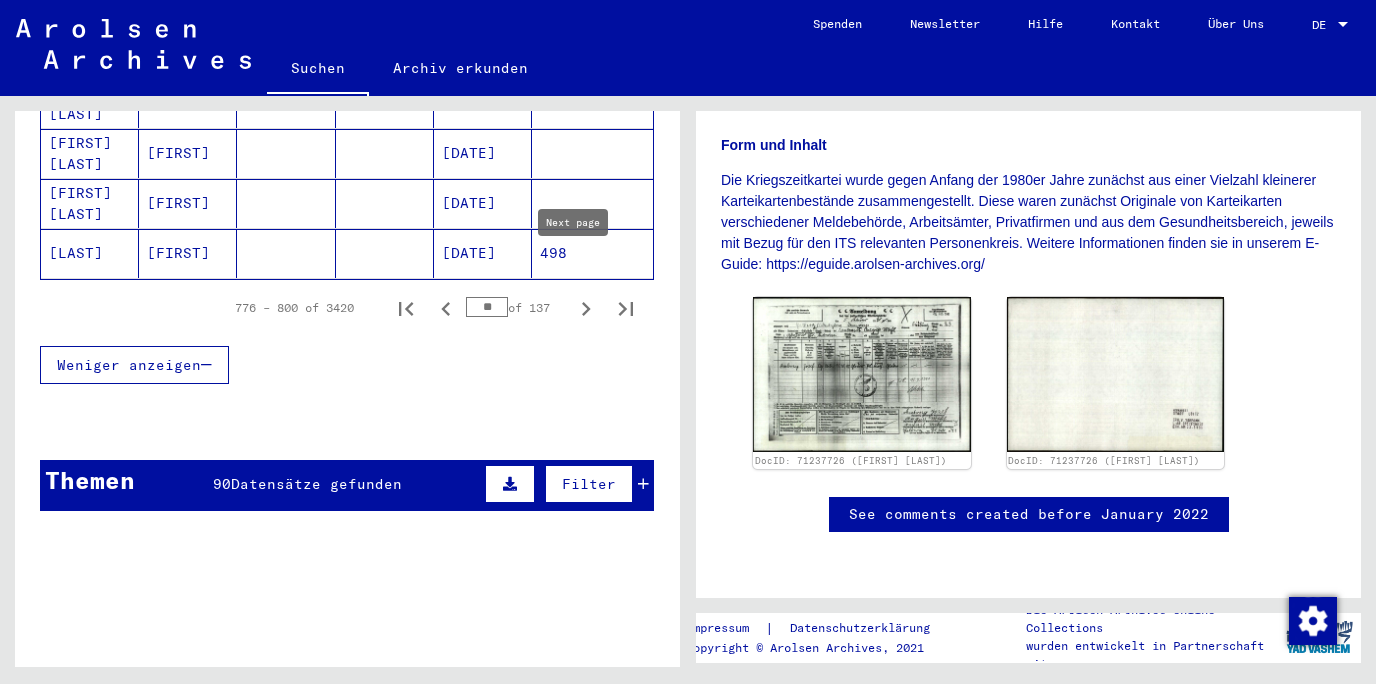 click 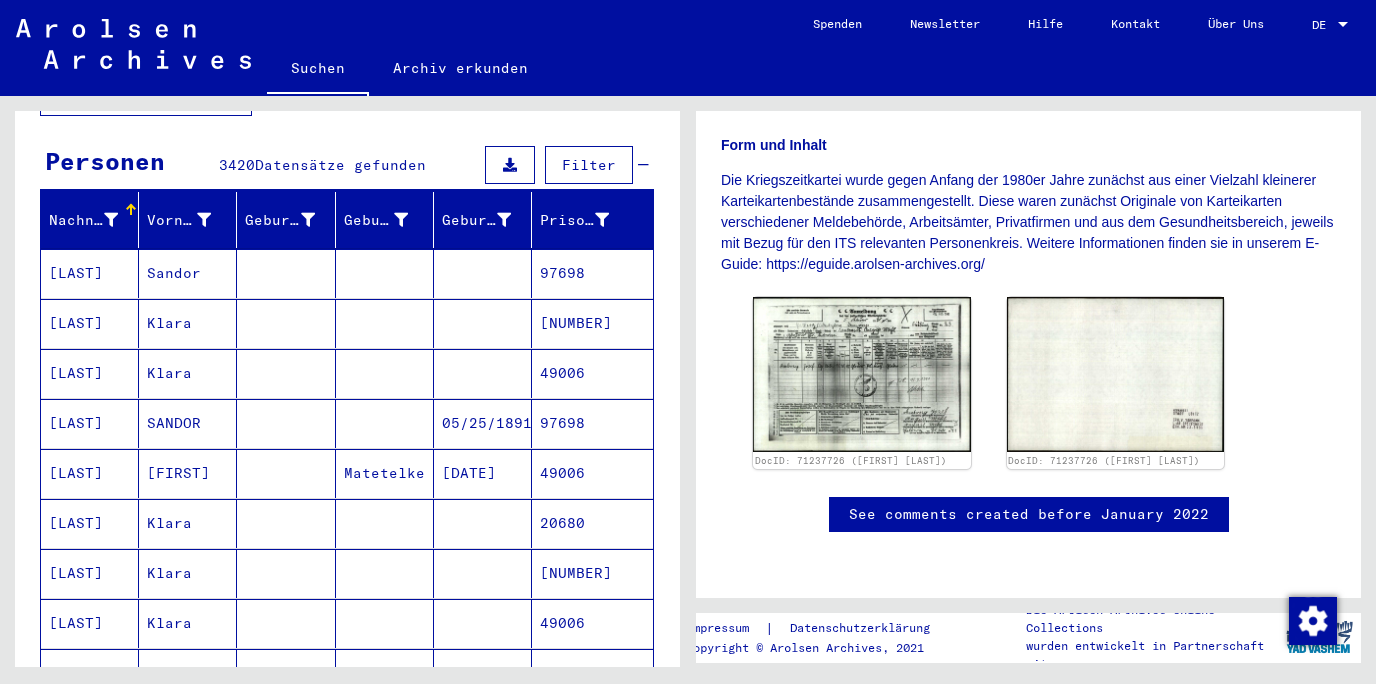 scroll, scrollTop: 0, scrollLeft: 0, axis: both 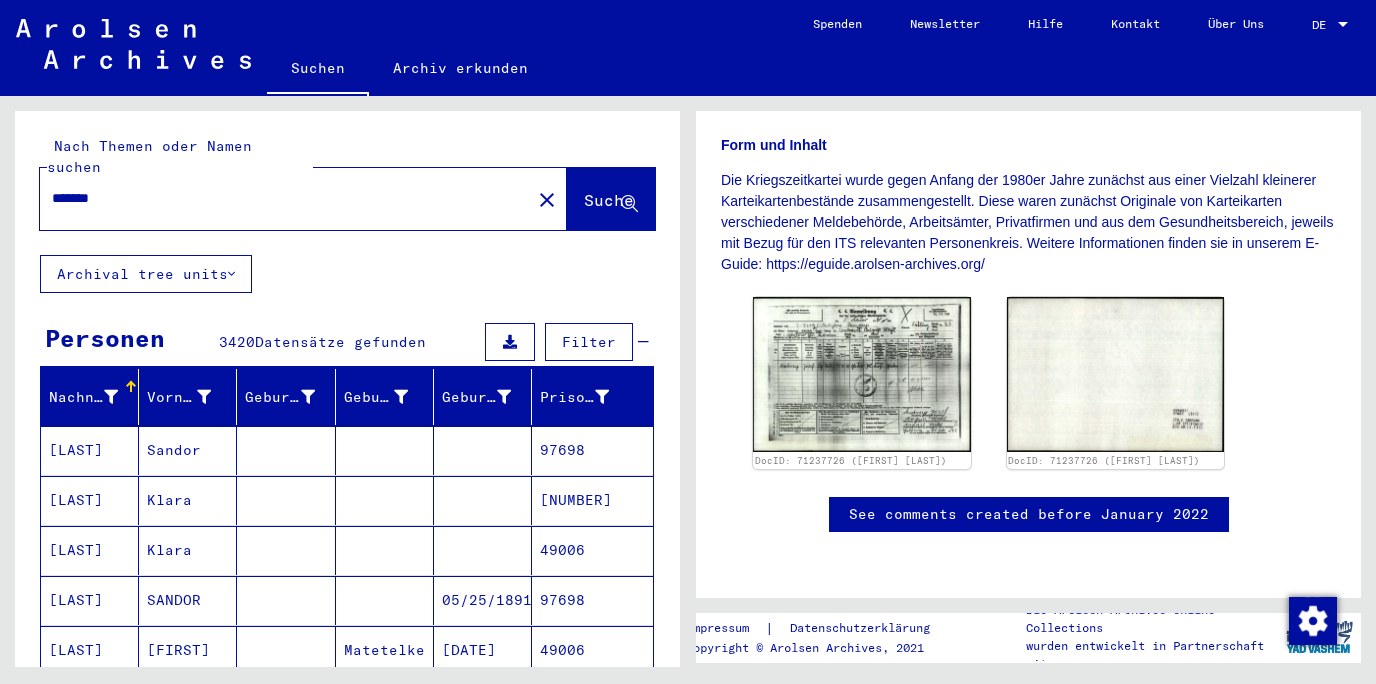 click on "*******" 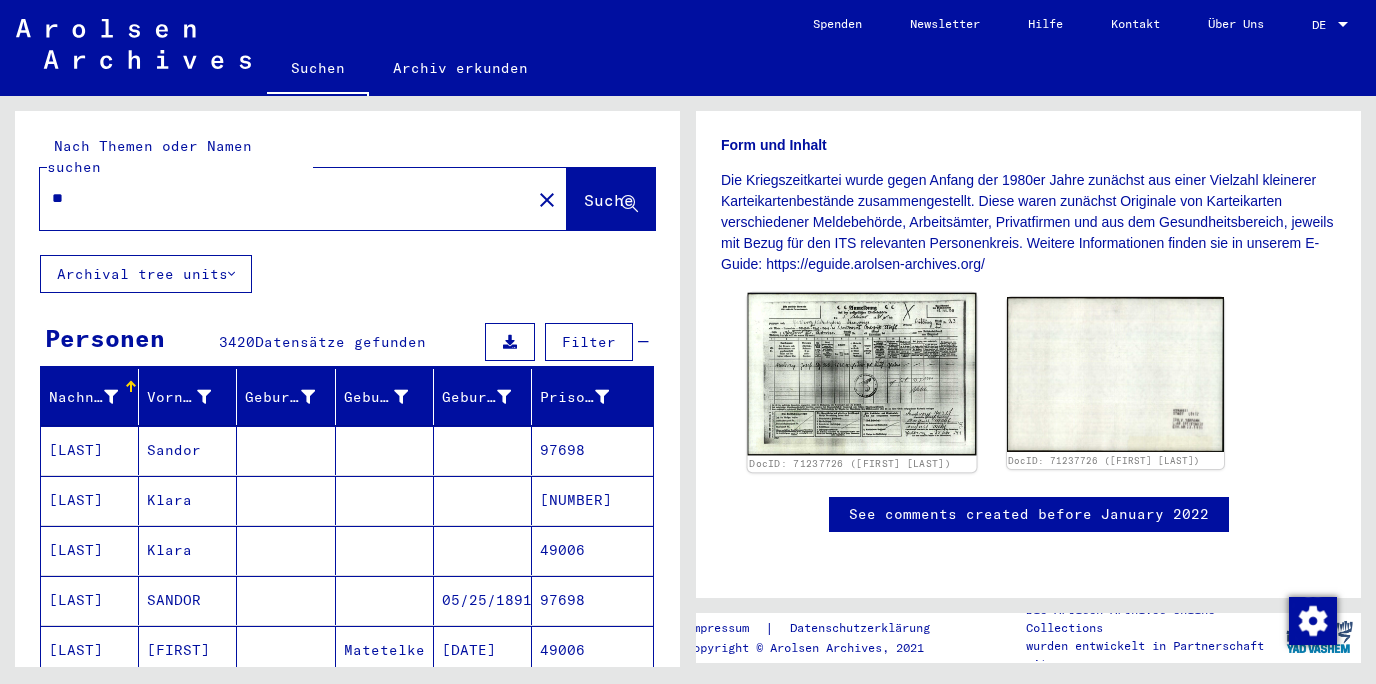 type on "*" 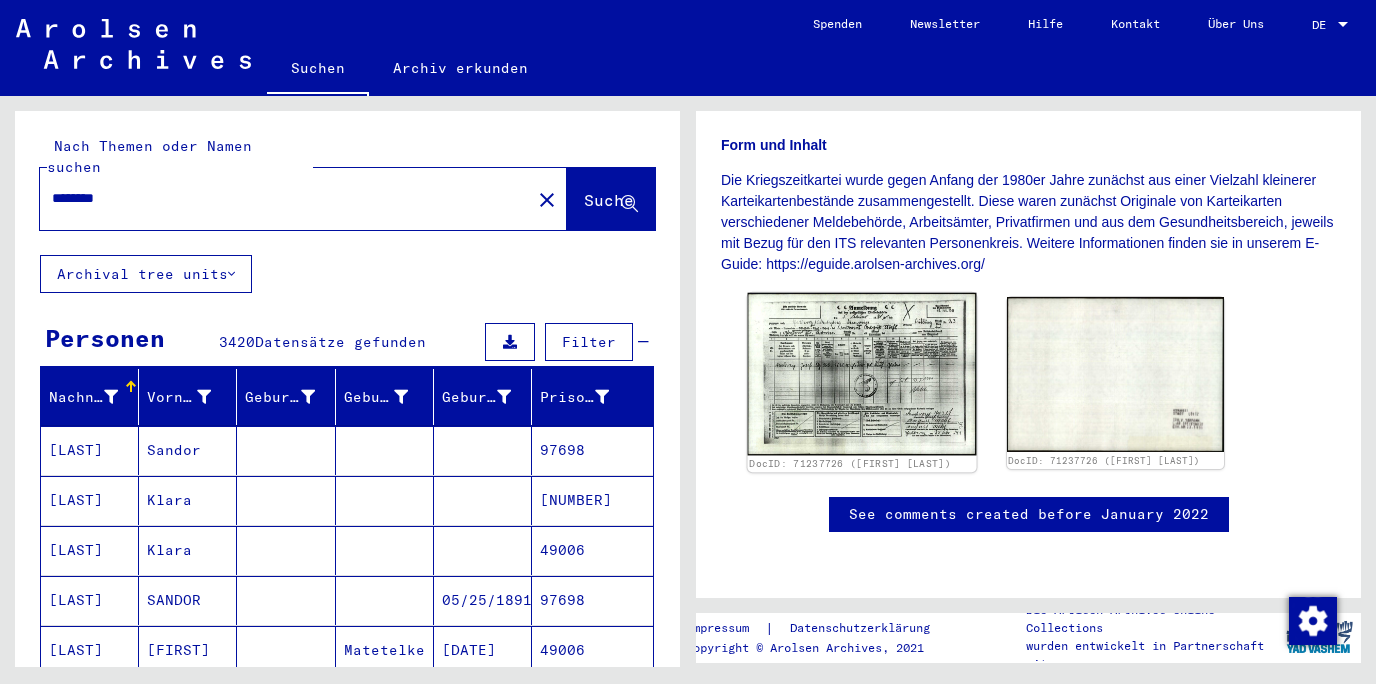 type on "********" 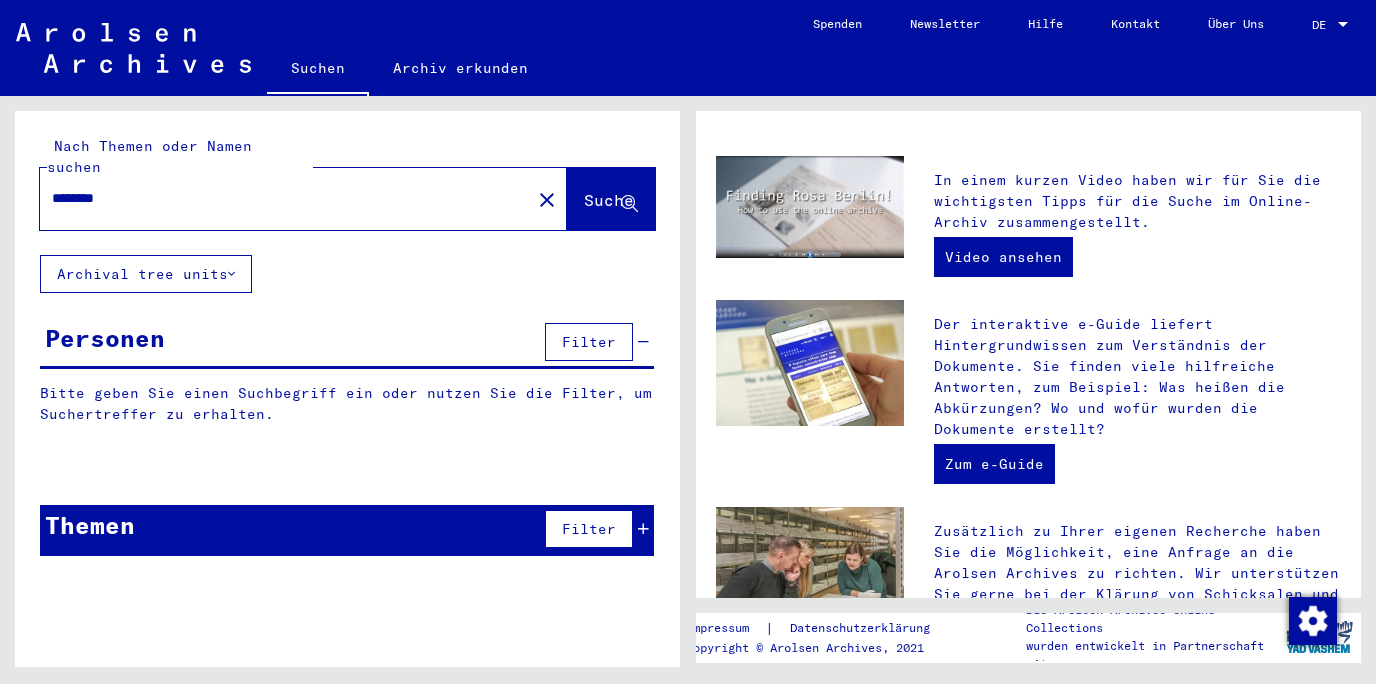 scroll, scrollTop: 0, scrollLeft: 0, axis: both 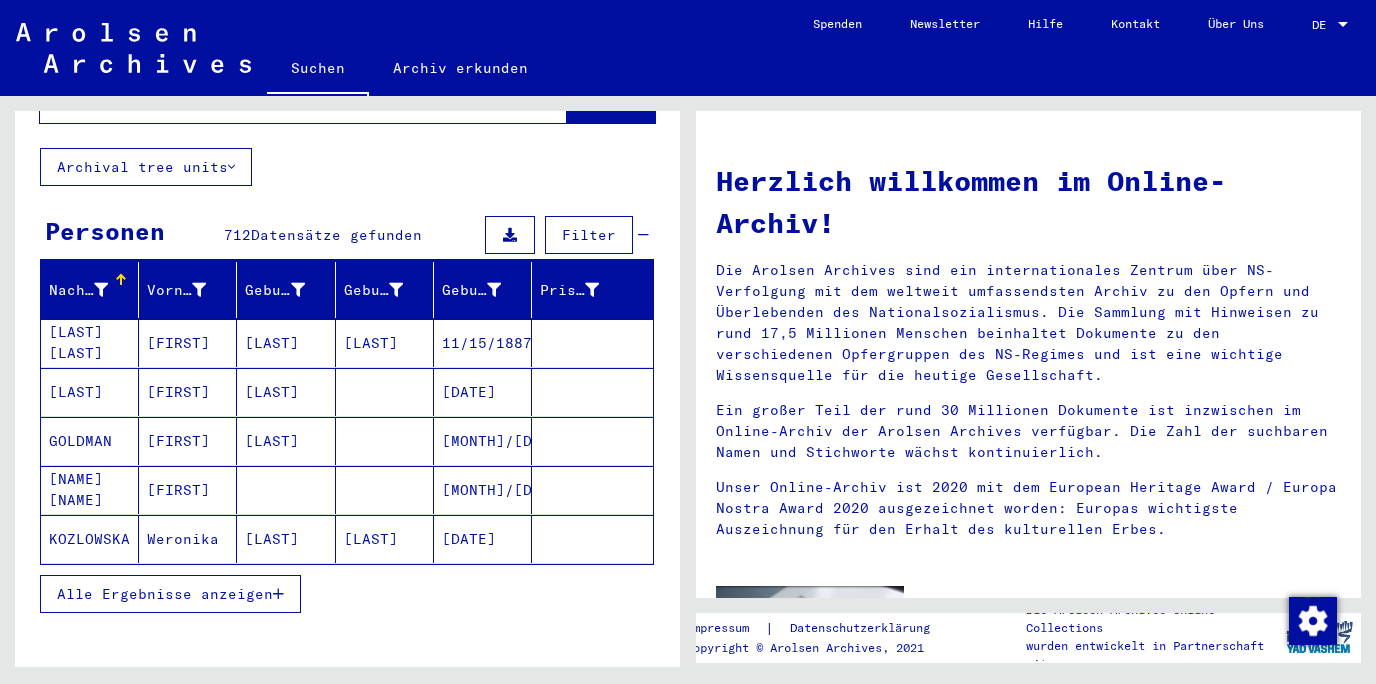 click on "Alle Ergebnisse anzeigen" at bounding box center [165, 594] 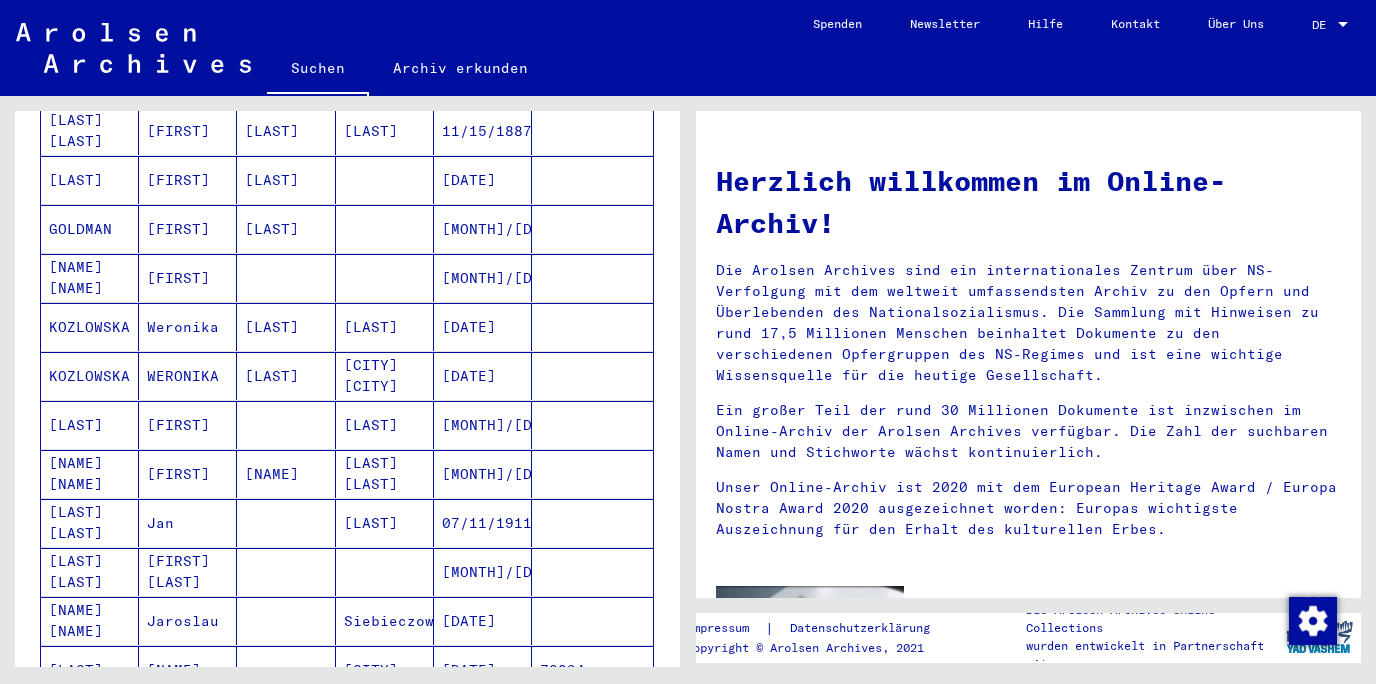 scroll, scrollTop: 322, scrollLeft: 0, axis: vertical 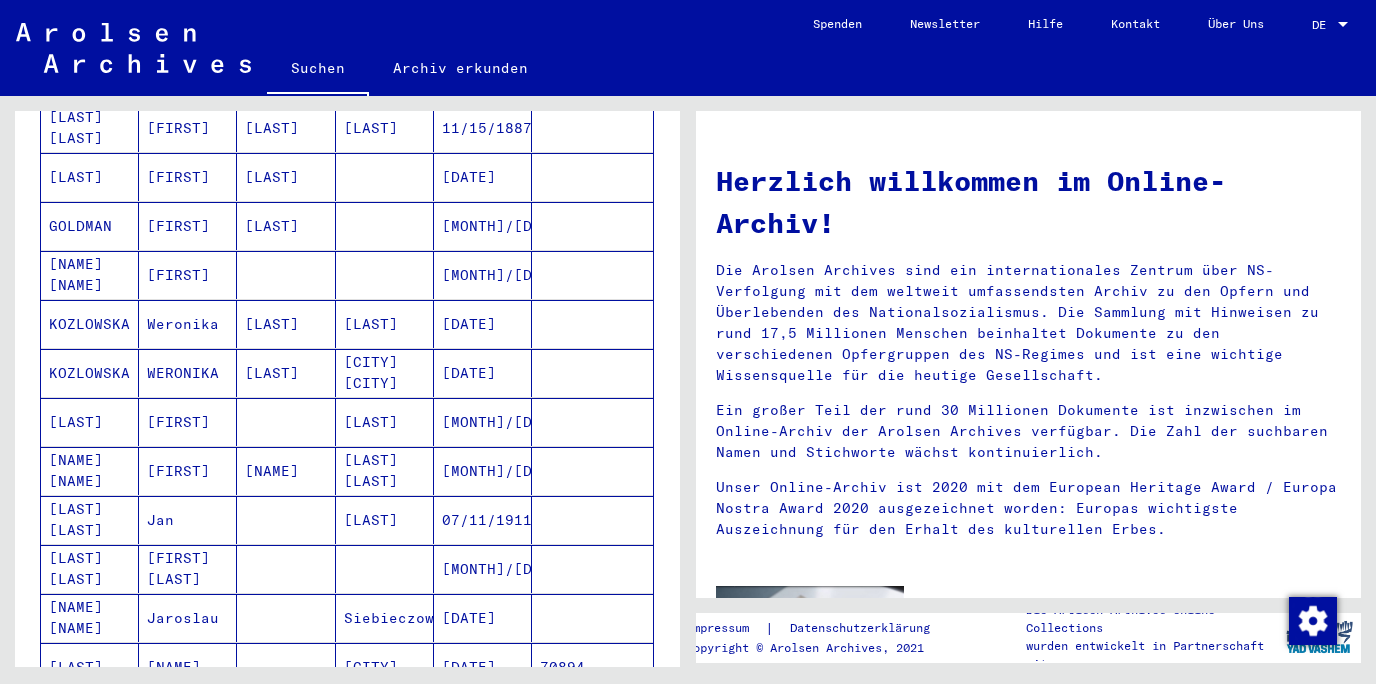 click on "GOLDMAN" at bounding box center (90, 275) 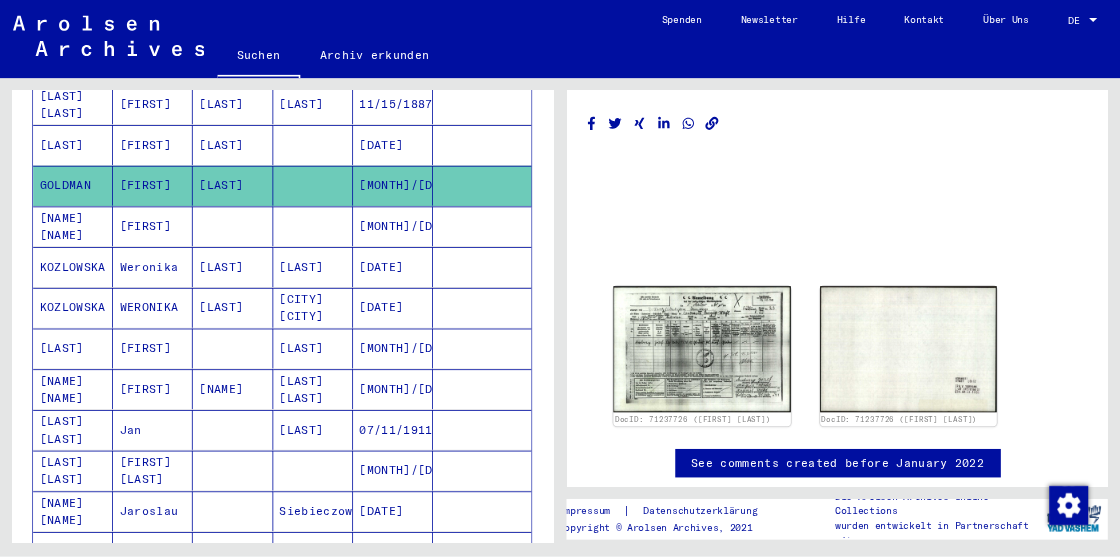 scroll, scrollTop: 322, scrollLeft: 0, axis: vertical 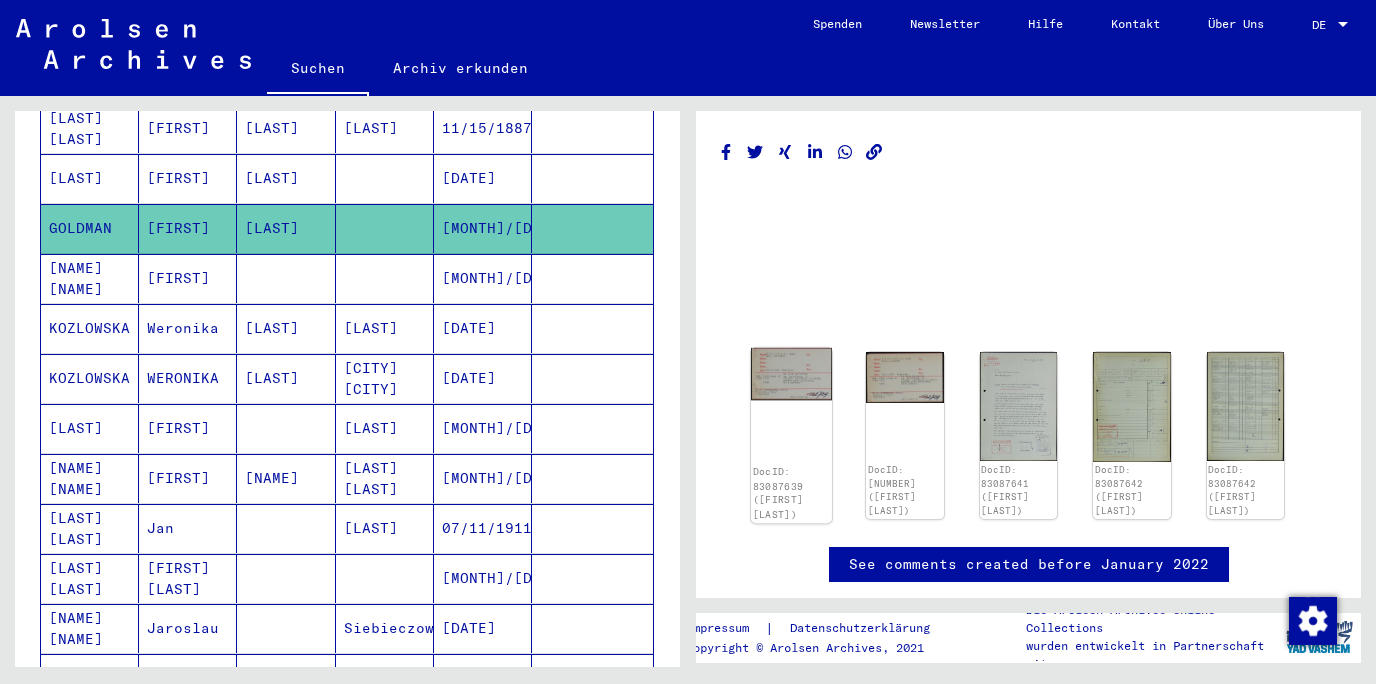 click 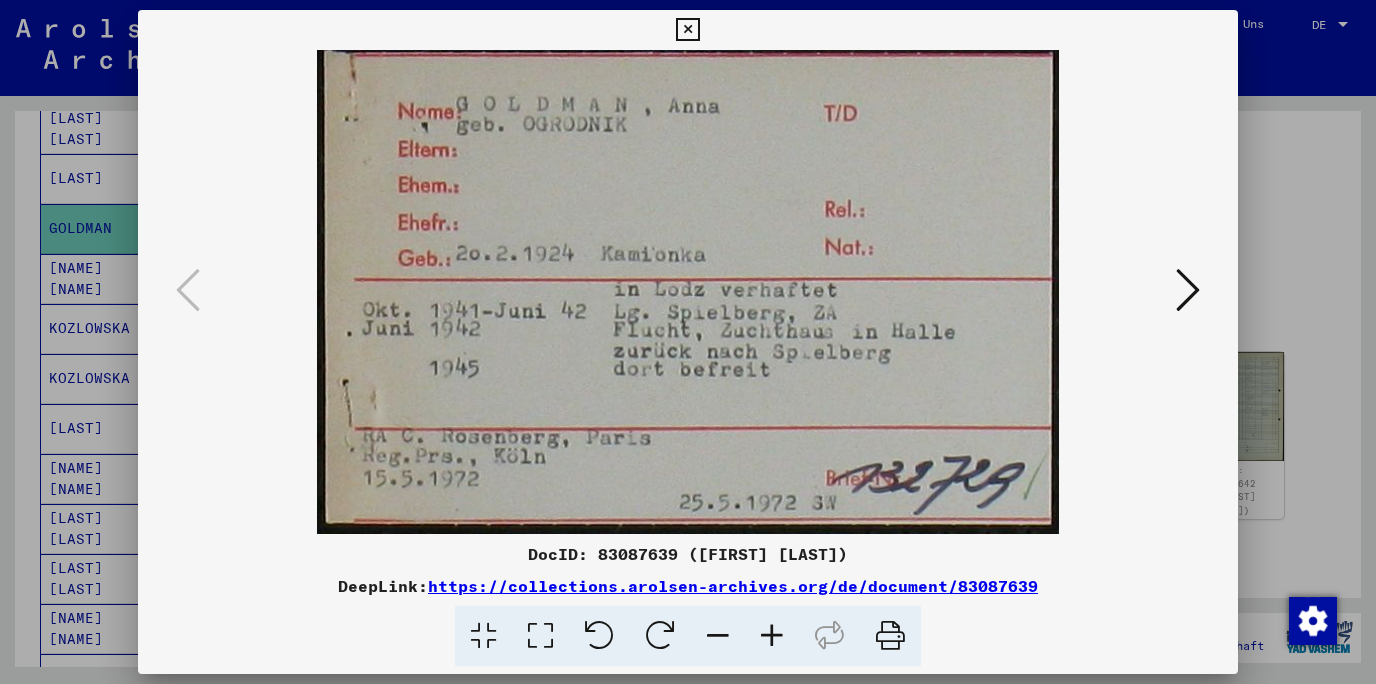 type 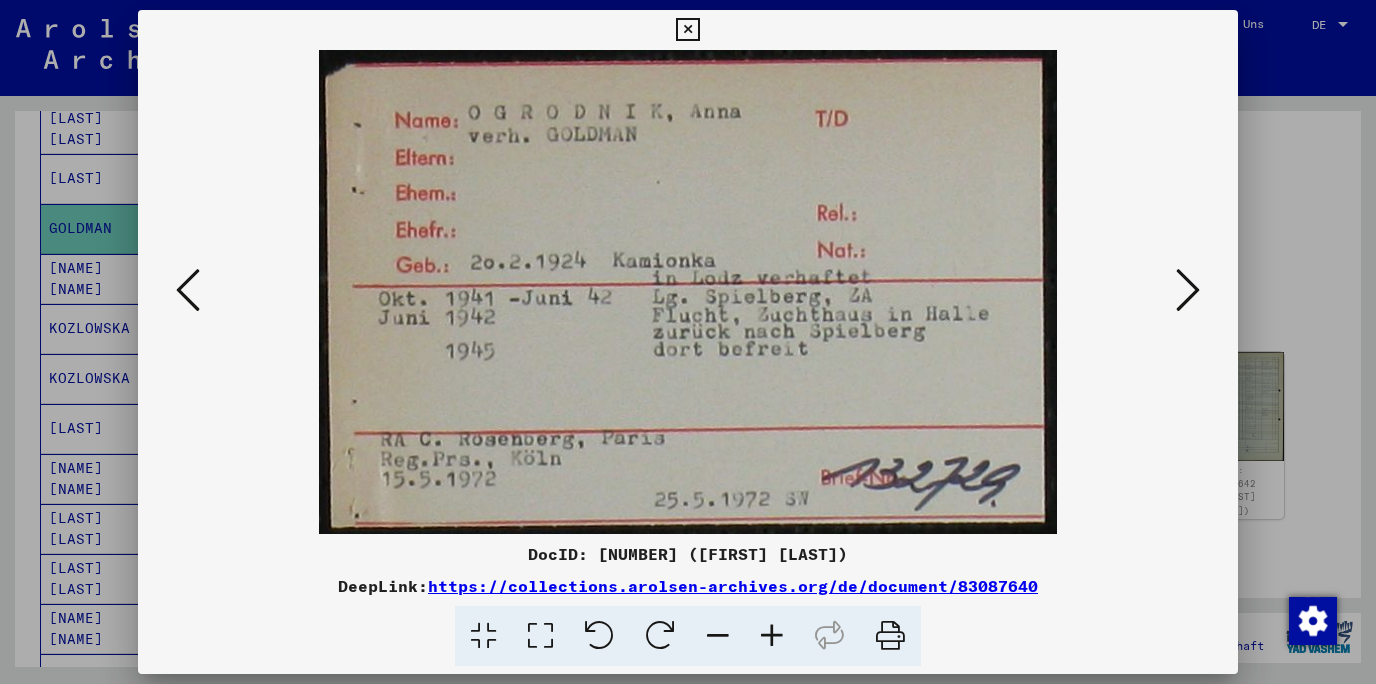 click at bounding box center [1188, 290] 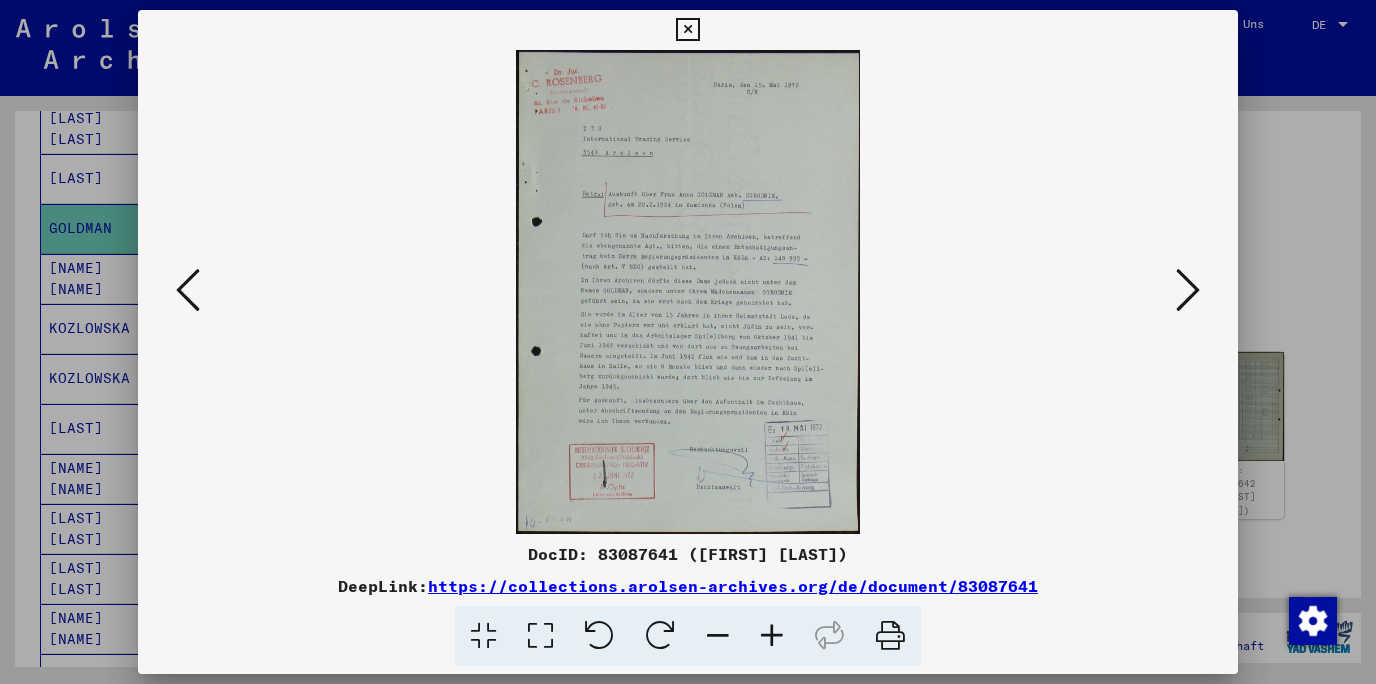 click at bounding box center (688, 292) 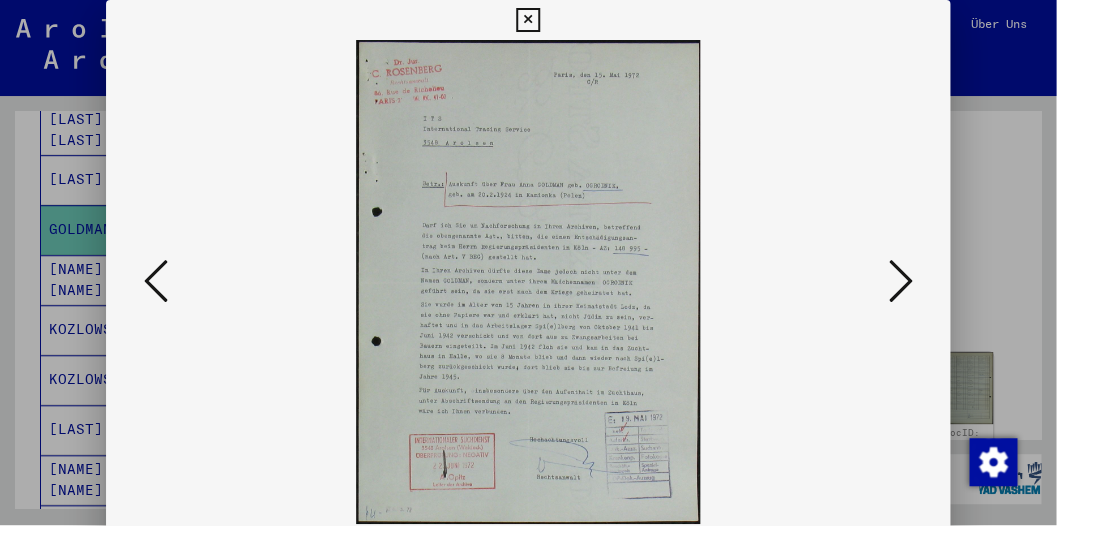 scroll, scrollTop: 330, scrollLeft: 0, axis: vertical 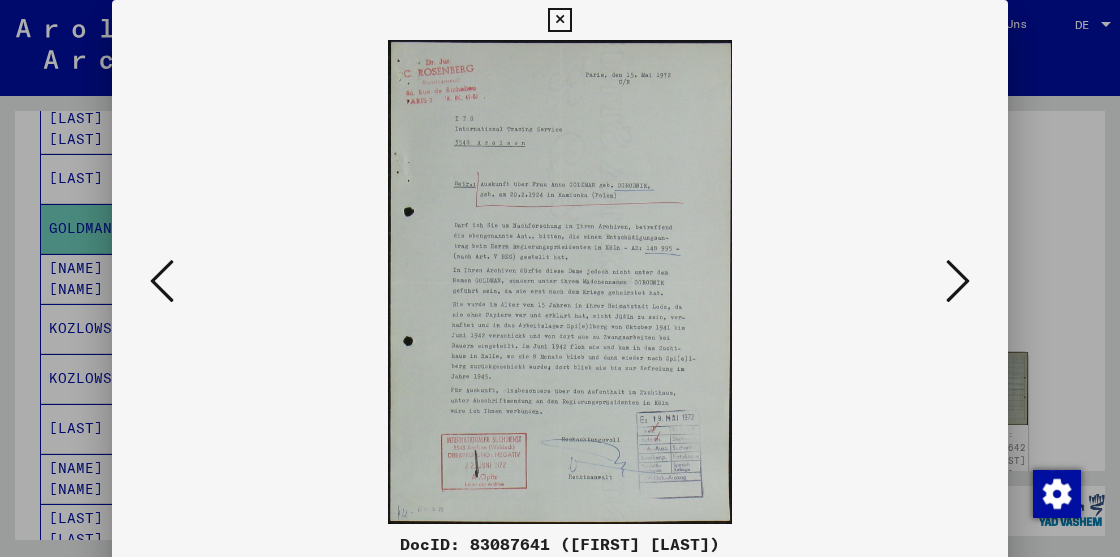 click at bounding box center [559, 20] 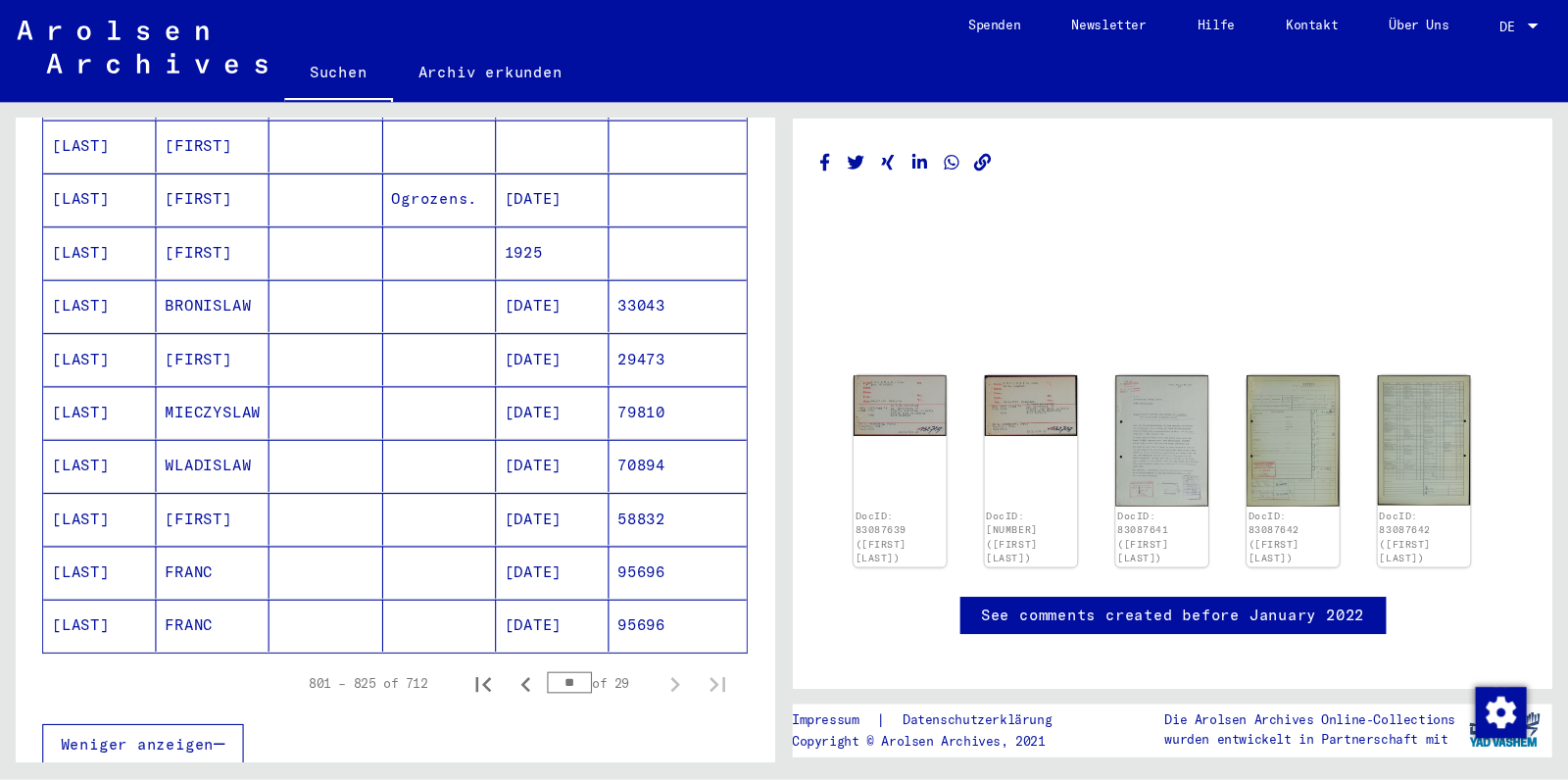 scroll, scrollTop: 1044, scrollLeft: 0, axis: vertical 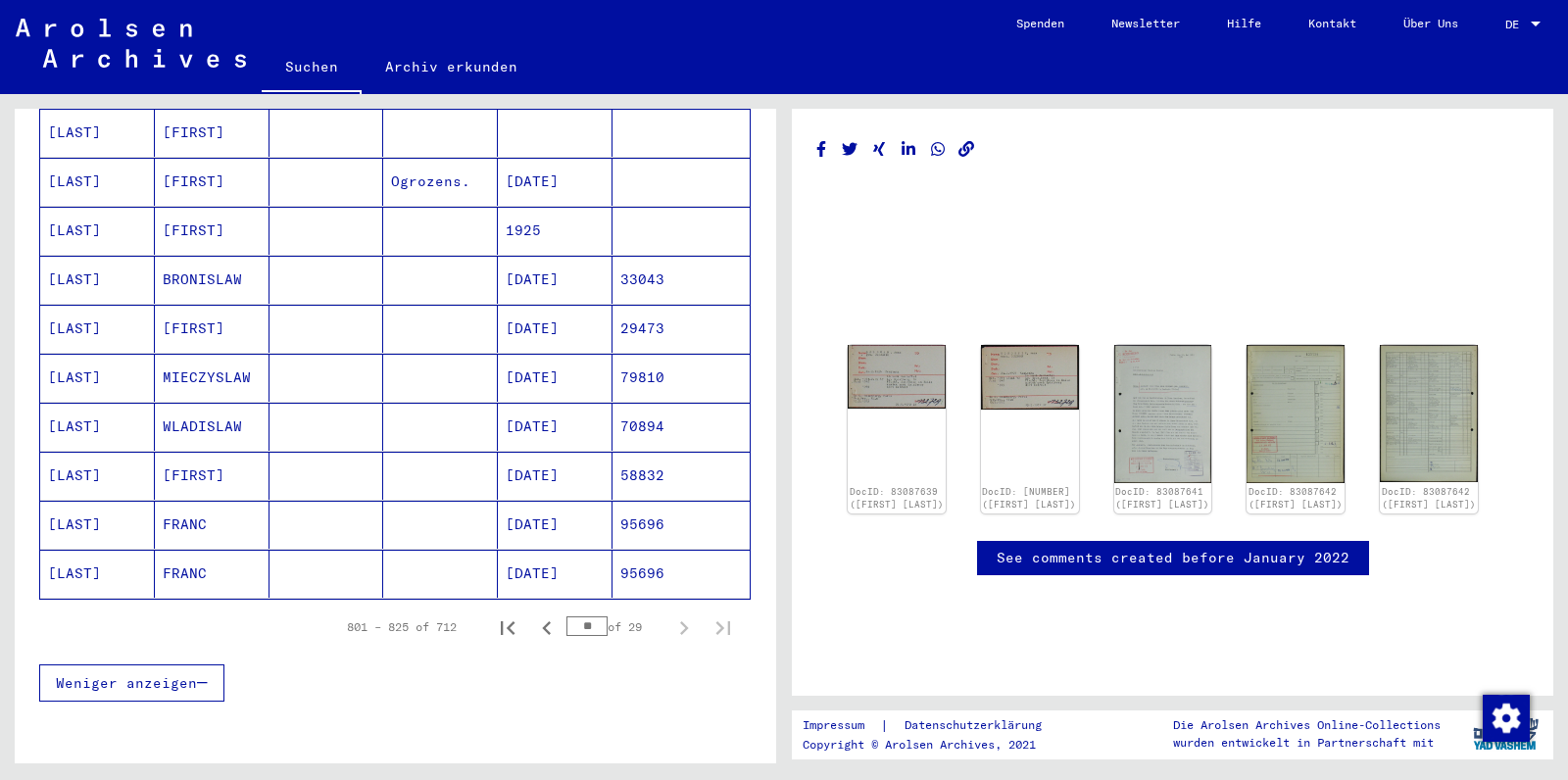 click on "801 – 825 of 712  **  of 29" at bounding box center (395, 627) 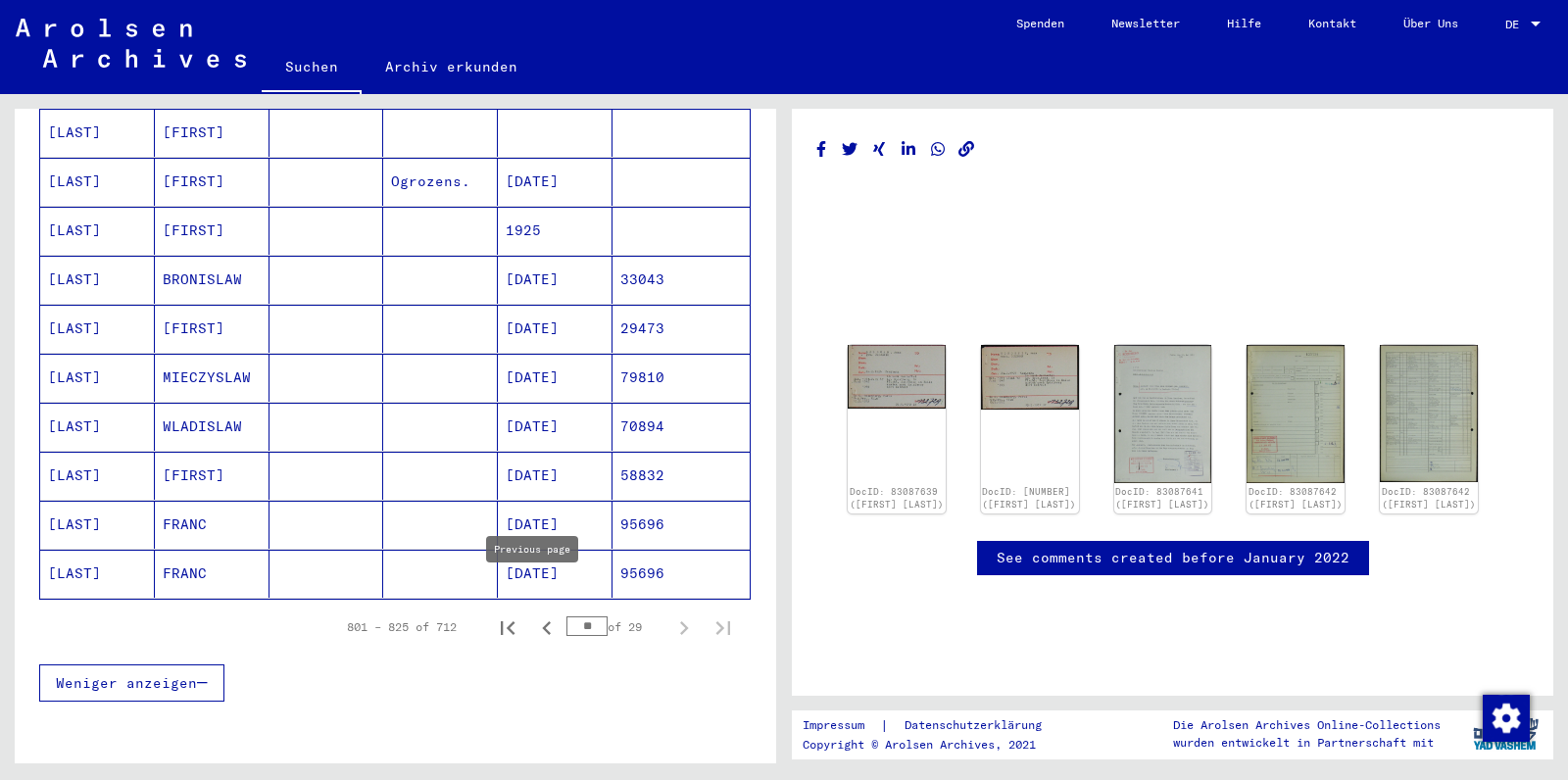 click 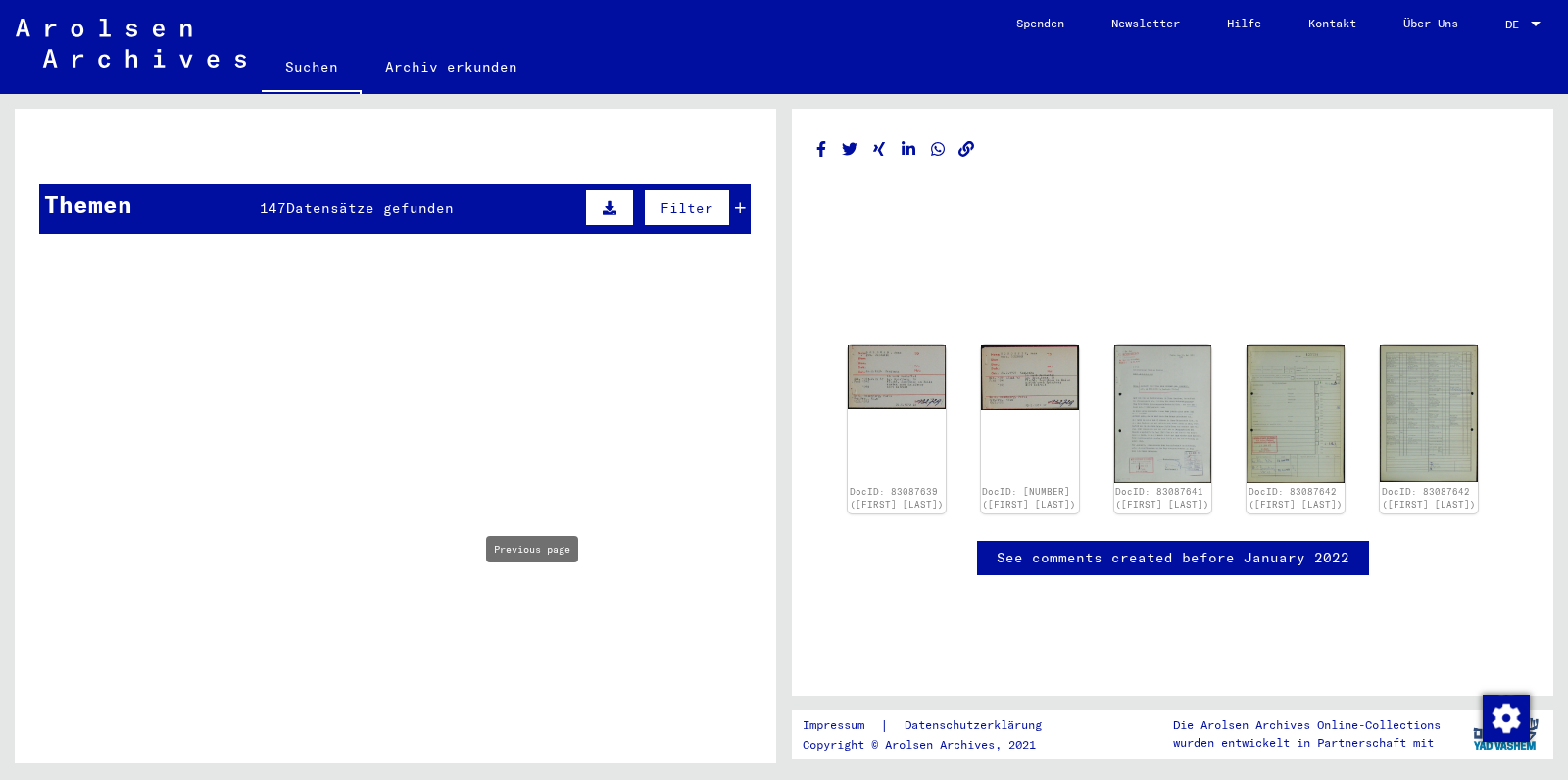 scroll, scrollTop: 0, scrollLeft: 0, axis: both 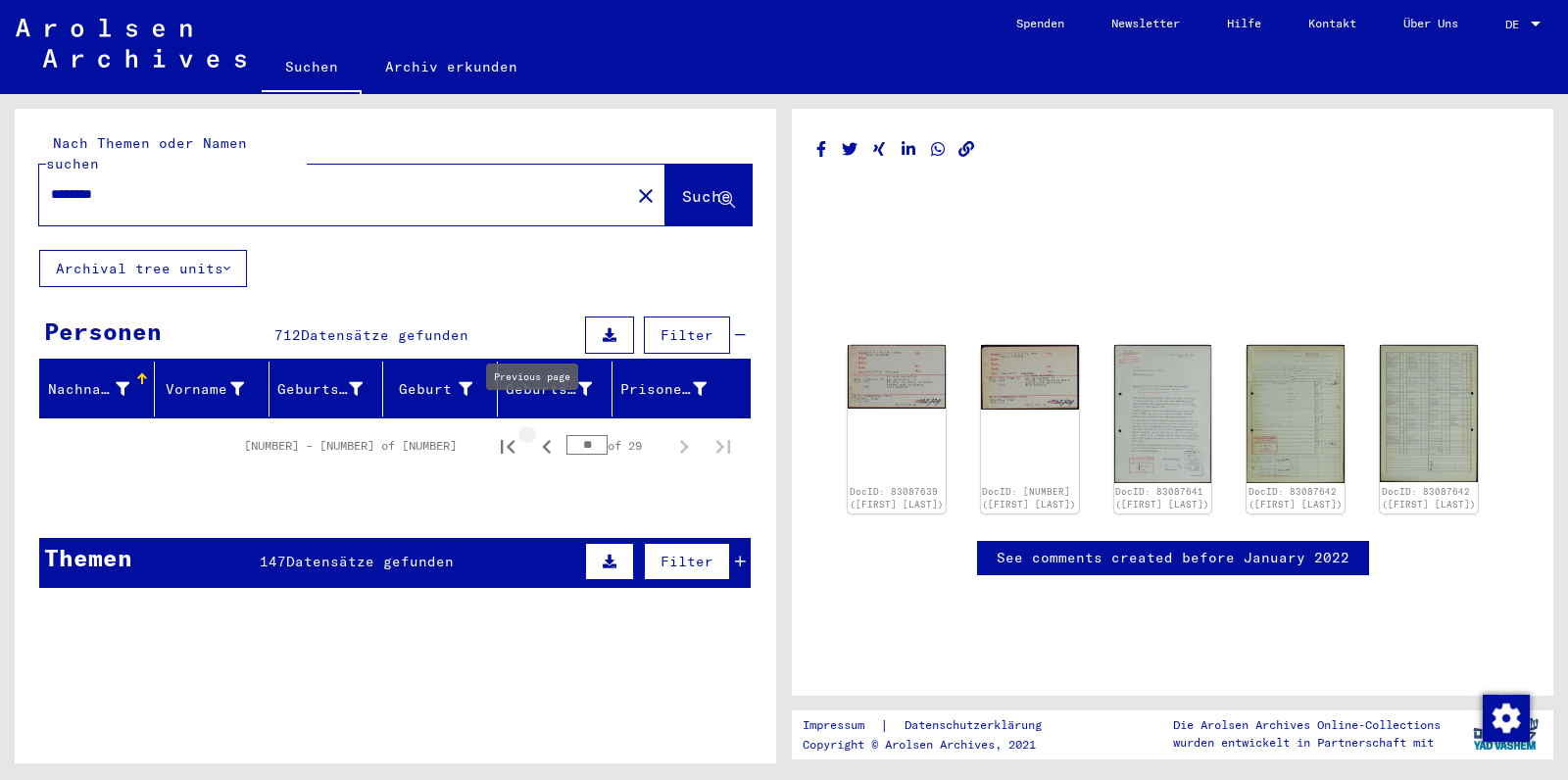 click 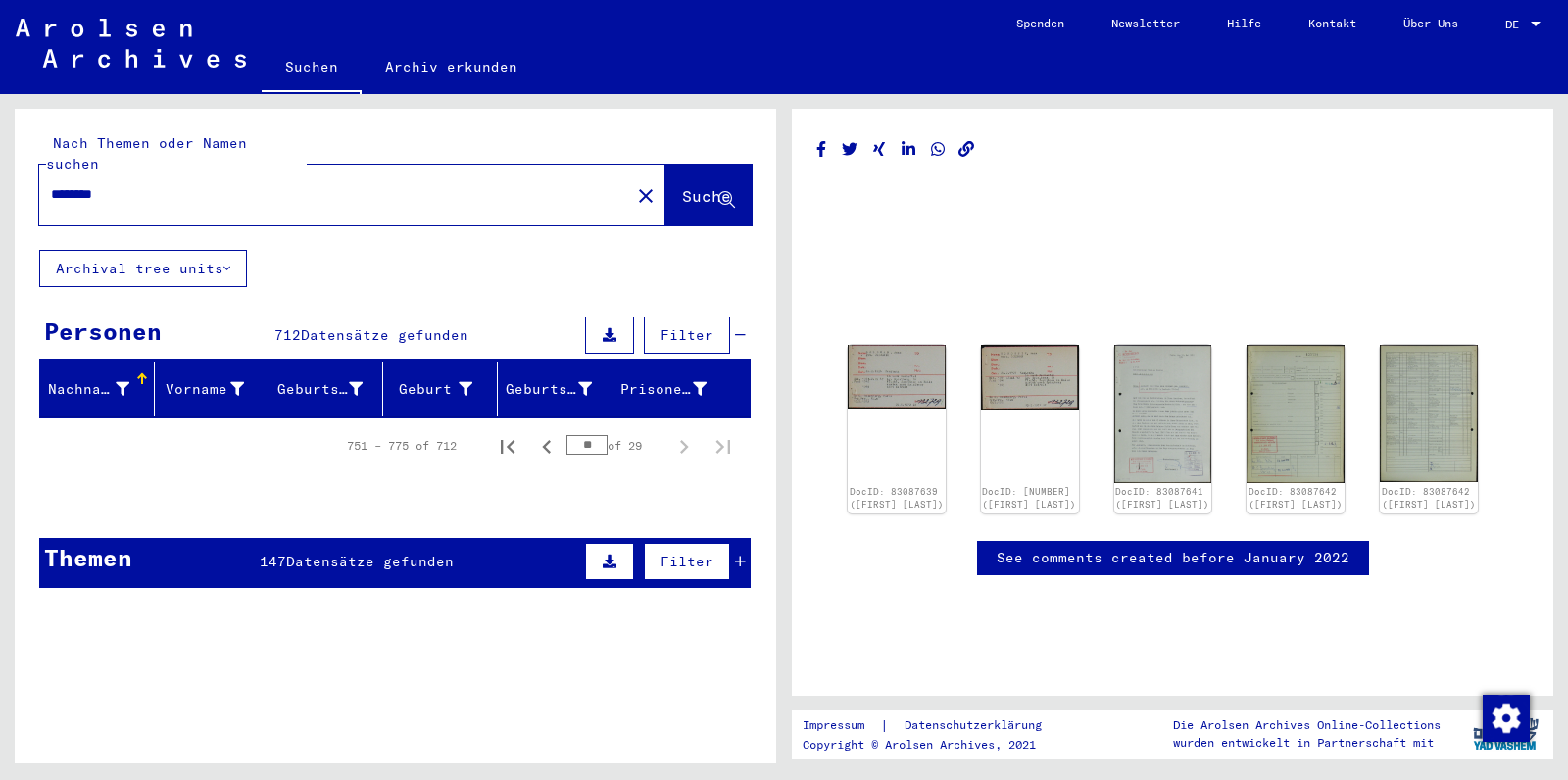 click 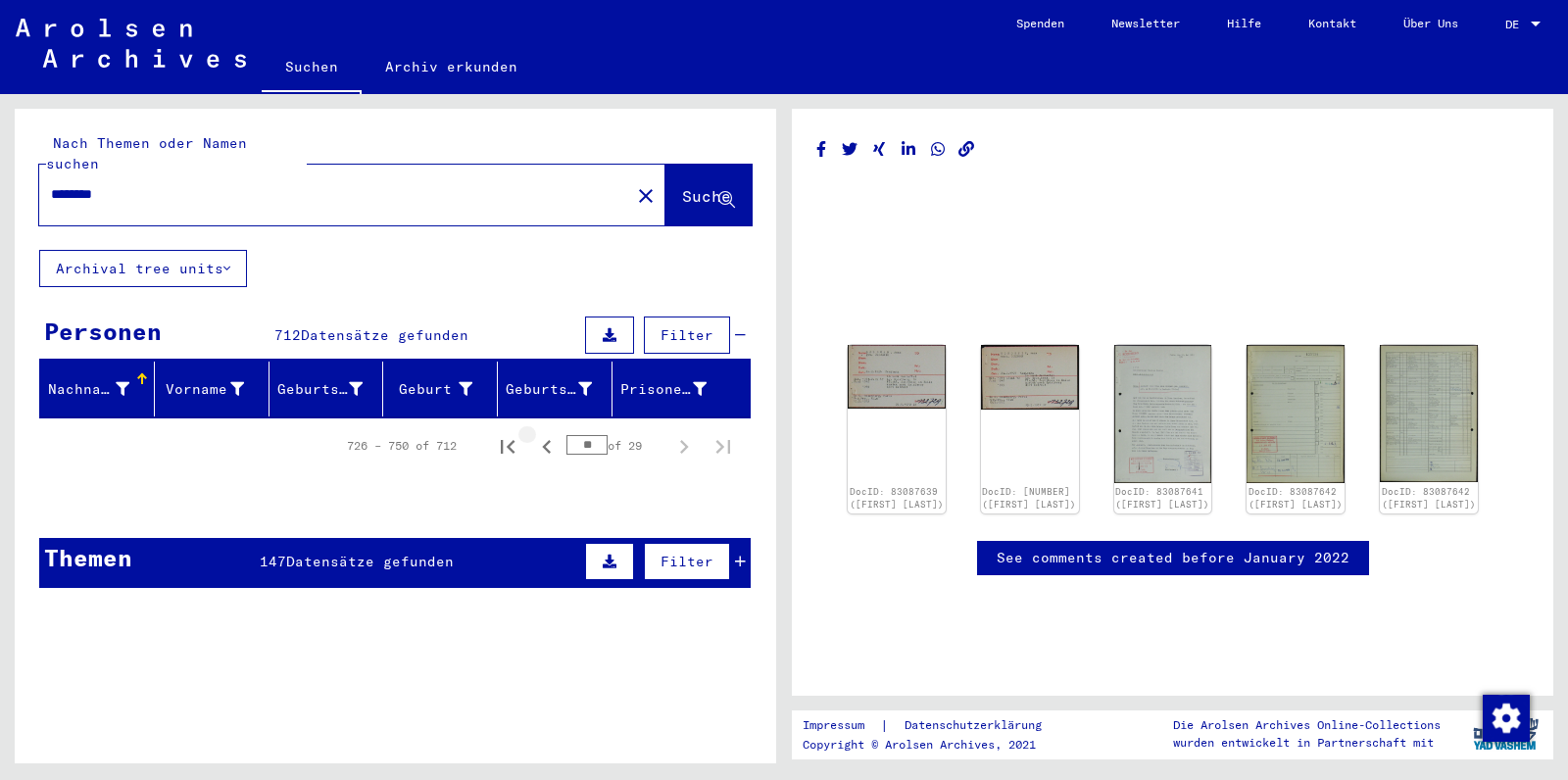 click 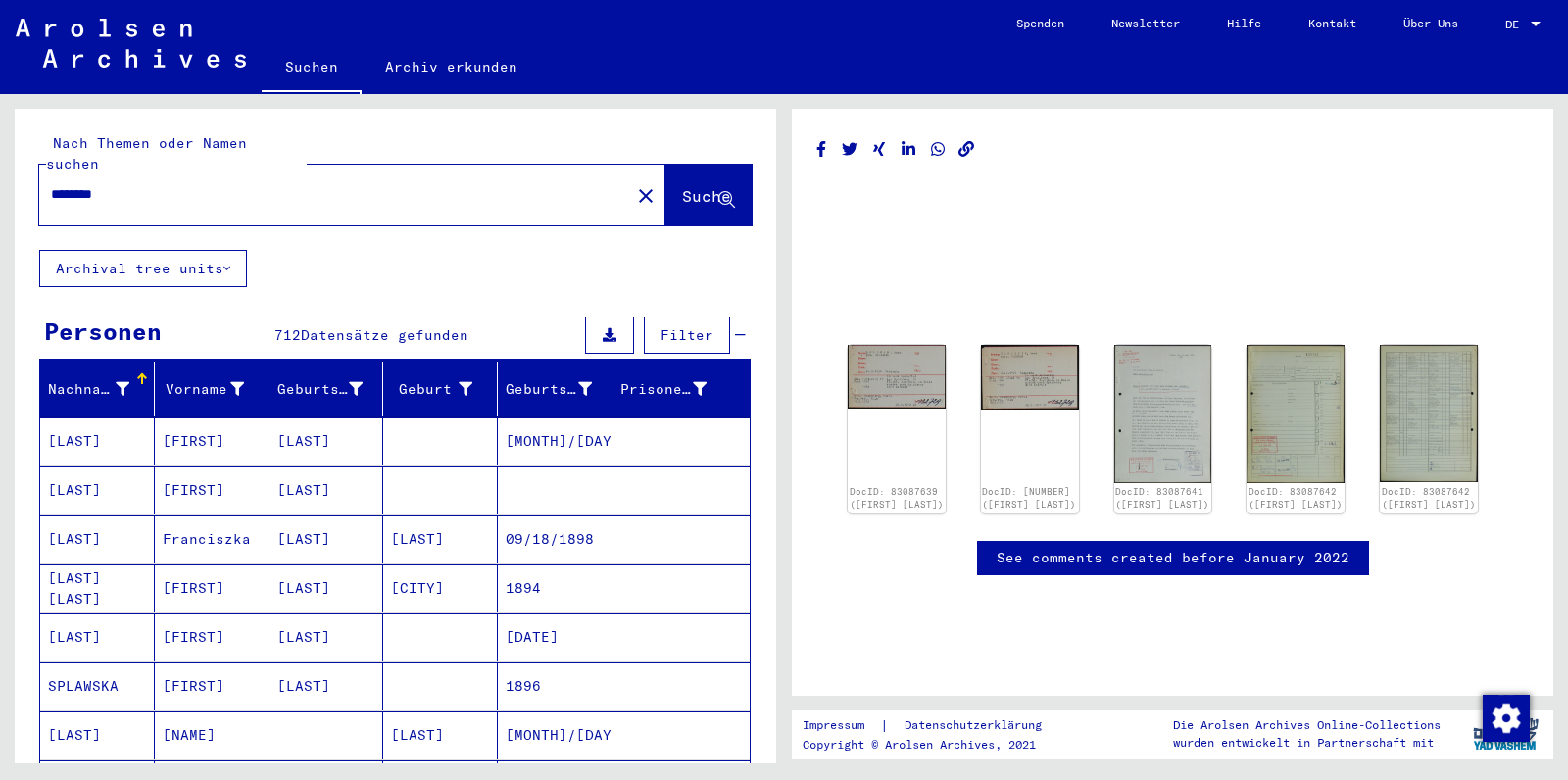 click on "[MONTH]/[DAY]/[YEAR]" at bounding box center [555, 490] 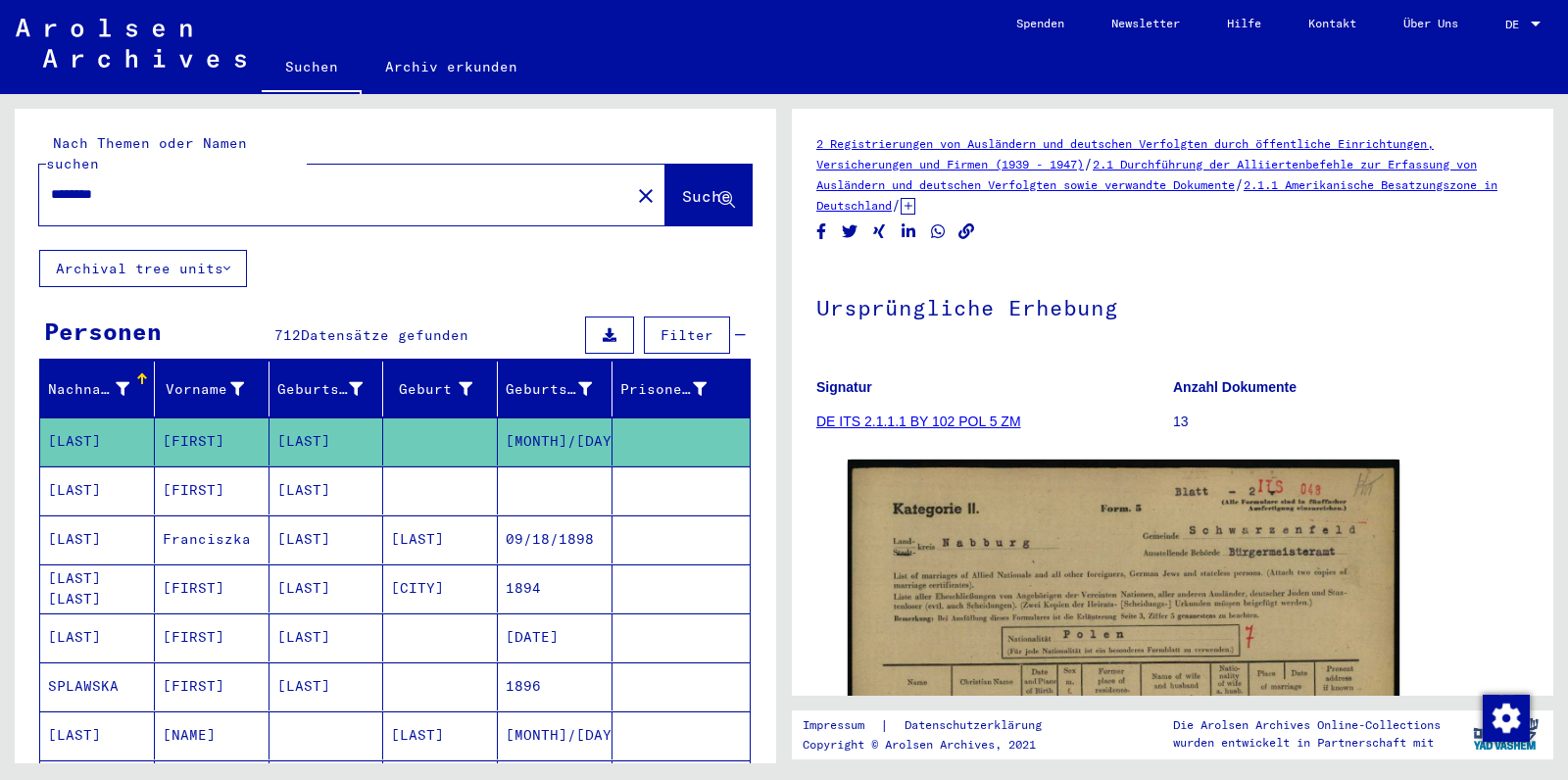click on "Nach Themen oder Namen suchen ******** close Suche Archival tree units Personen 712 Datensätze gefunden Filter Nachname Vorname Geburtsname Geburt Geburtsdatum Prisoner # SAJENKO Anna OGRODNIK 04/07/1912 SAJENKO Anna OGRODNIK SIELICK Franciszka KONOPACKA Ogrodnik 09/18/1898 SKLAWSKA OGORODNIK MARIJA OGRODNIK ZABOZE MUROWANE 1894 SKOKOWSKI Josefa OGRODNIK 08/15/1911 SPLAWSKA MARIA OGRODNIK 1896 WLADISLAWEL Malchenska Ogrodnik 11/15/1921 WLADISLAWEL Malchenska Ogrodnik 11/15/1921 WROBEL MARIA OGRODNIK 04/04/1903 WYRWA ROZALIA OGRODNIK 09/15/1880 ZAZISLAU Ogrodnik 09/20/1928 ZIEMBIEKA OGRODNIK ZIEMBICKA Karolina 701 – 712 of 712 ** of 29 Weniger anzeigen Signature Nachname Vorname Geburtsname Geburt Geburtsdatum Prisoner # Vater (Adoptivvater) Mutter (Adoptivmutter) Religion Nationalität Beruf Haftstätte Jan" 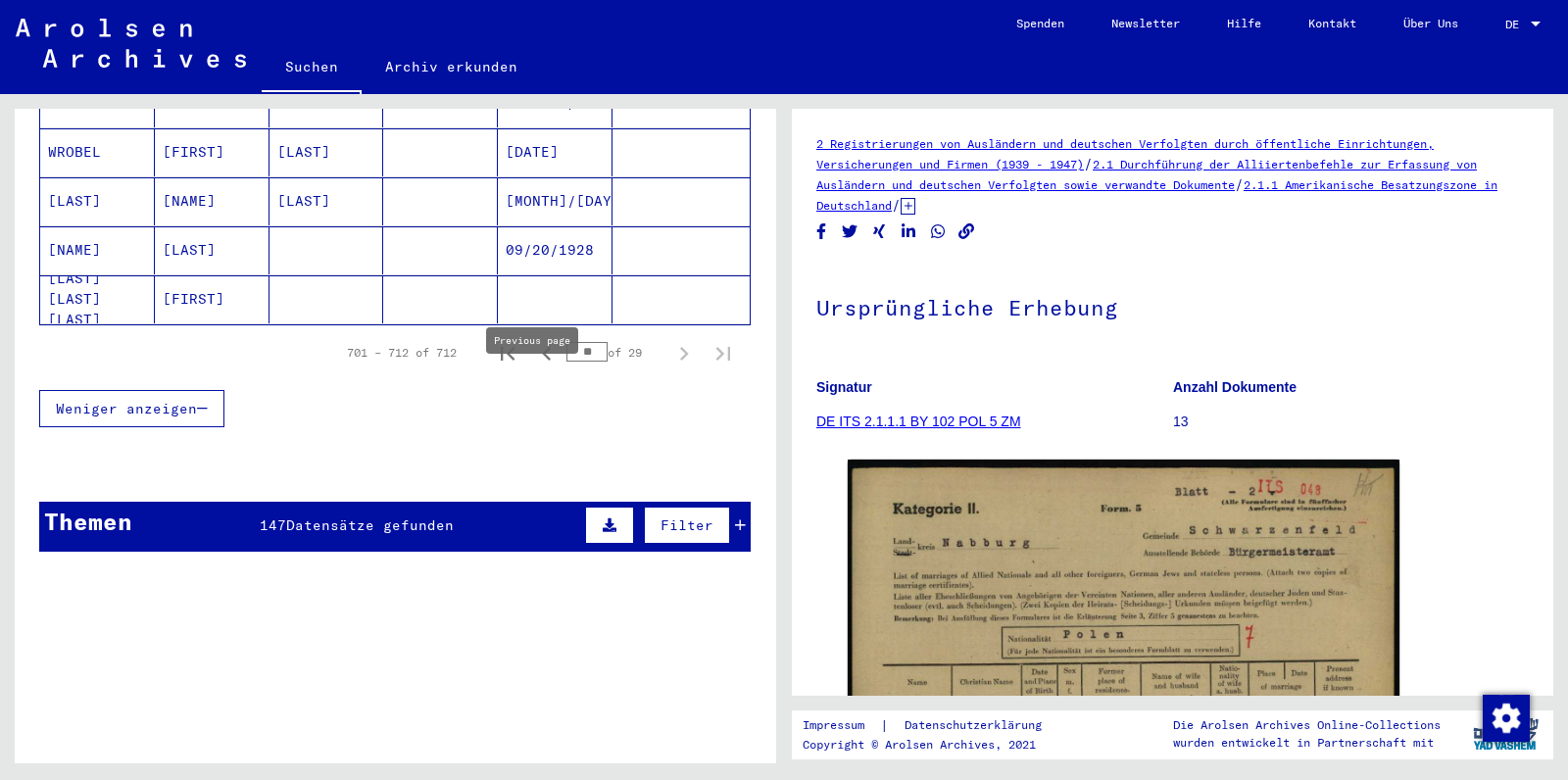 scroll, scrollTop: 617, scrollLeft: 0, axis: vertical 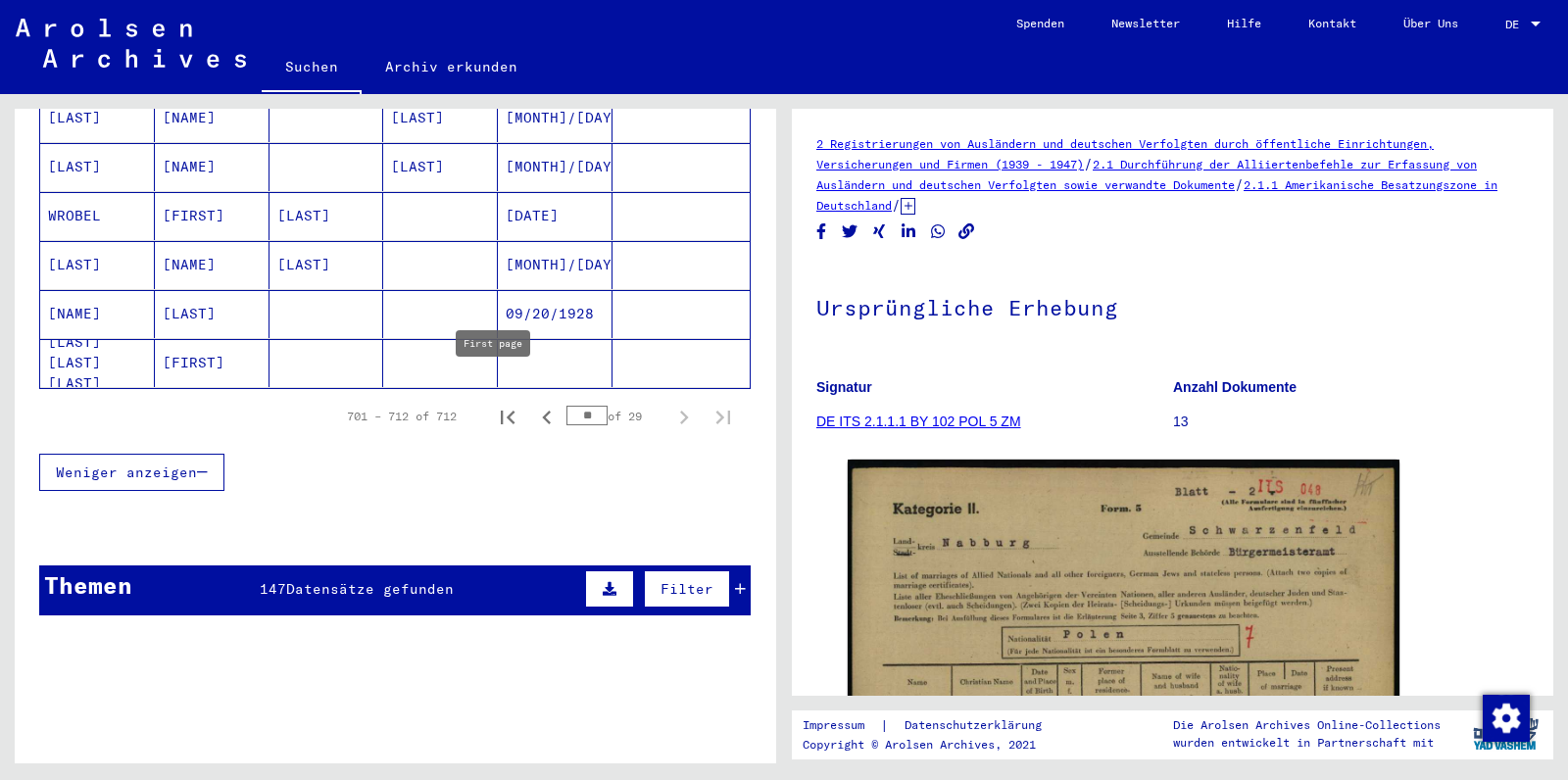 click 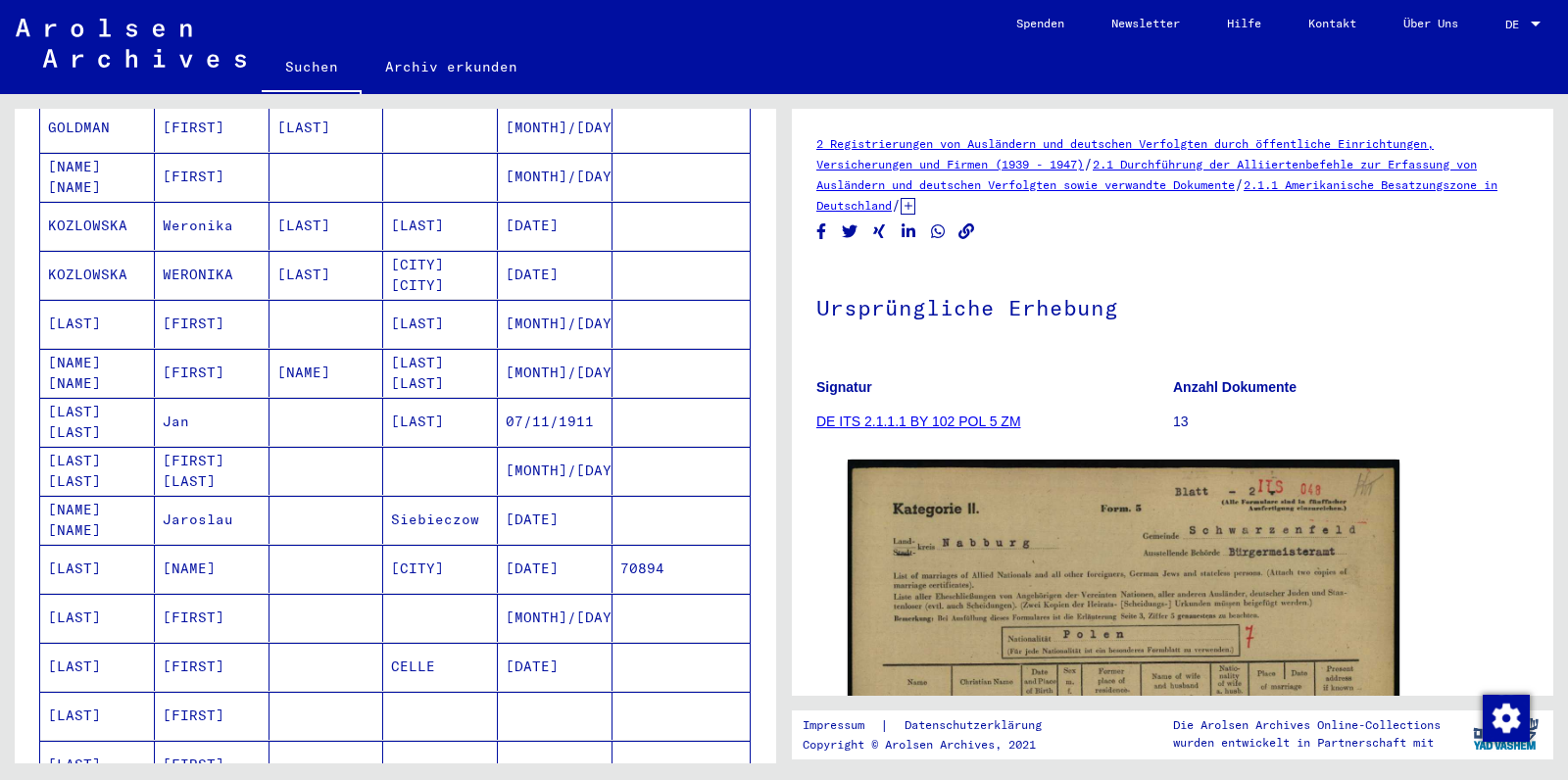scroll, scrollTop: 0, scrollLeft: 0, axis: both 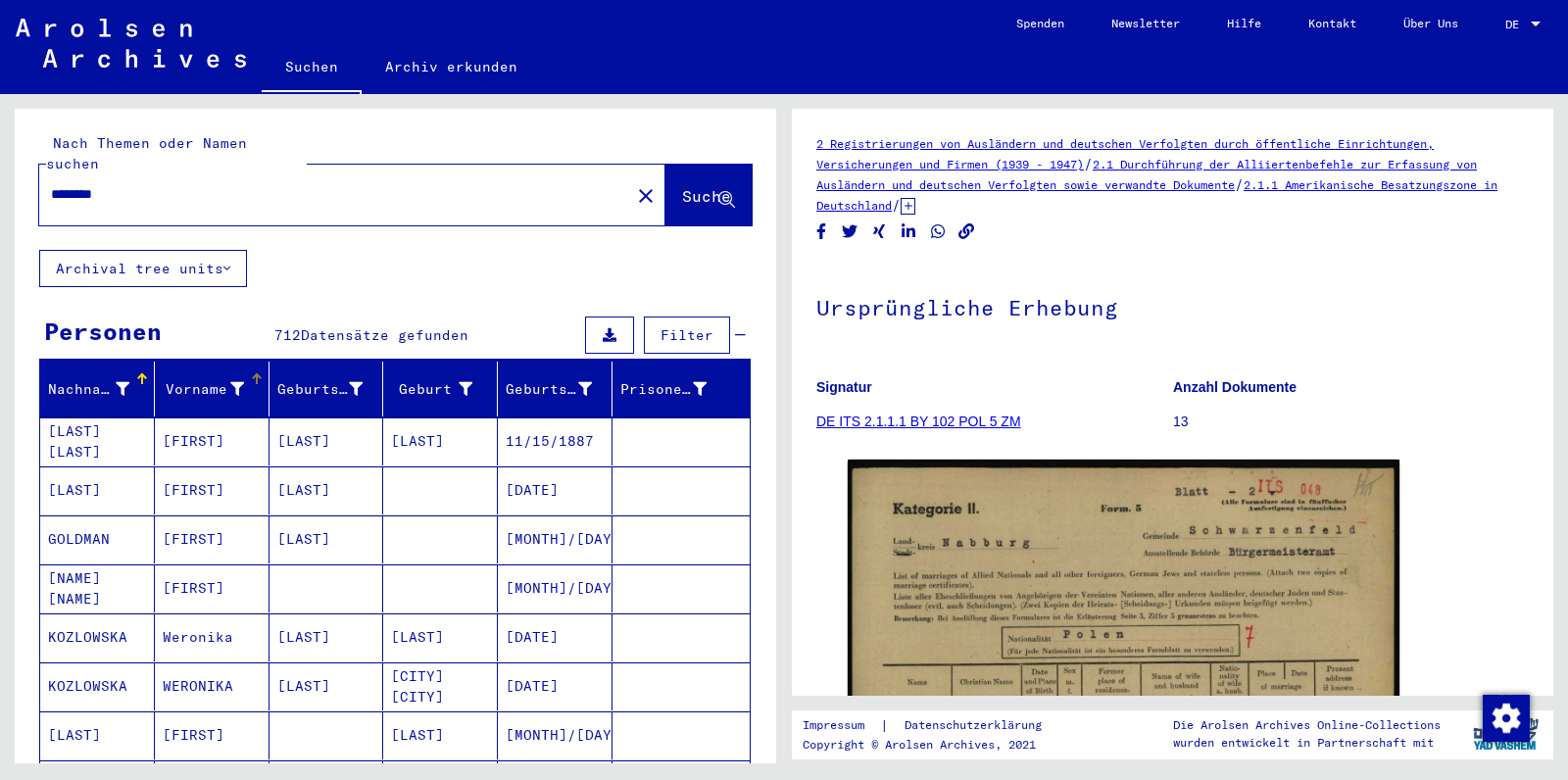click at bounding box center [257, 379] 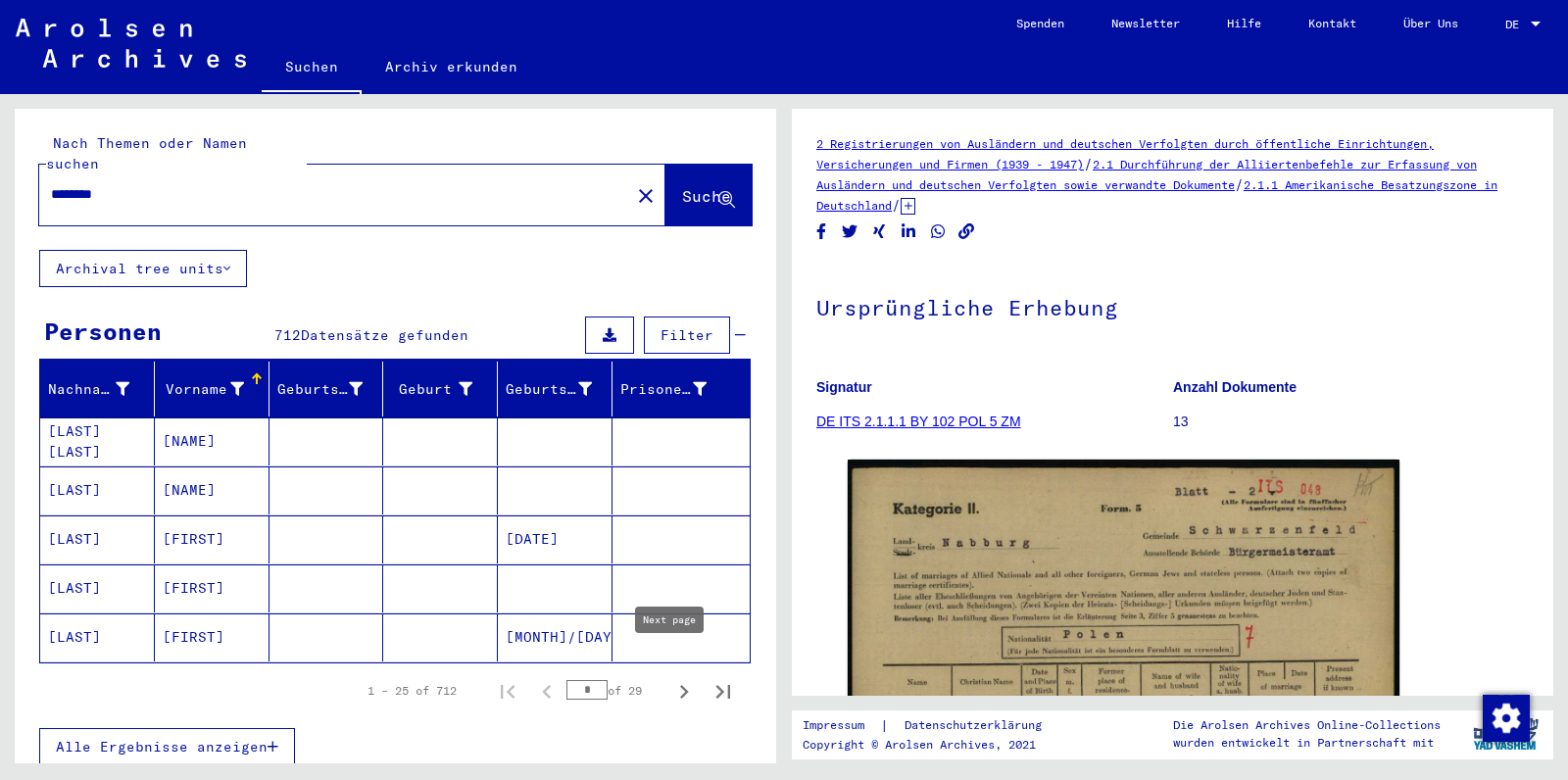 click 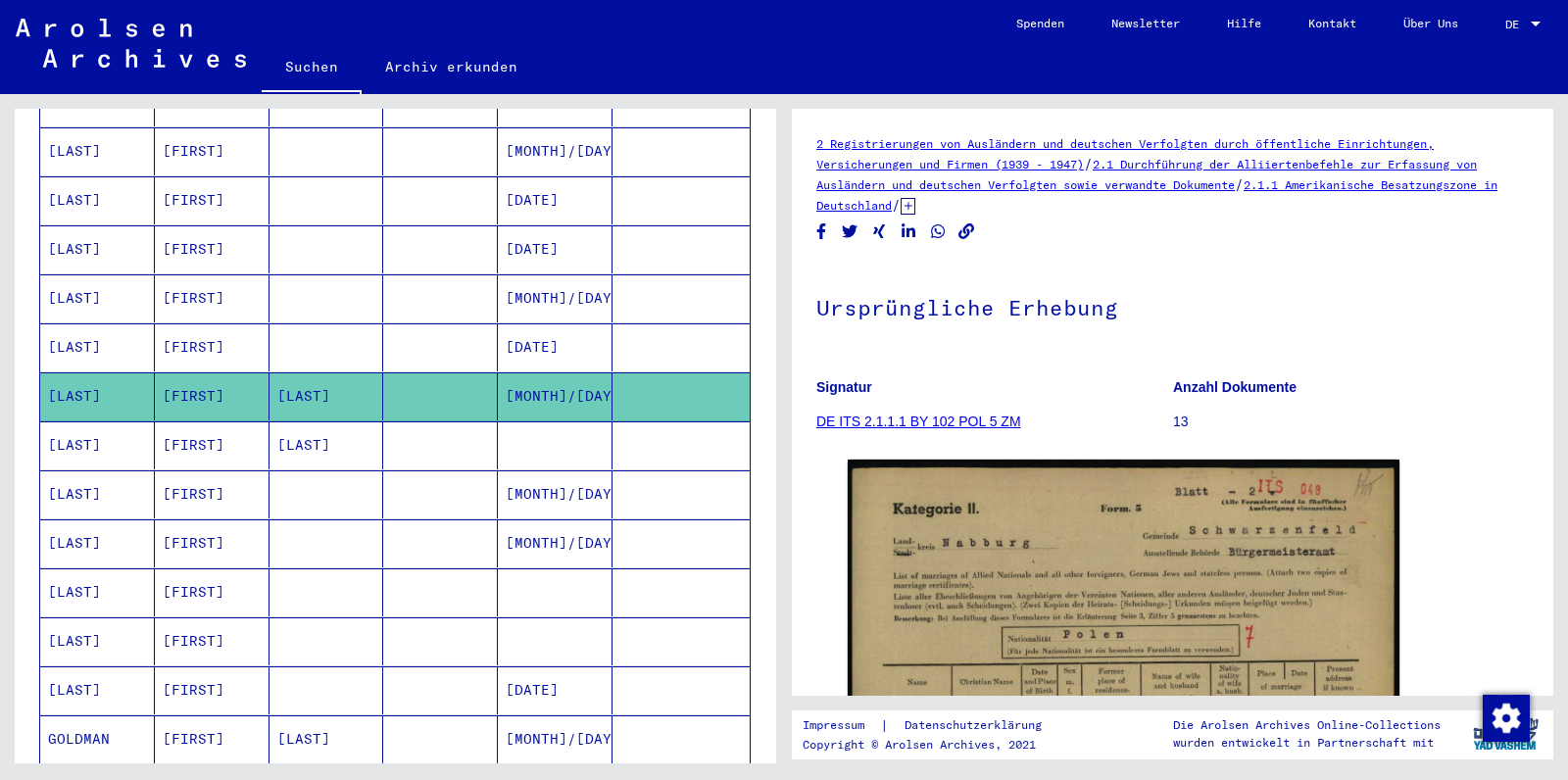 scroll, scrollTop: 926, scrollLeft: 0, axis: vertical 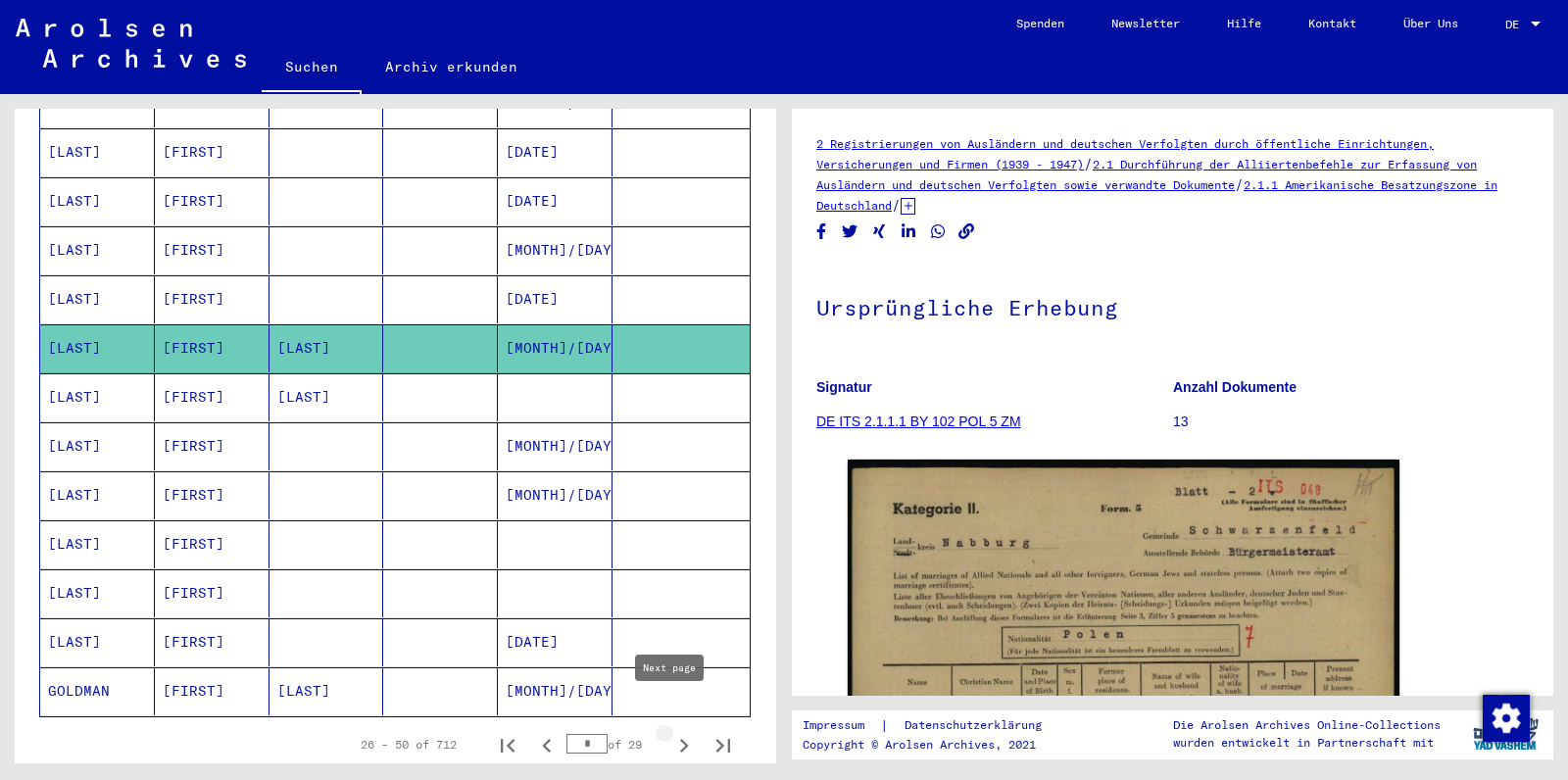 click 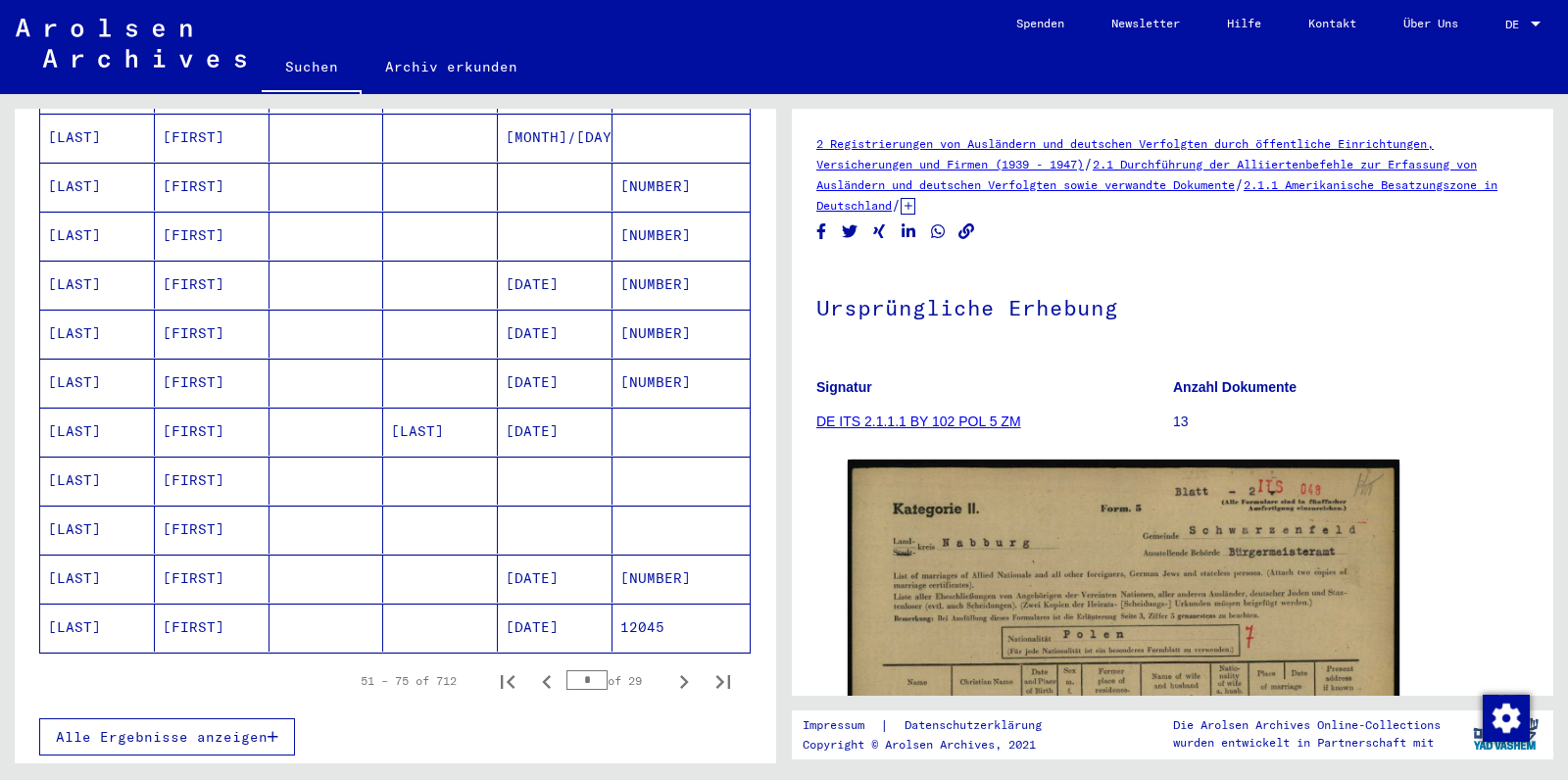 scroll, scrollTop: 1132, scrollLeft: 0, axis: vertical 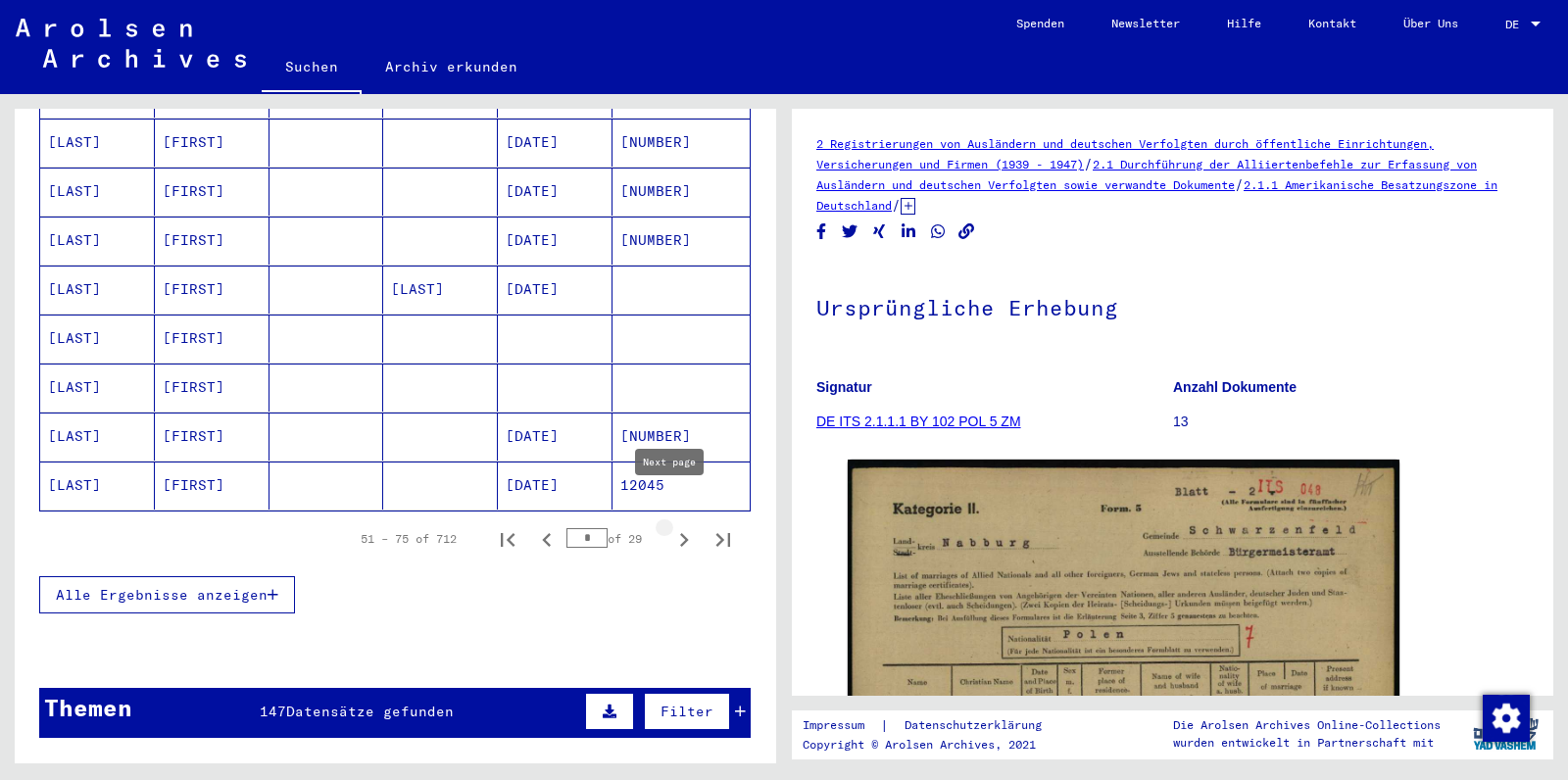 click 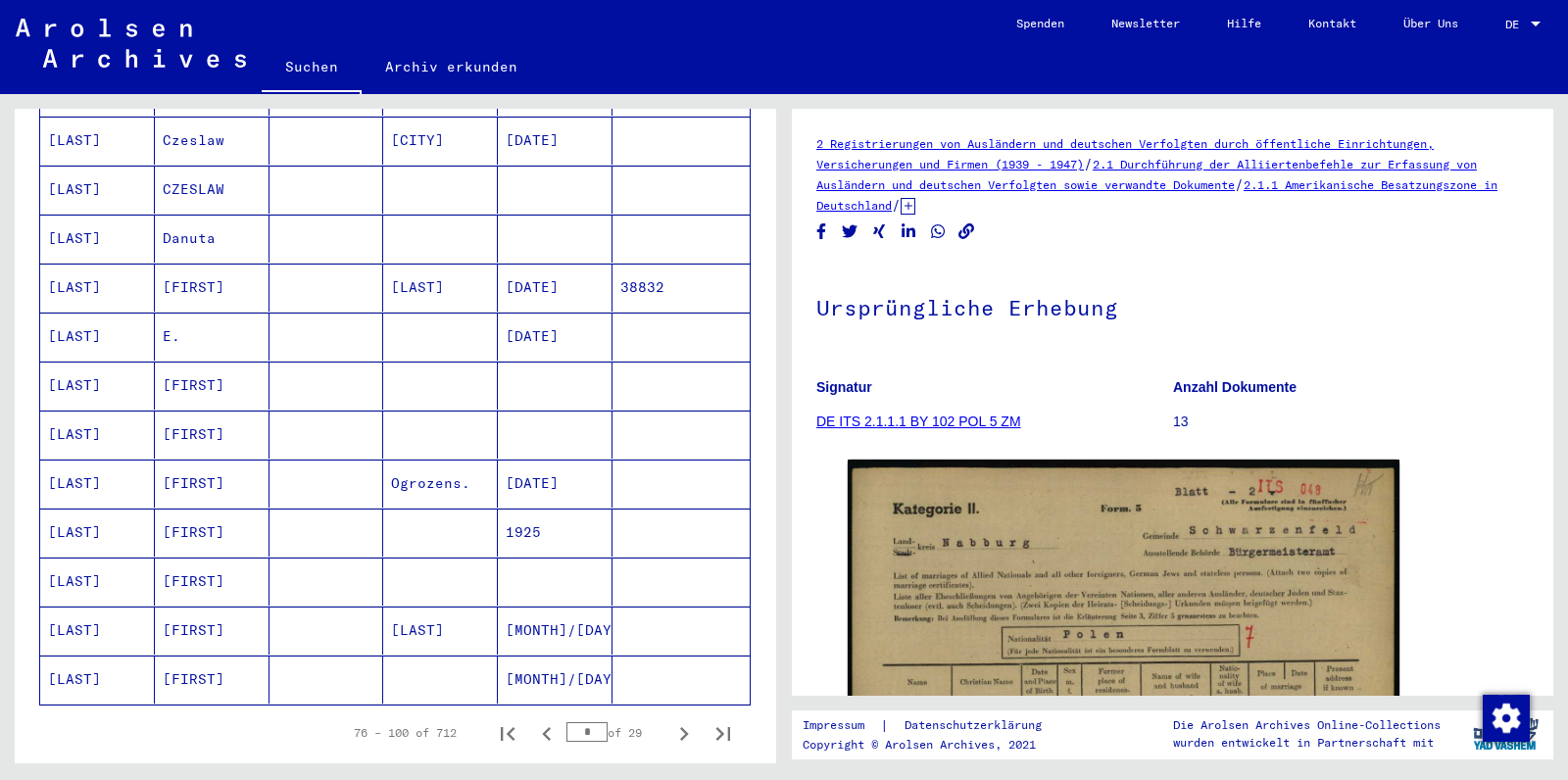 scroll, scrollTop: 1029, scrollLeft: 0, axis: vertical 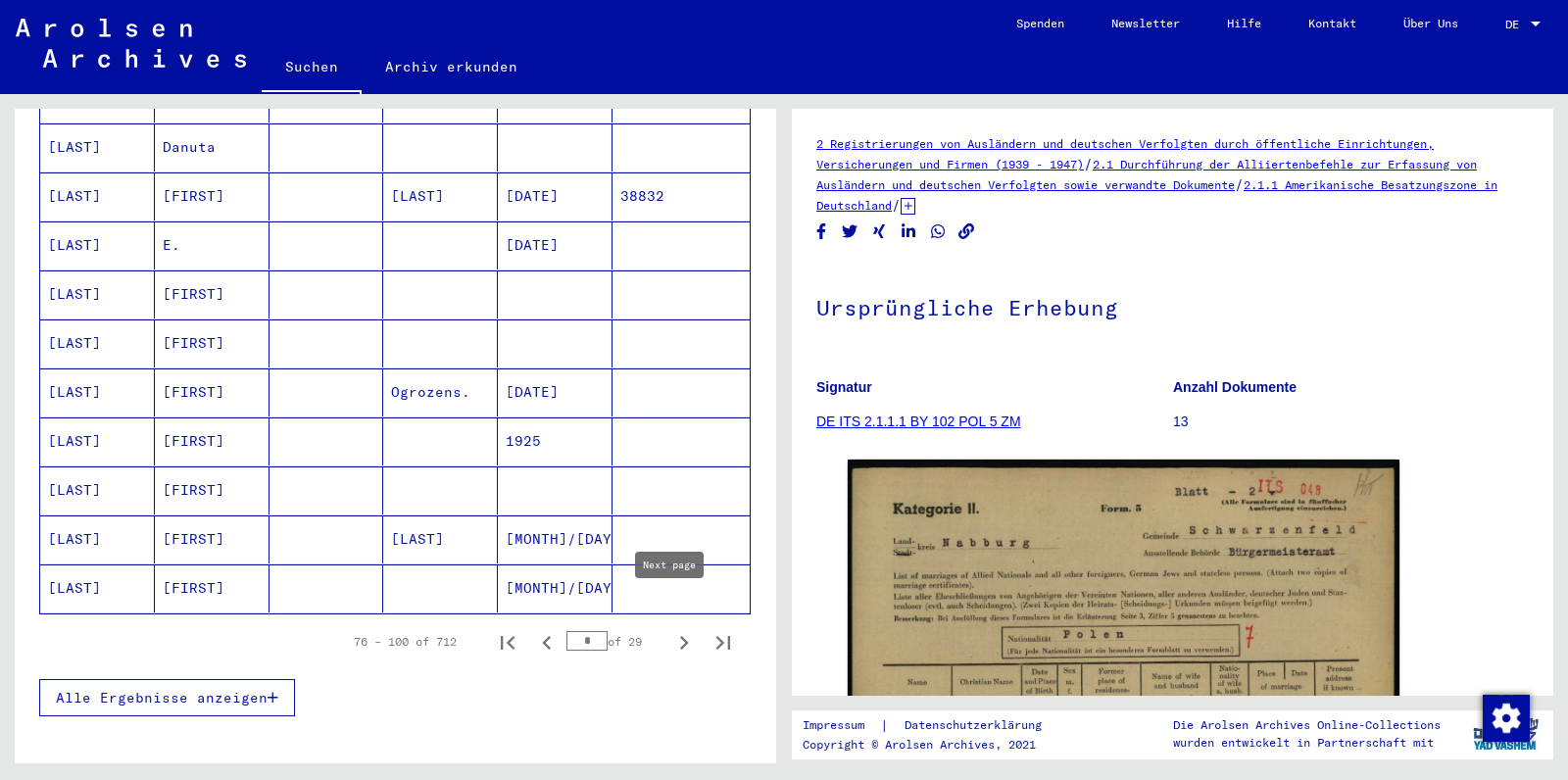 click 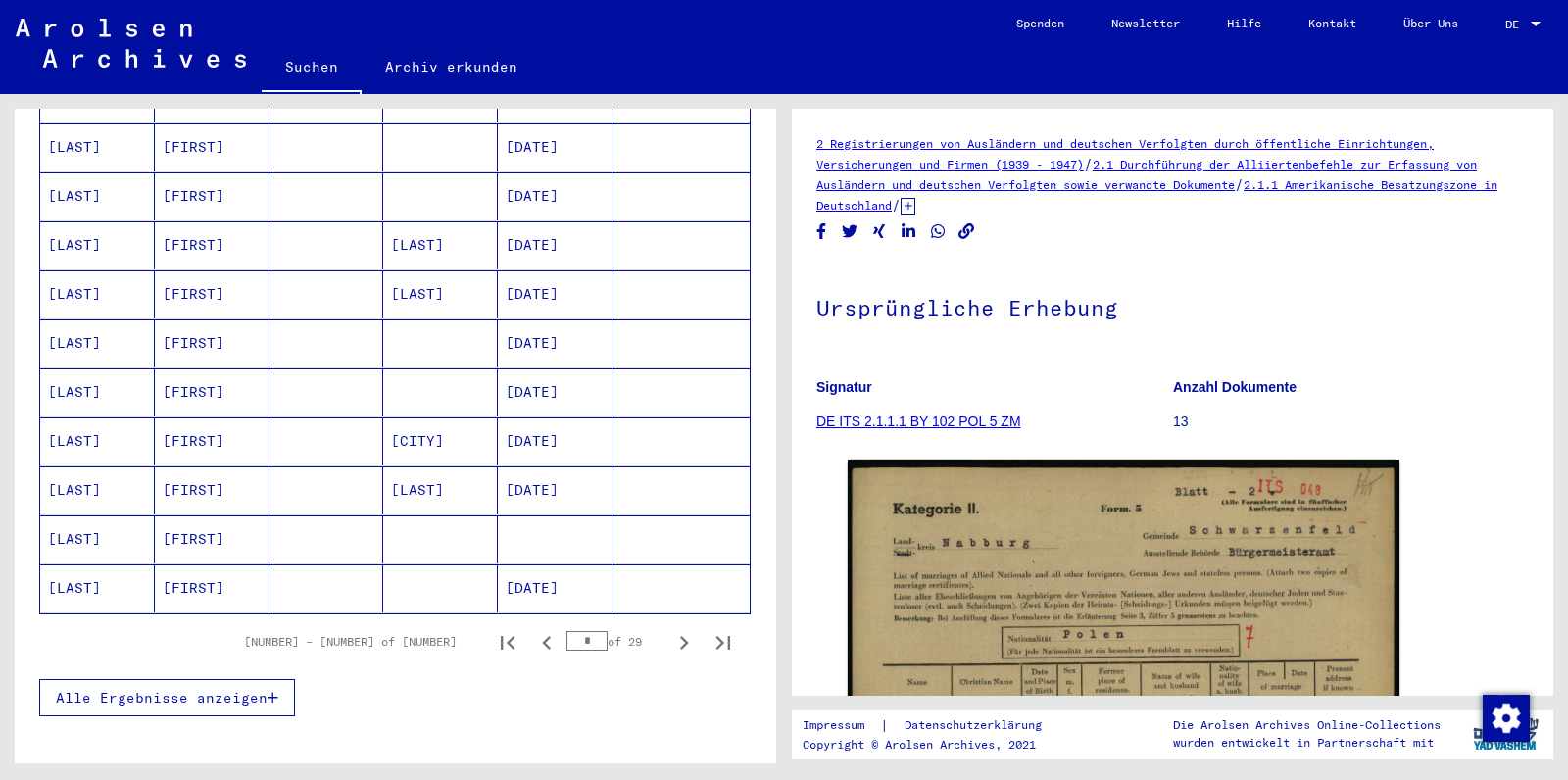click 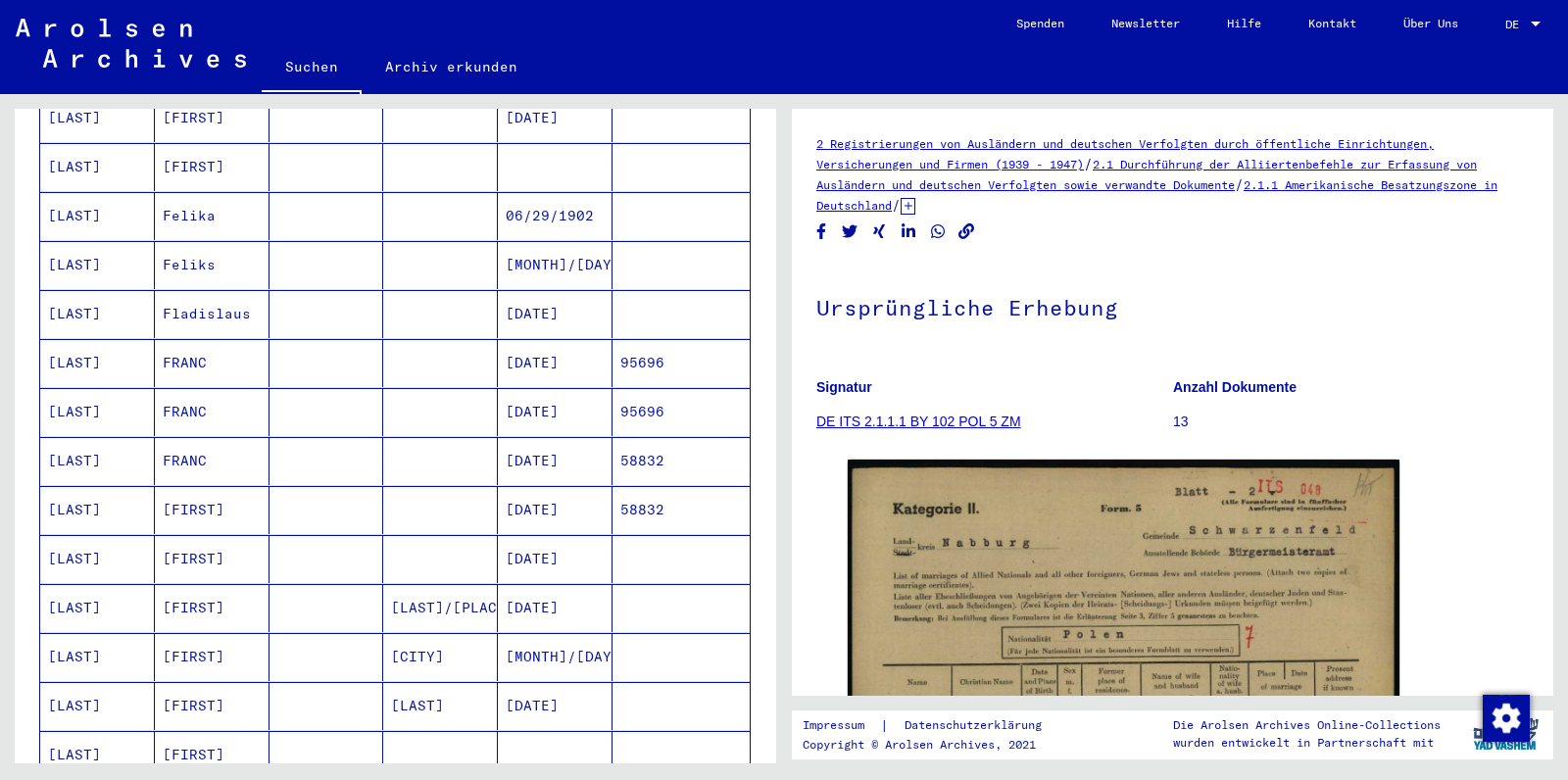 scroll, scrollTop: 0, scrollLeft: 0, axis: both 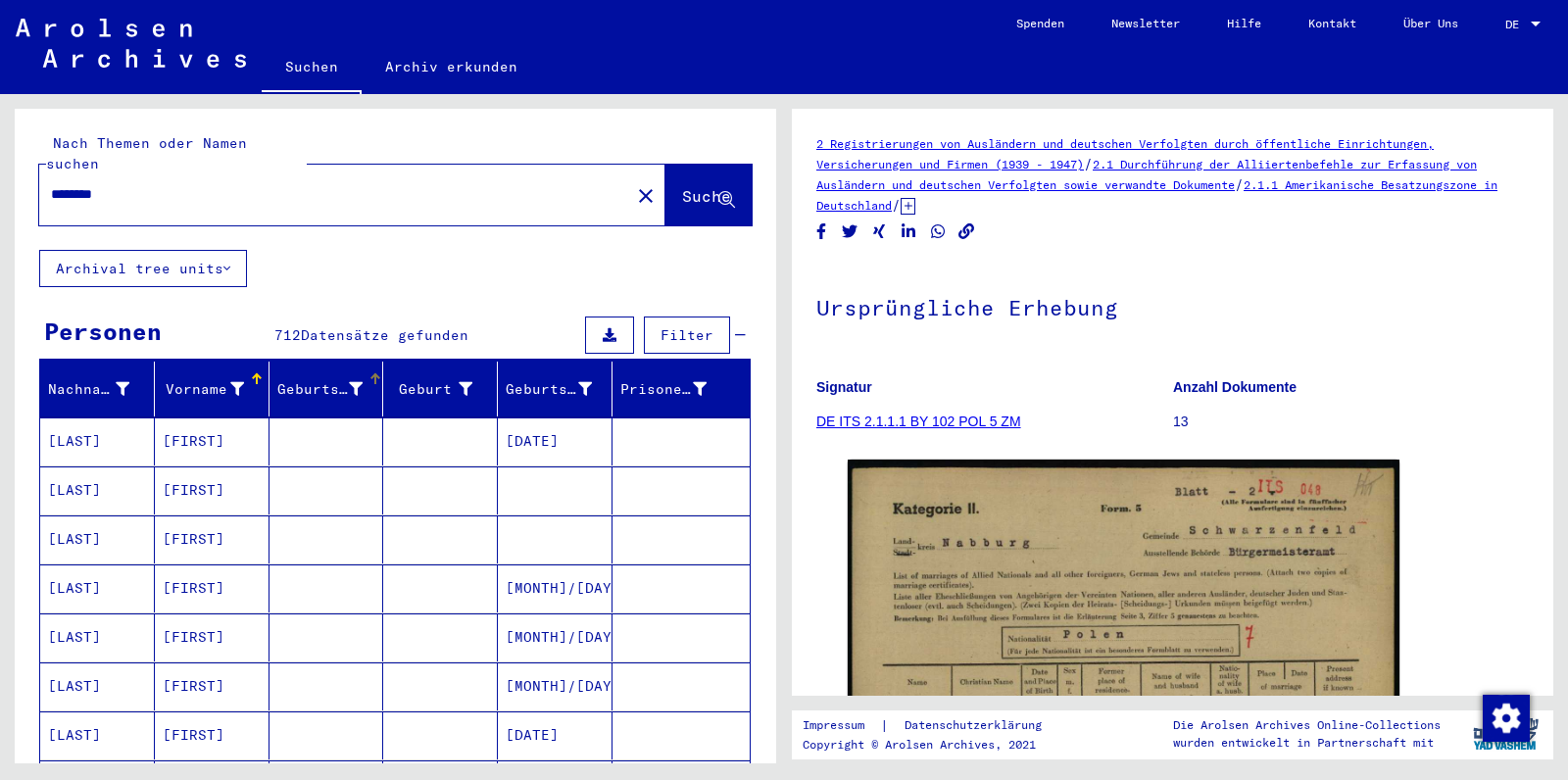 click on "Geburtsname" at bounding box center (320, 389) 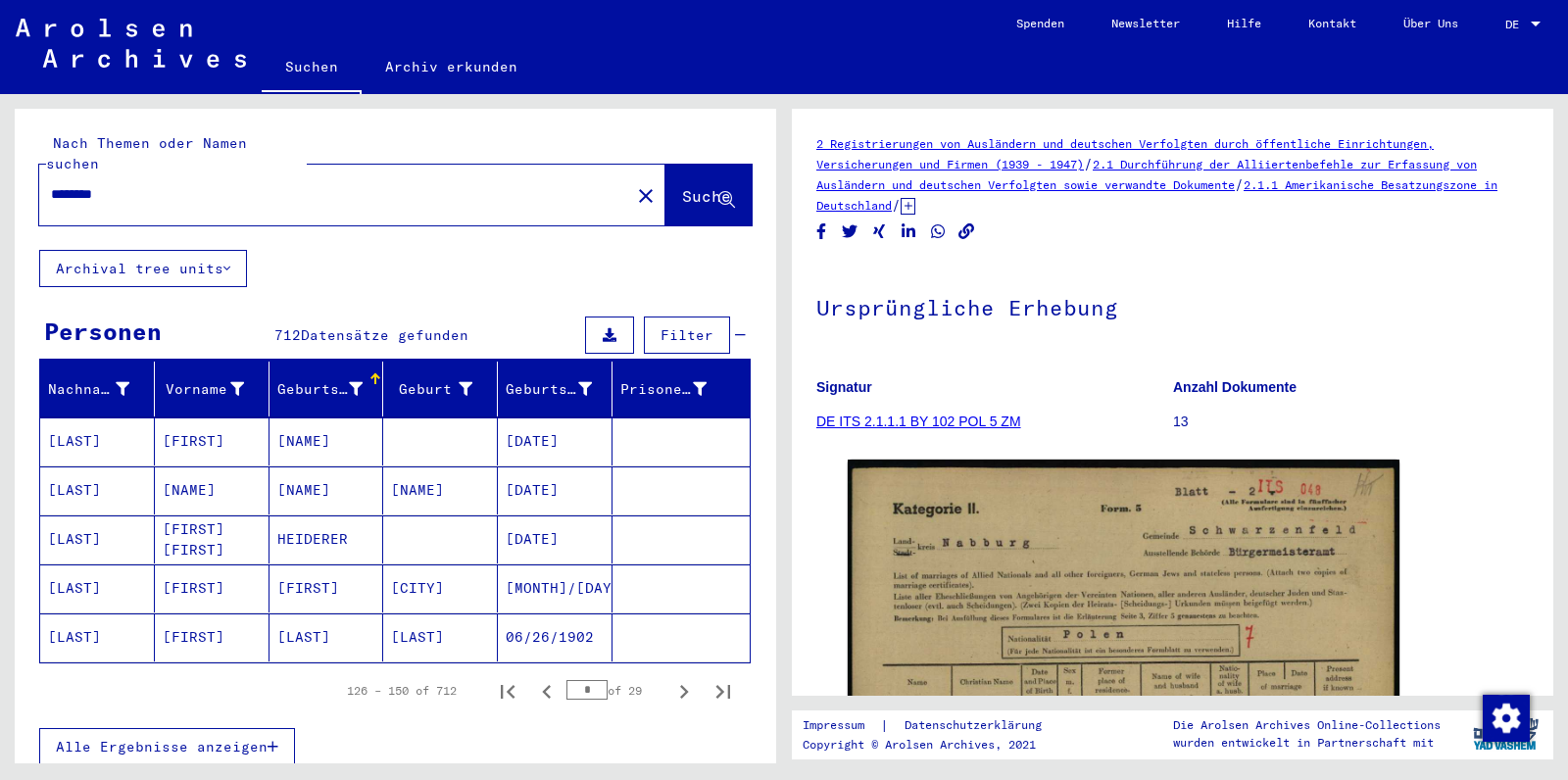 click on "Filter" at bounding box center [687, 335] 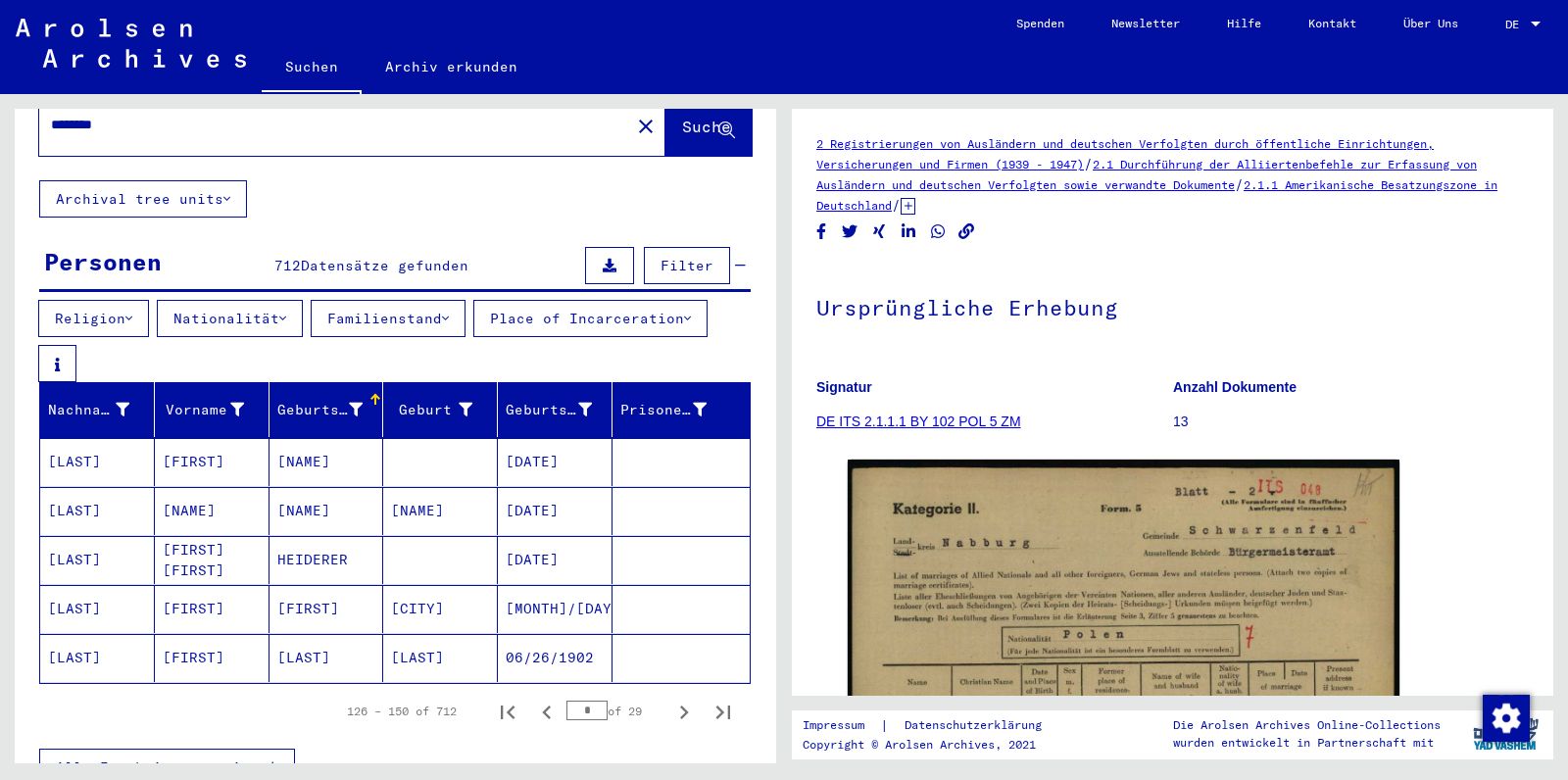 scroll, scrollTop: 103, scrollLeft: 0, axis: vertical 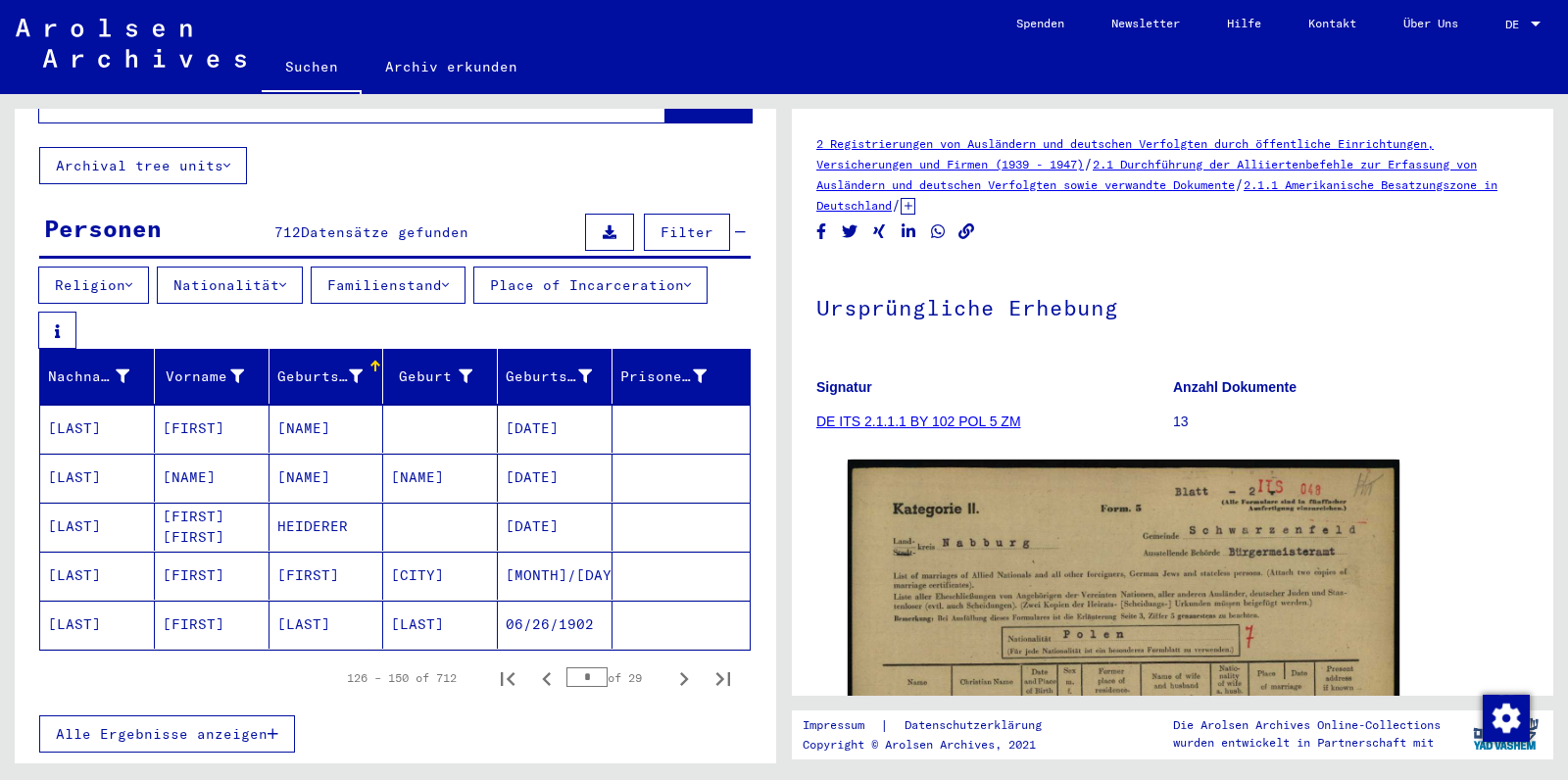 click on "Geburtsname" at bounding box center (320, 376) 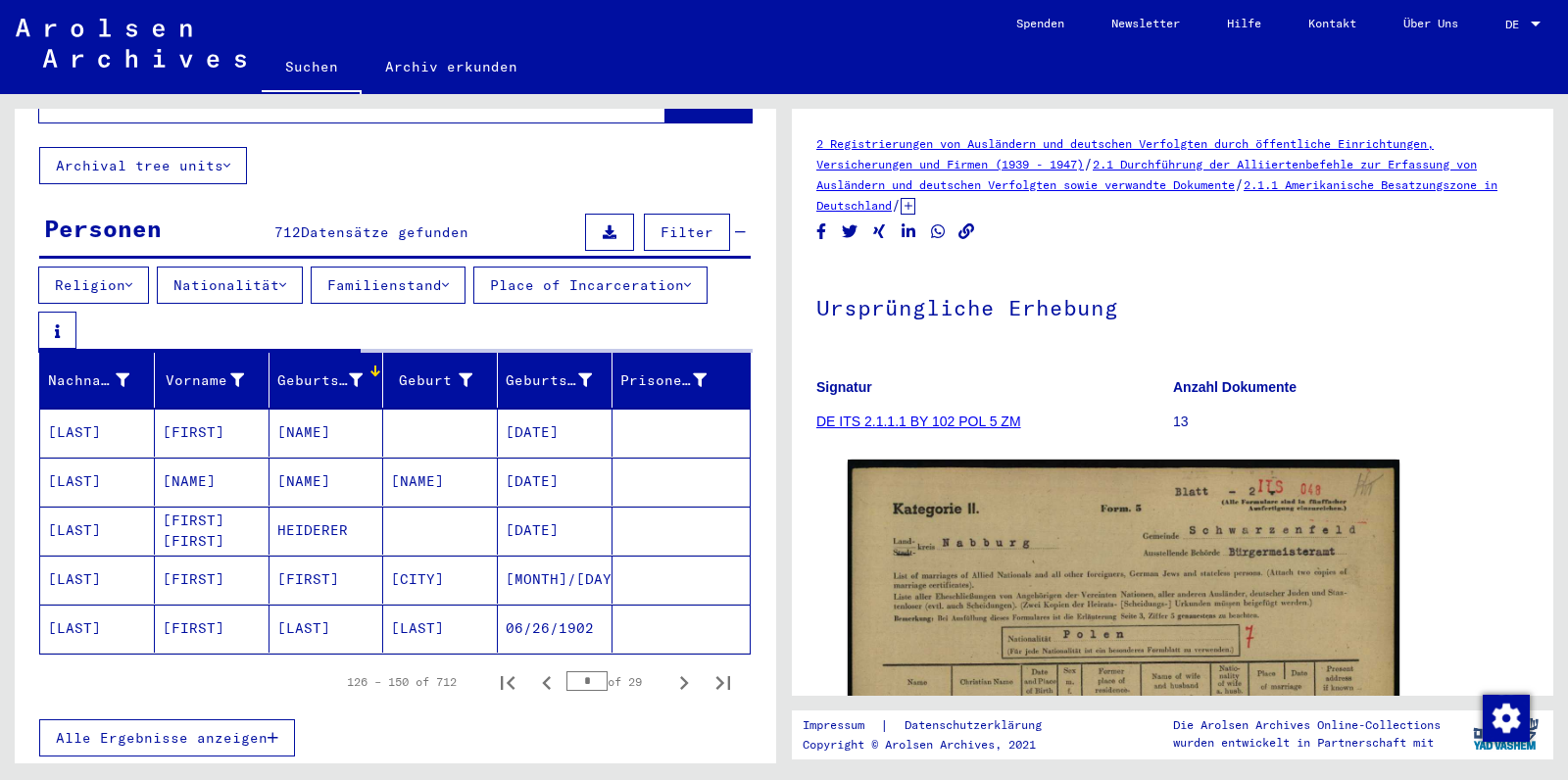 click on "Geburtsname" at bounding box center [320, 380] 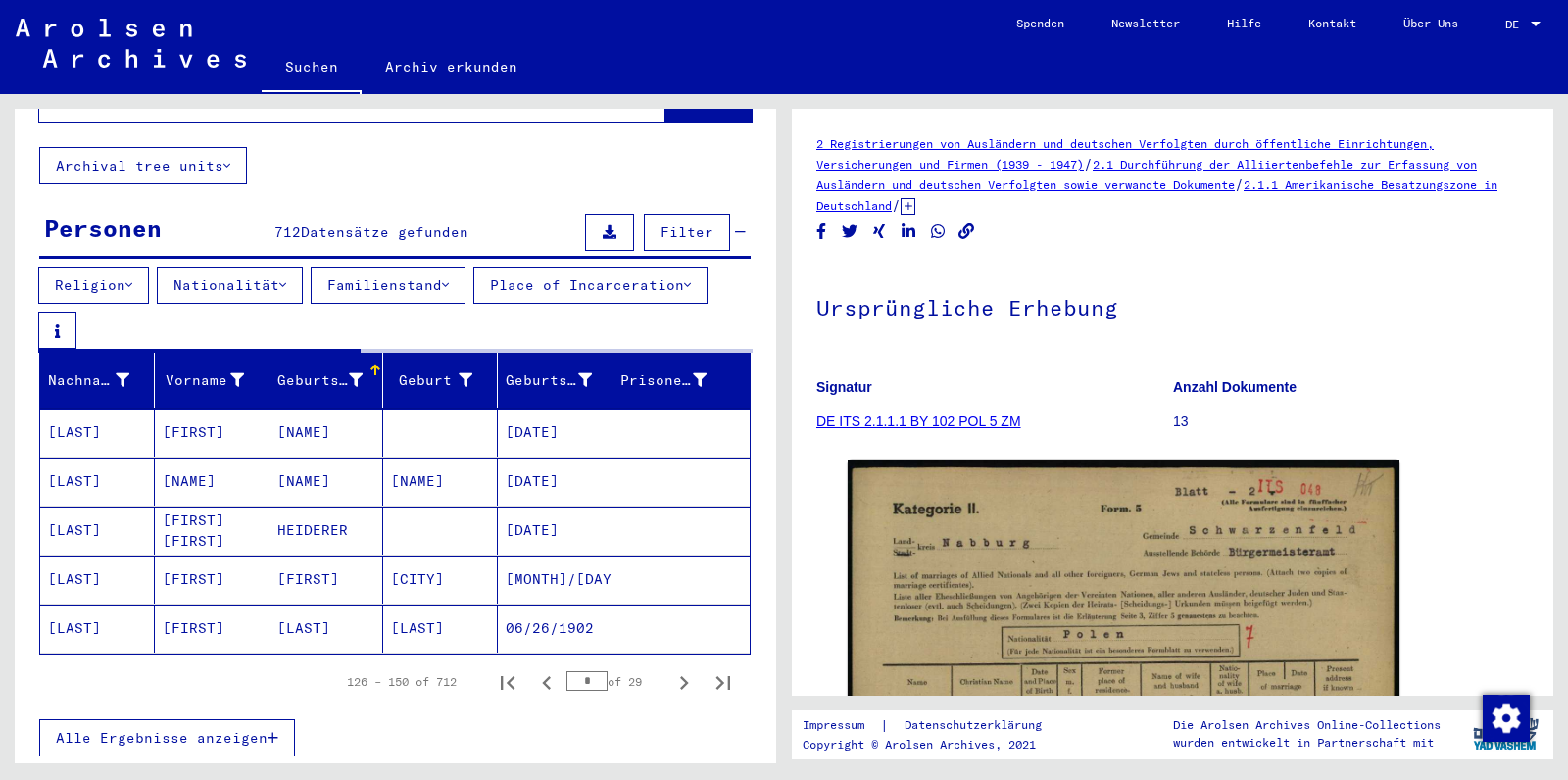 click on "Nach Themen oder Namen suchen ******** close Suche Archival tree units Personen 712 Datensätze gefunden Filter Religion Nationalität Familienstand Place of Incarceration Nachname Vorname Geburtsname Geburt‏ Geburtsdatum Prisoner # OGRODNIK Johanna ADAM 07/02/1900 OGRODNIK JOHANNA ADAM LENCZYCA 07/02/1900 OGRODNIK Anna Babette HEIDERER 02/09/1915 OGRODNIK Anastasia HENRYK Tuchla Stryj 06/26/1908 OGRODNIK Anastasia HERNYK TUCHLA 06/26/1902 126 – 150 of 712 * of 29 Alle Ergebnisse anzeigen Signature Nachname Vorname Geburtsname Geburt‏ Geburtsdatum Prisoner # Vater (Adoptivvater) Mutter (Adoptivmutter) Religion Nationalität Beruf Haftstätte Sterbedatum Letzter Wohnort Letzter Wohnort (Land) Haftstätte Letzter Wohnort (Provinz) Letzter Wohnort (Ort) Letzter Wohnort (Stadtteil) Letzter Wohnort (Straße) Letzter Wohnort (Hausnummer) 3.1.1.1 - Namen in der "phonetischen" Sortierung ab O OGRODNIK Johanna 4" 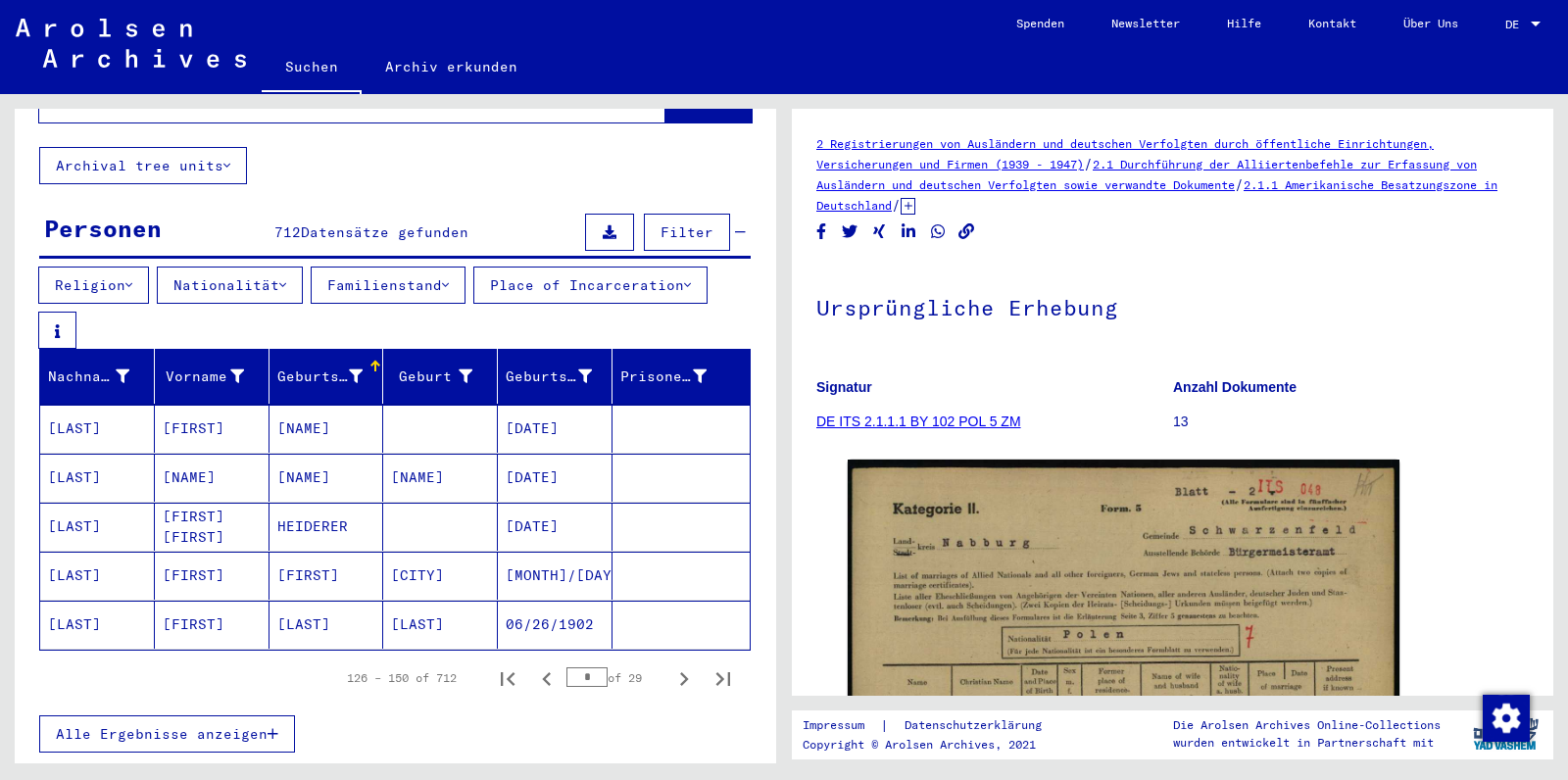scroll, scrollTop: 0, scrollLeft: 0, axis: both 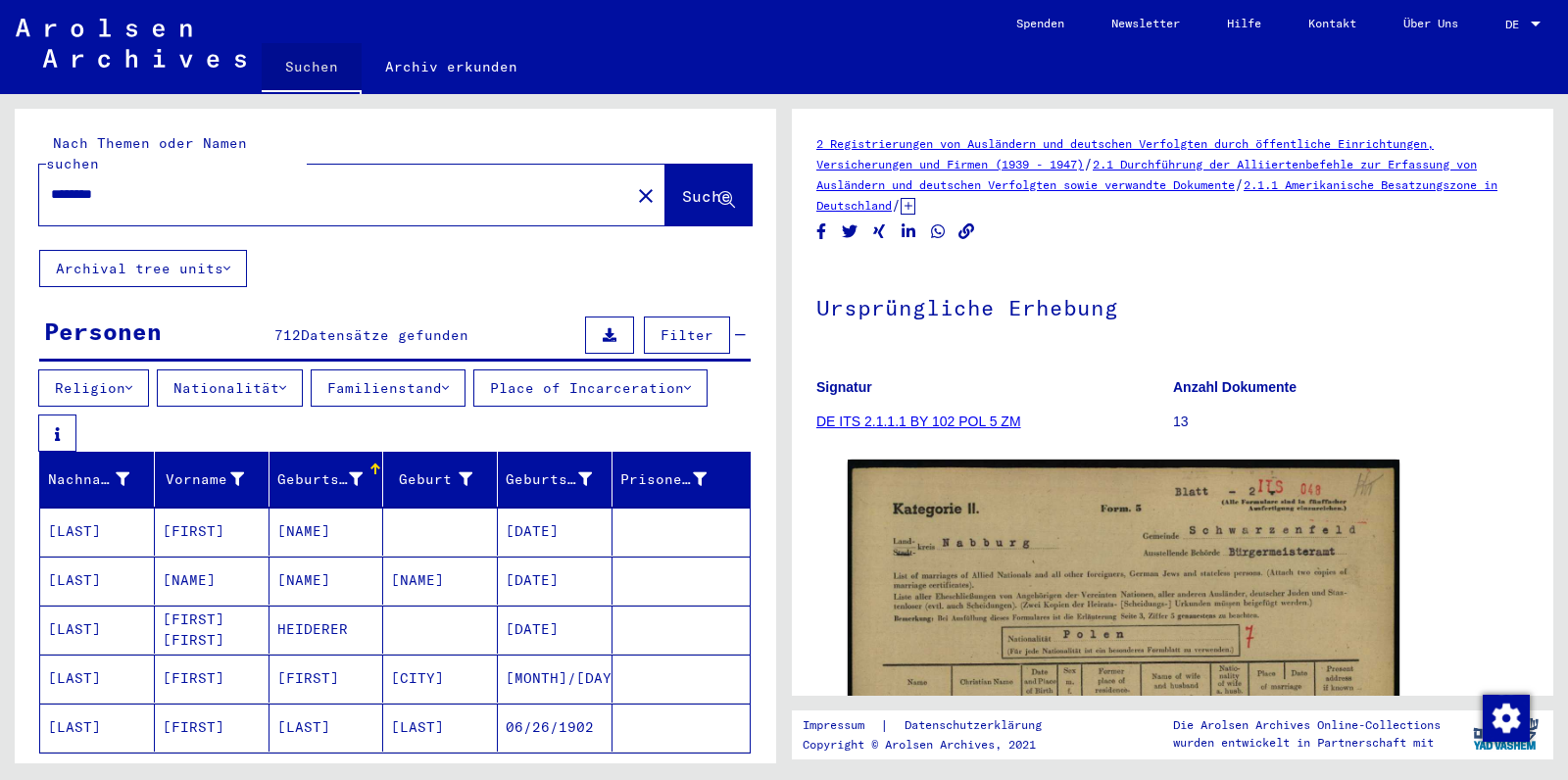 click on "Suchen" 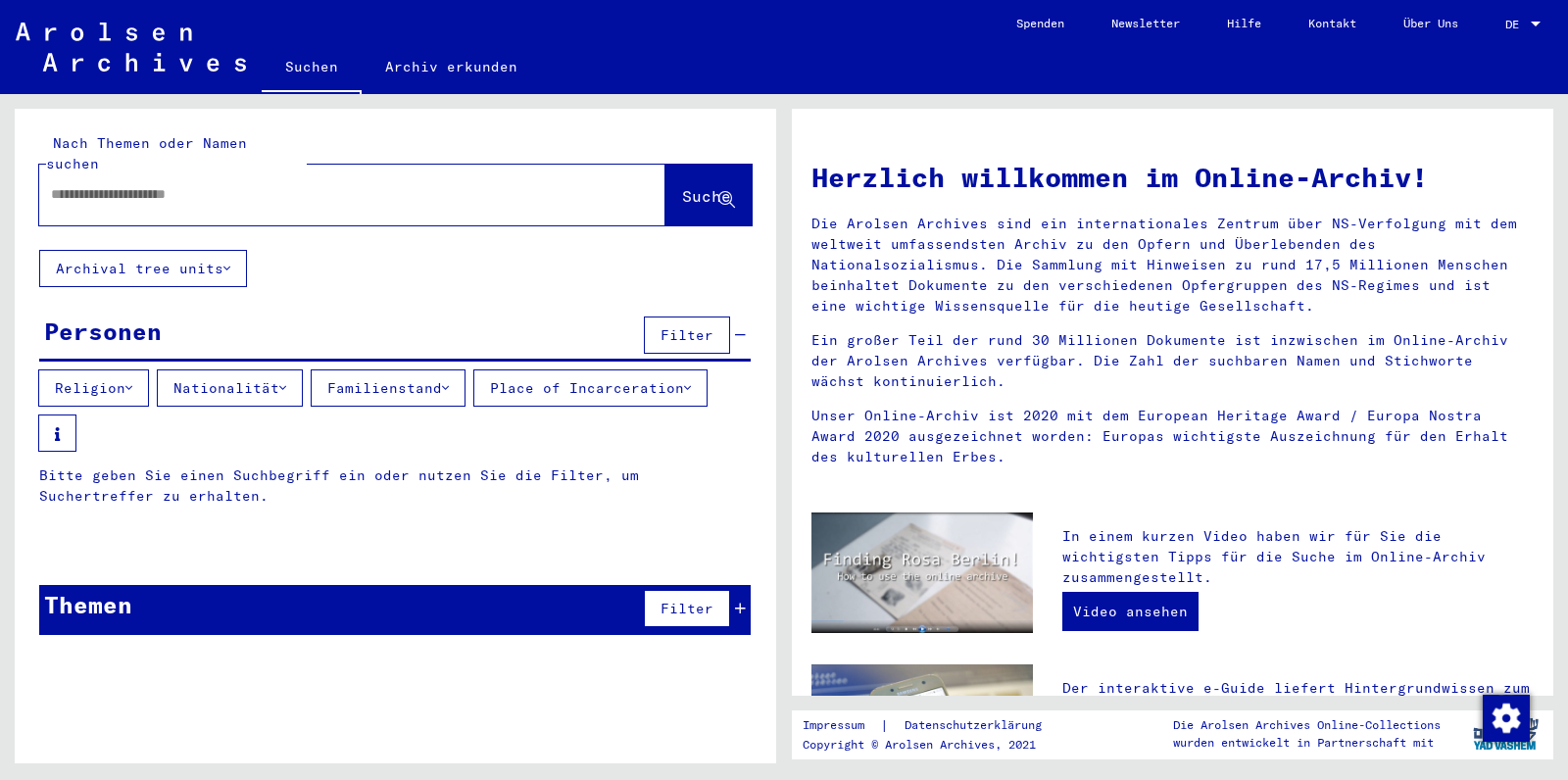 click on "Nationalität" at bounding box center [229, 388] 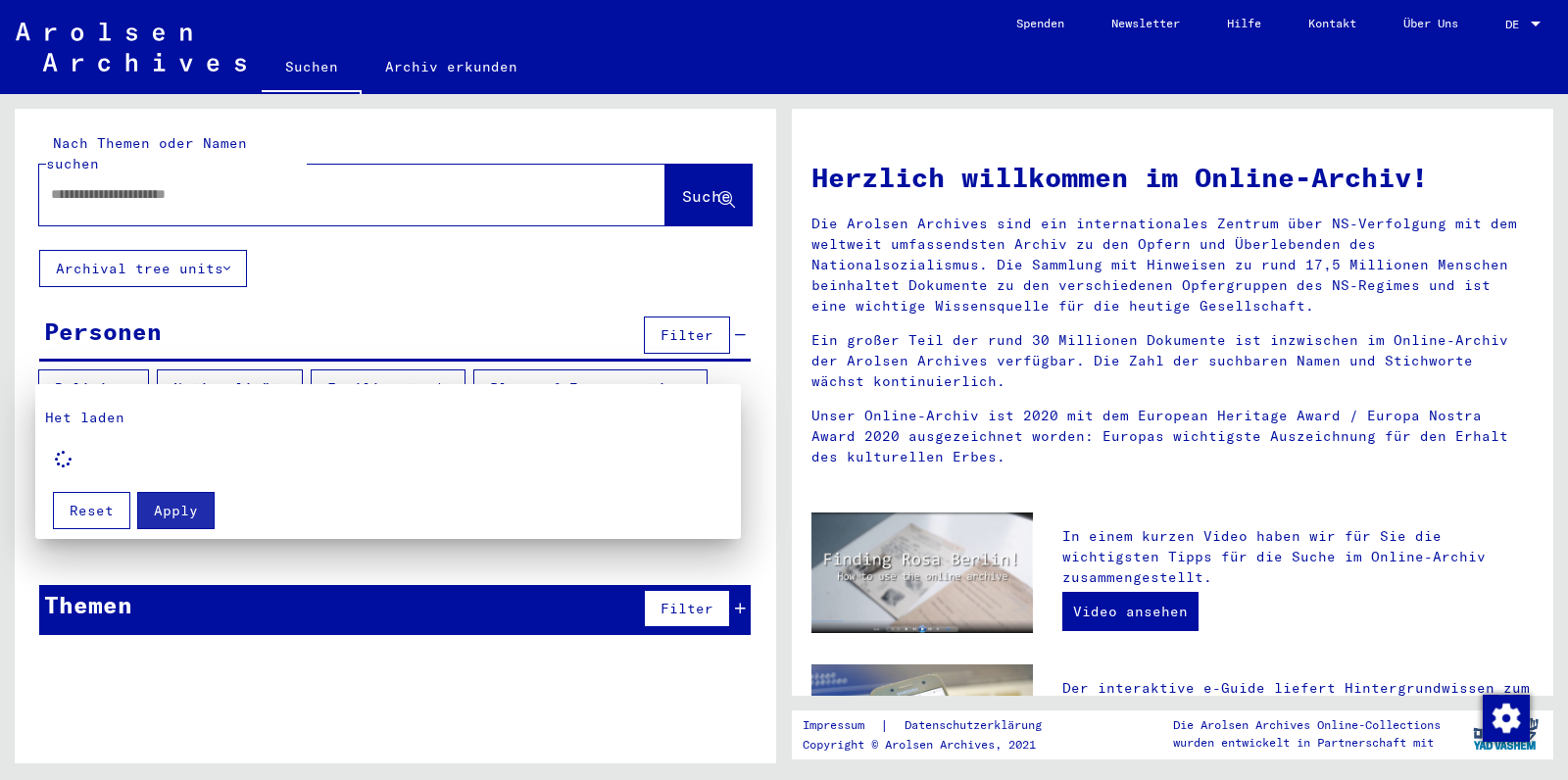 click at bounding box center (784, 390) 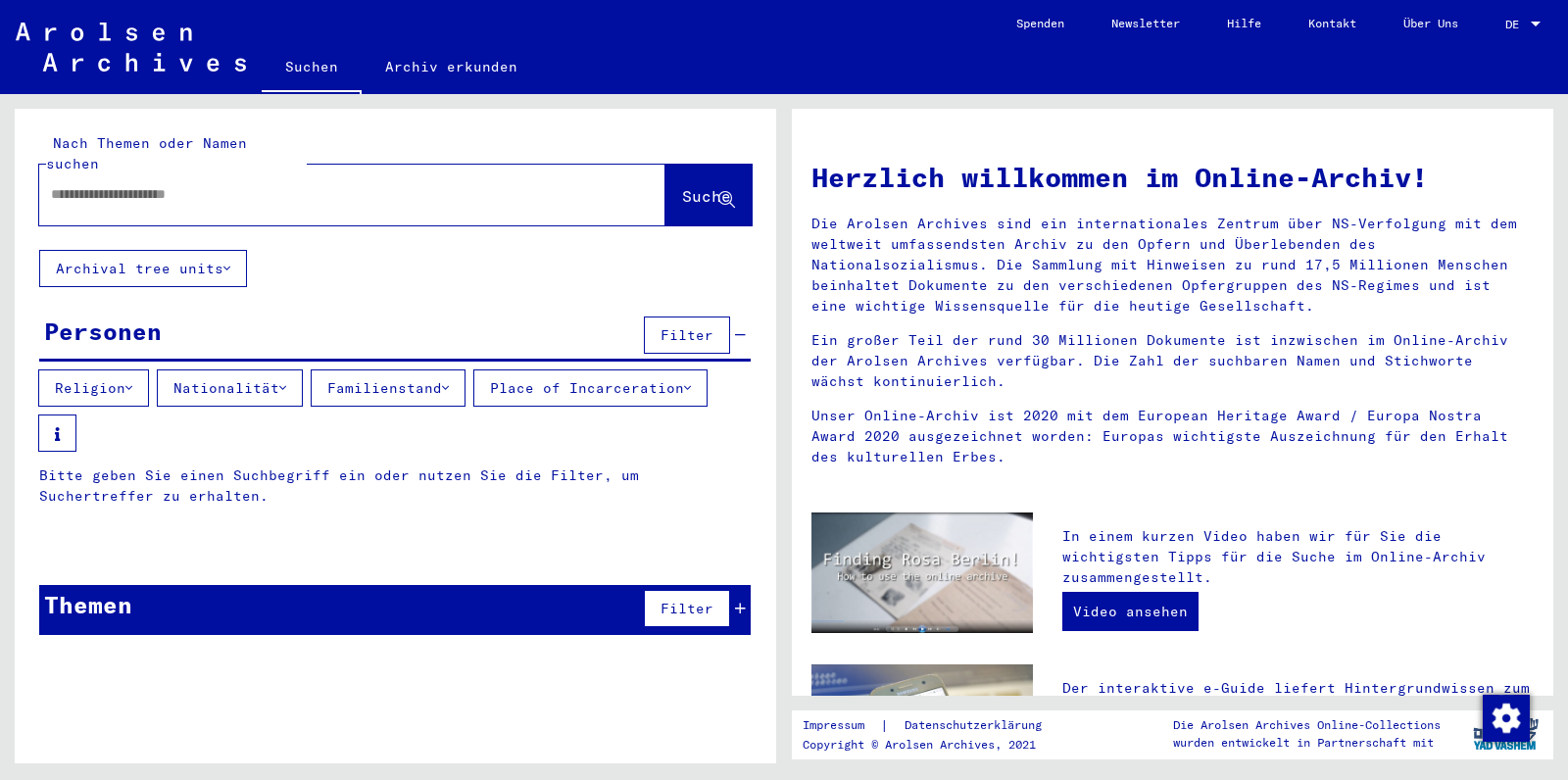 click on "Familienstand" at bounding box center (388, 388) 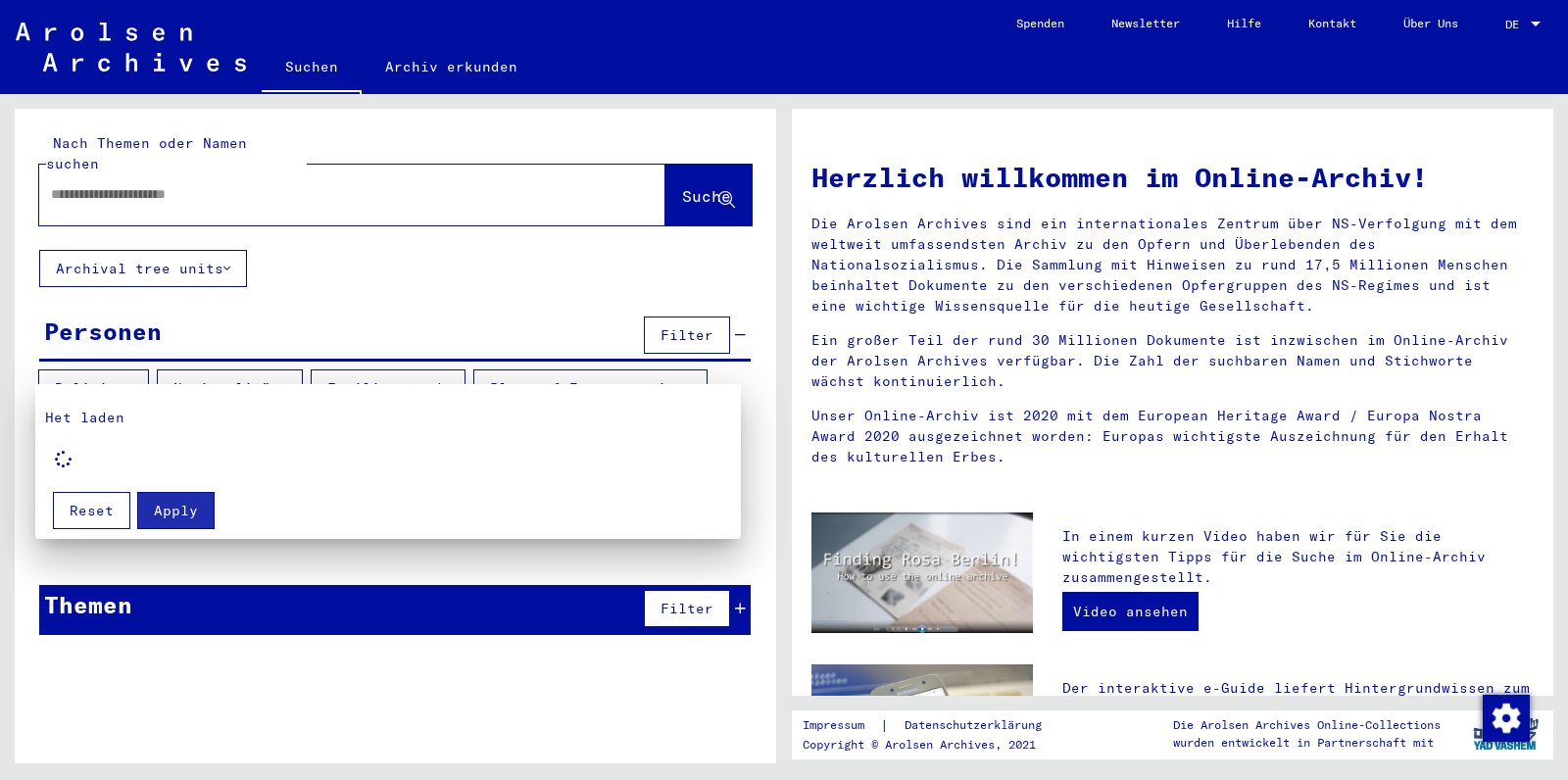 click at bounding box center [784, 390] 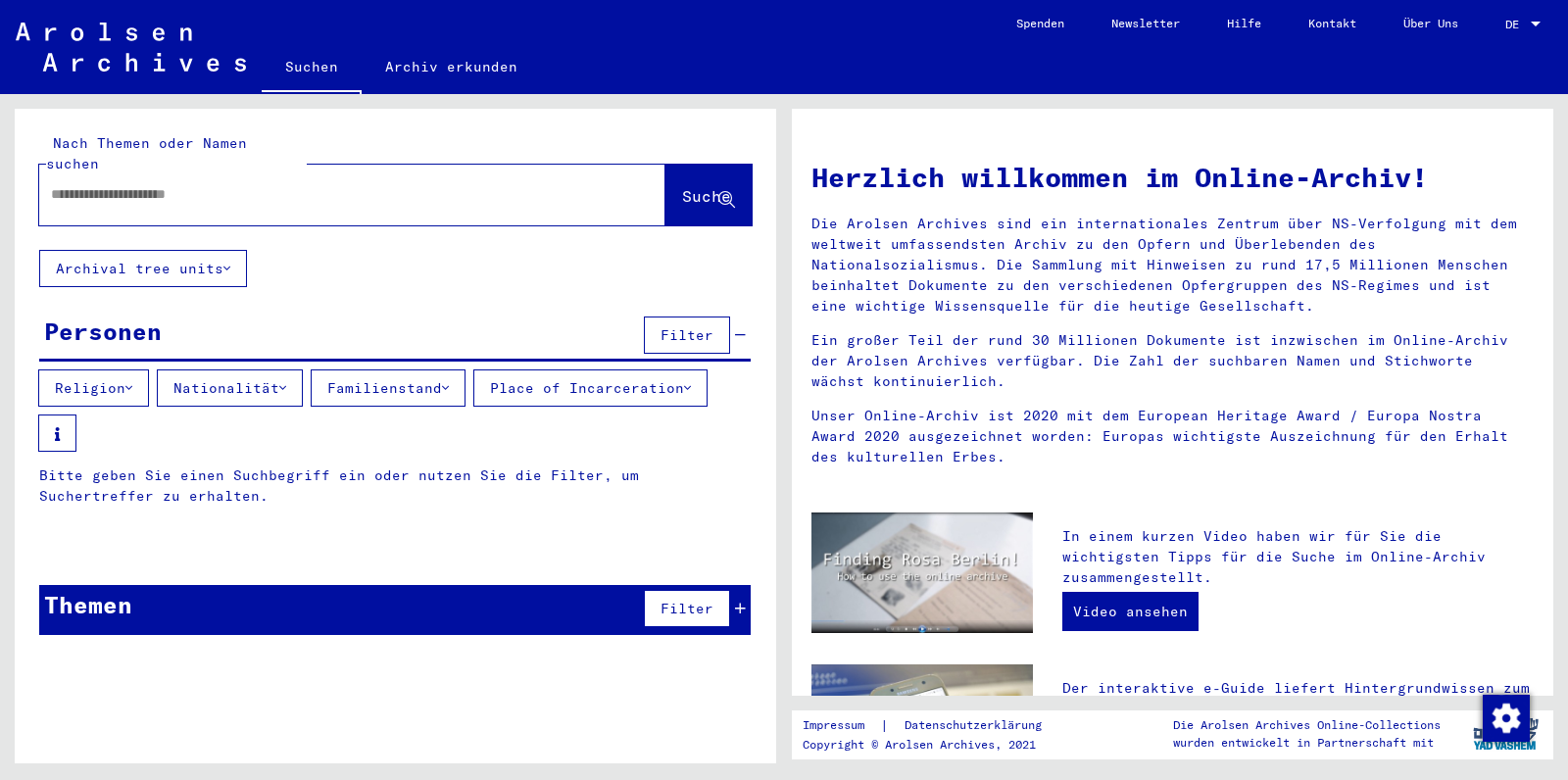 click on "Filter" at bounding box center [687, 609] 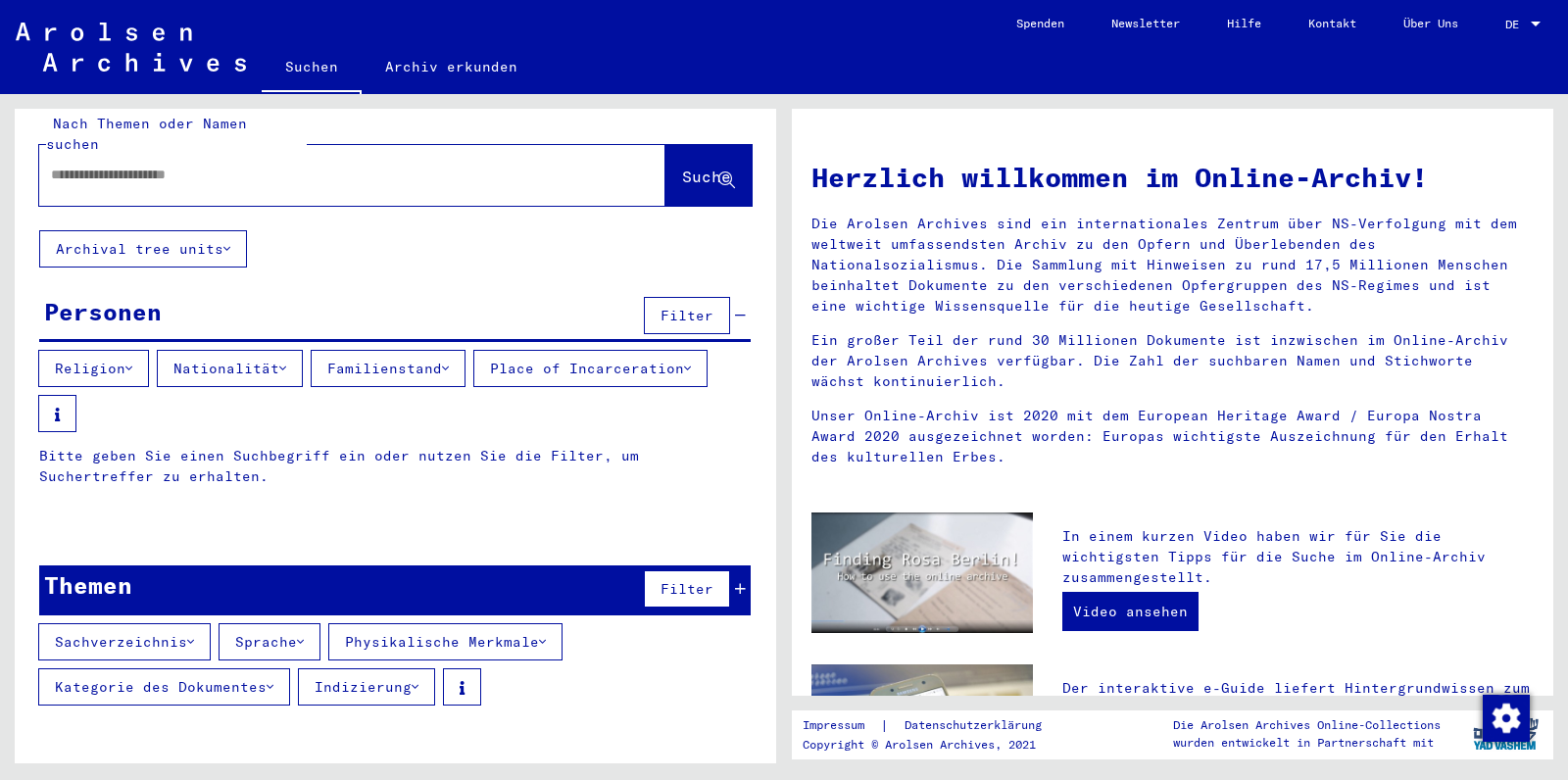scroll, scrollTop: 0, scrollLeft: 0, axis: both 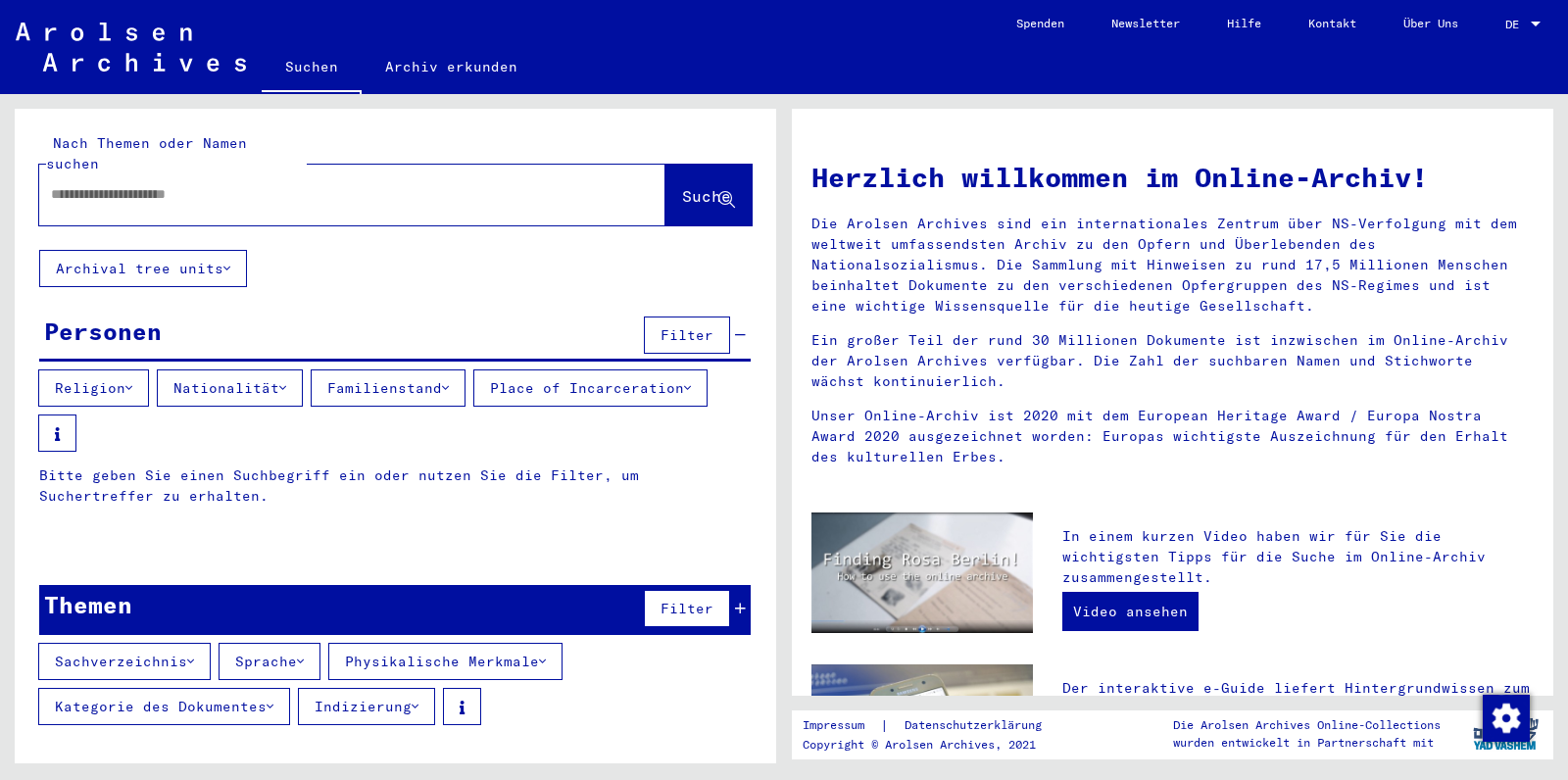 click 